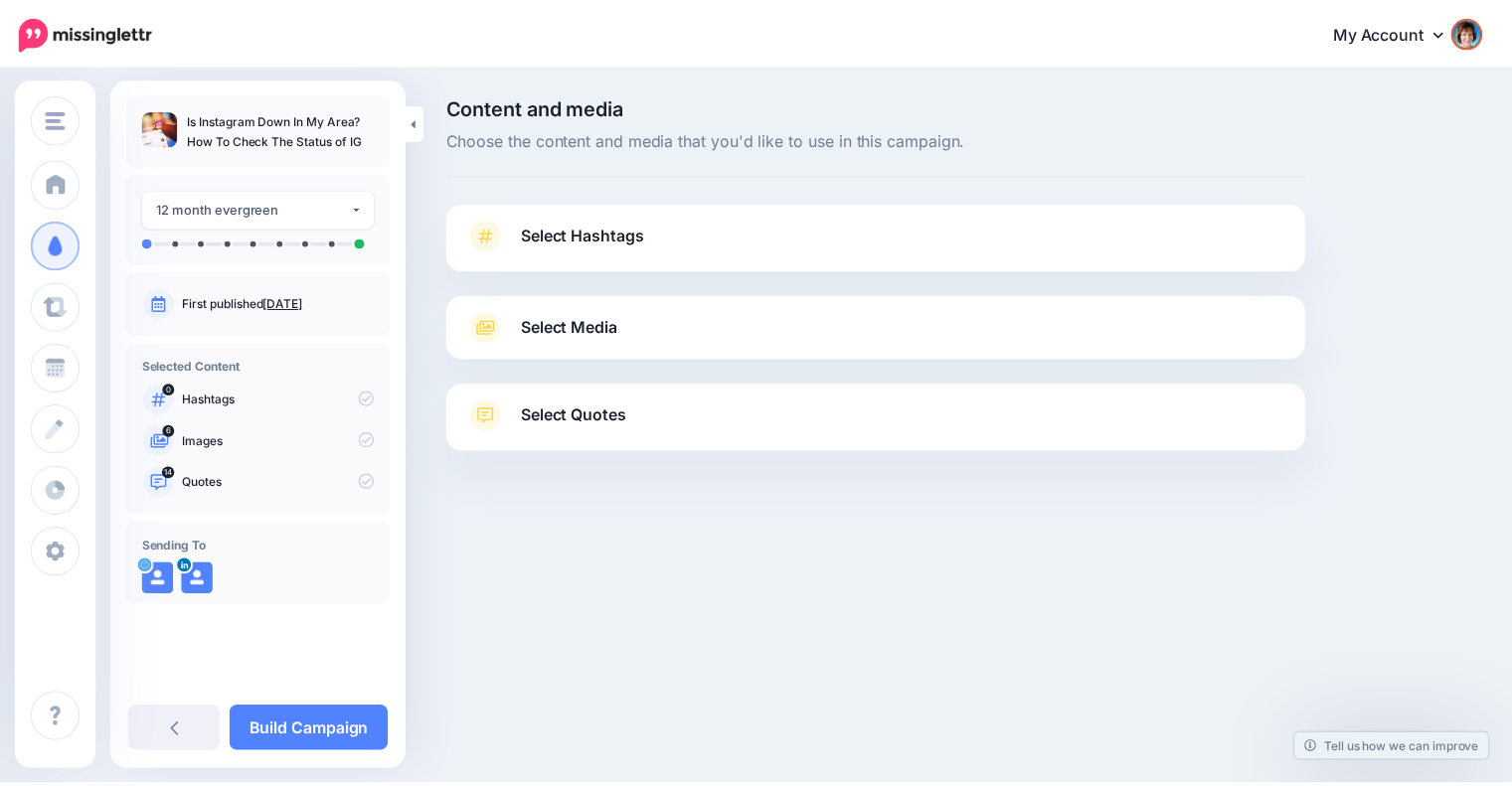 scroll, scrollTop: 0, scrollLeft: 0, axis: both 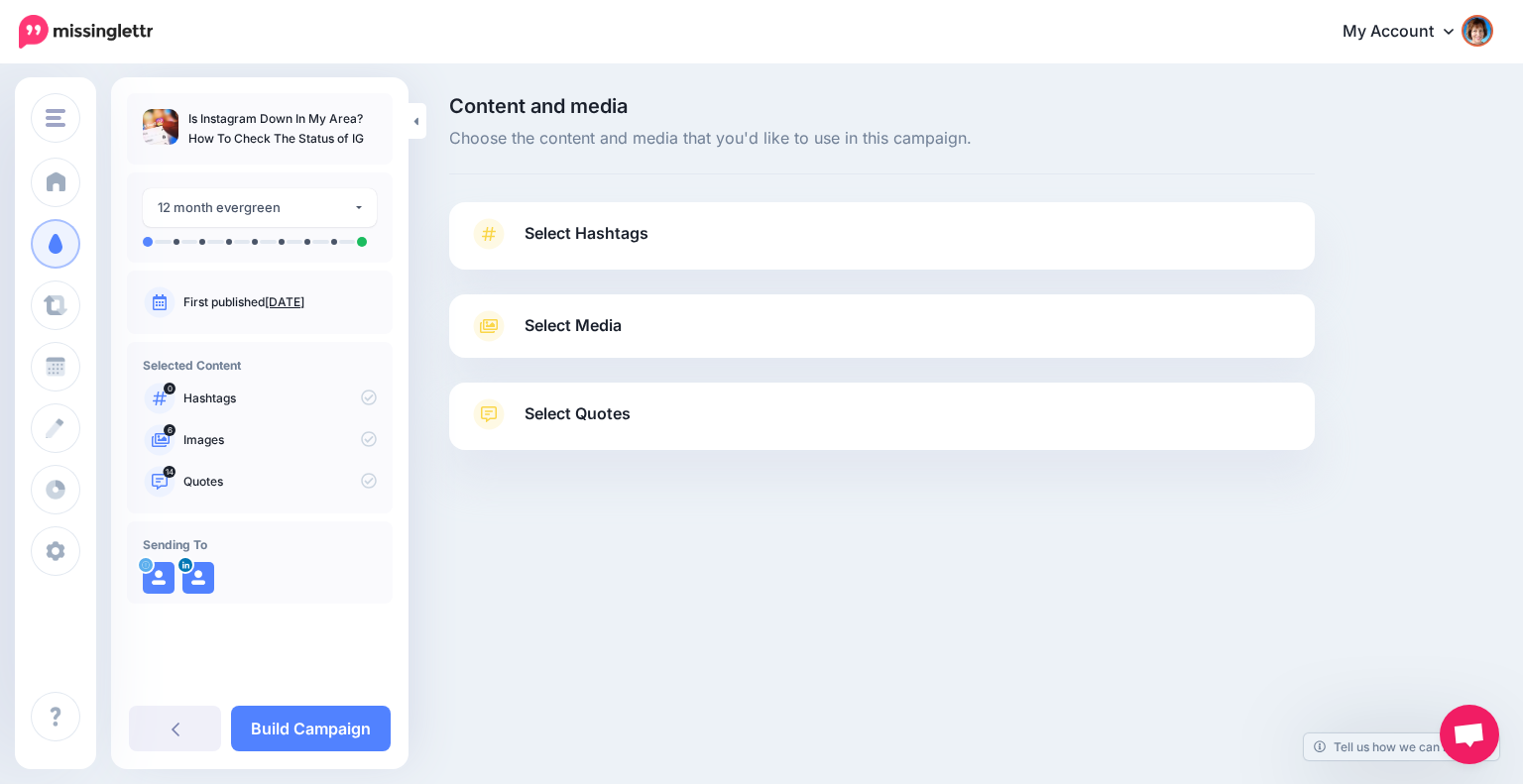 click on "Select Media" at bounding box center (881, 326) 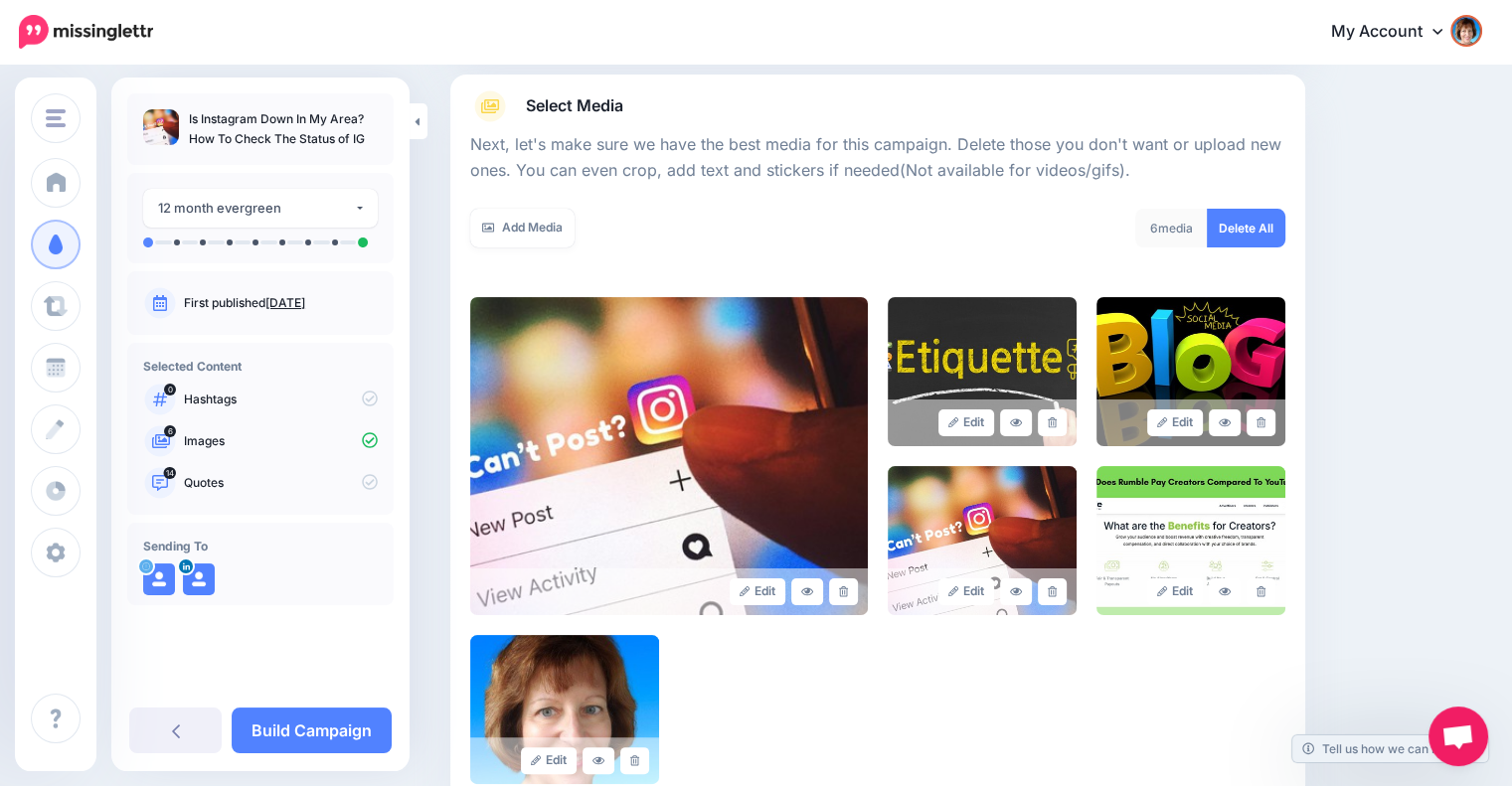 scroll, scrollTop: 455, scrollLeft: 0, axis: vertical 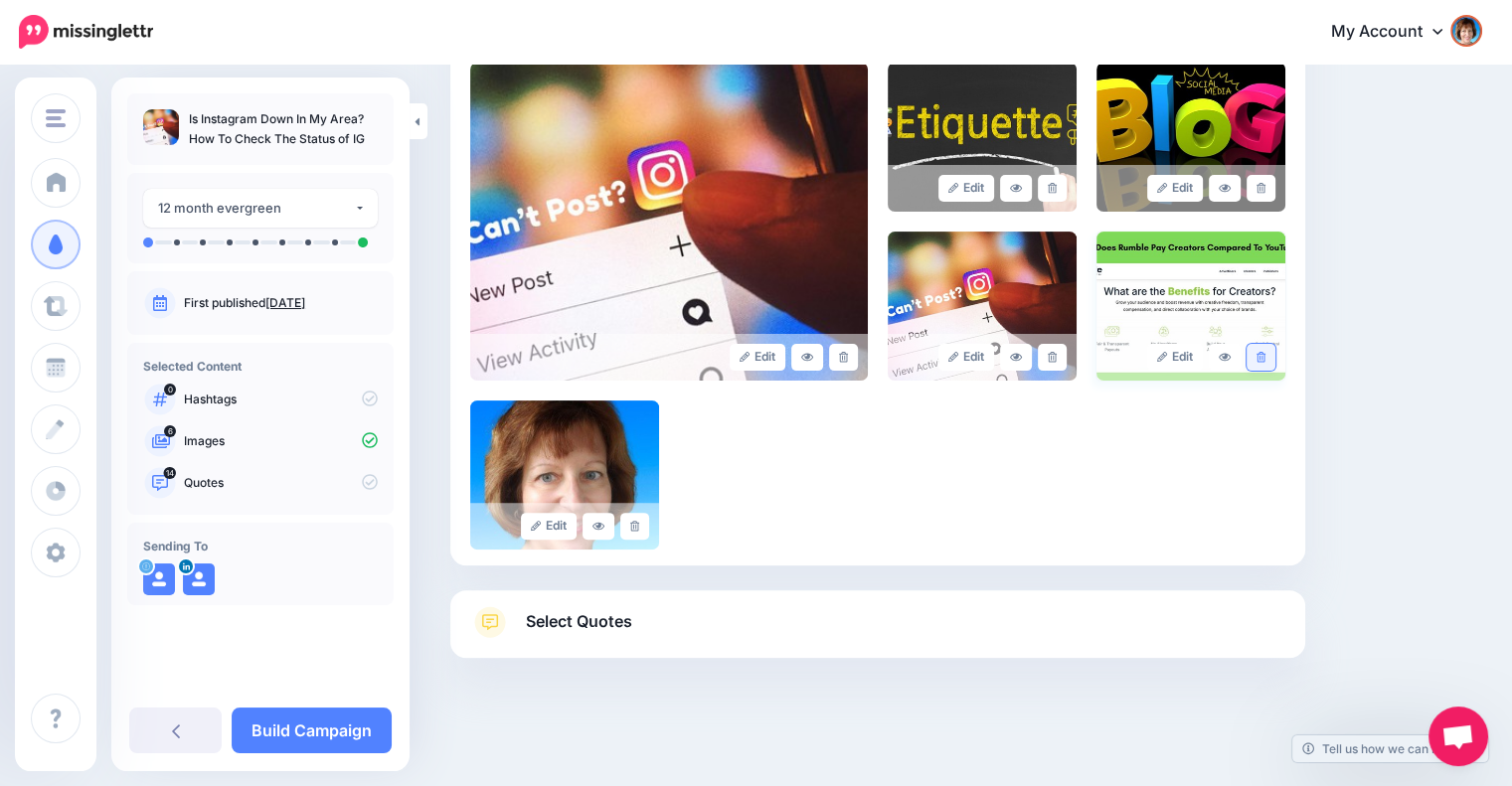 click 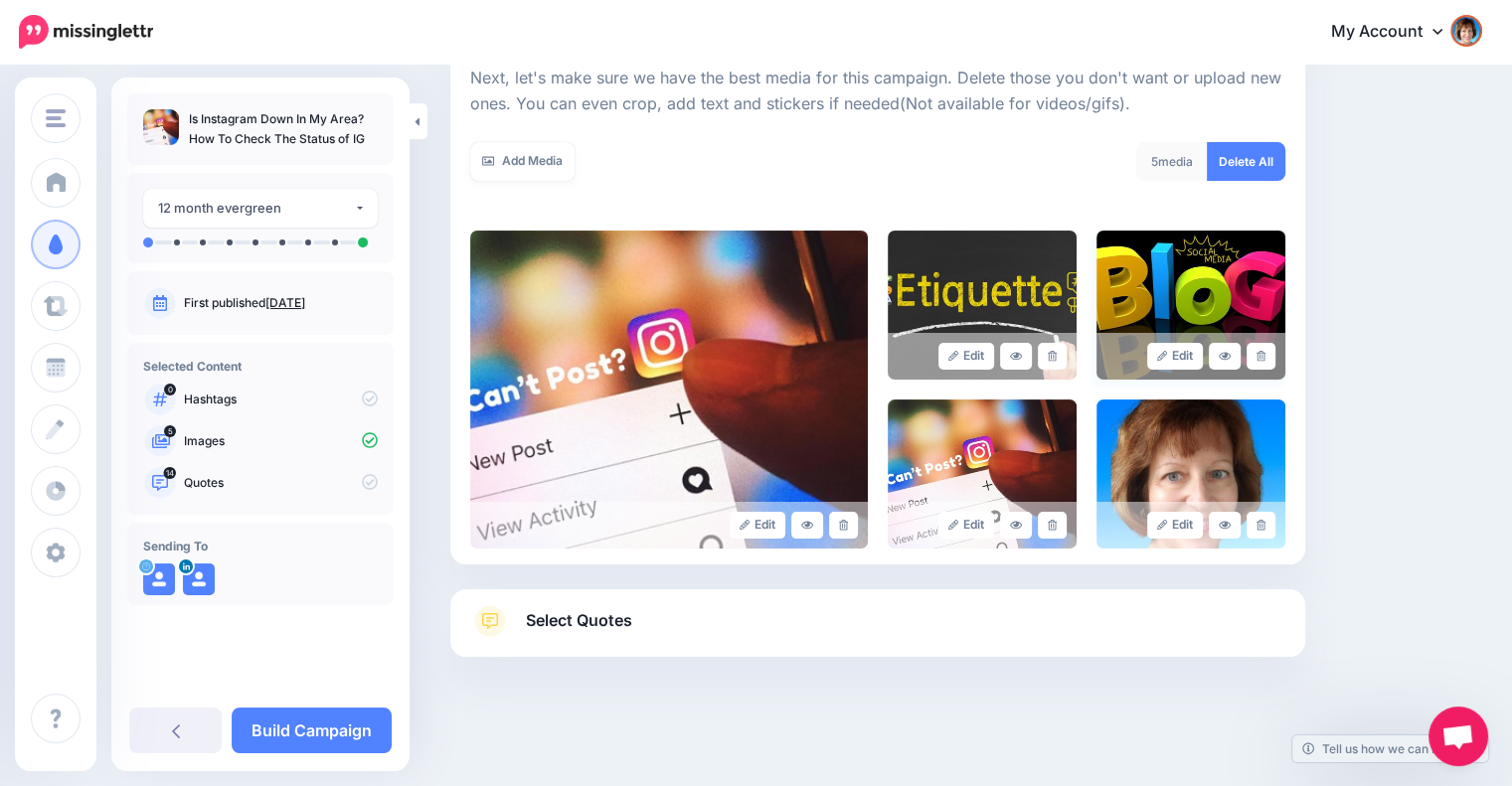 scroll, scrollTop: 286, scrollLeft: 0, axis: vertical 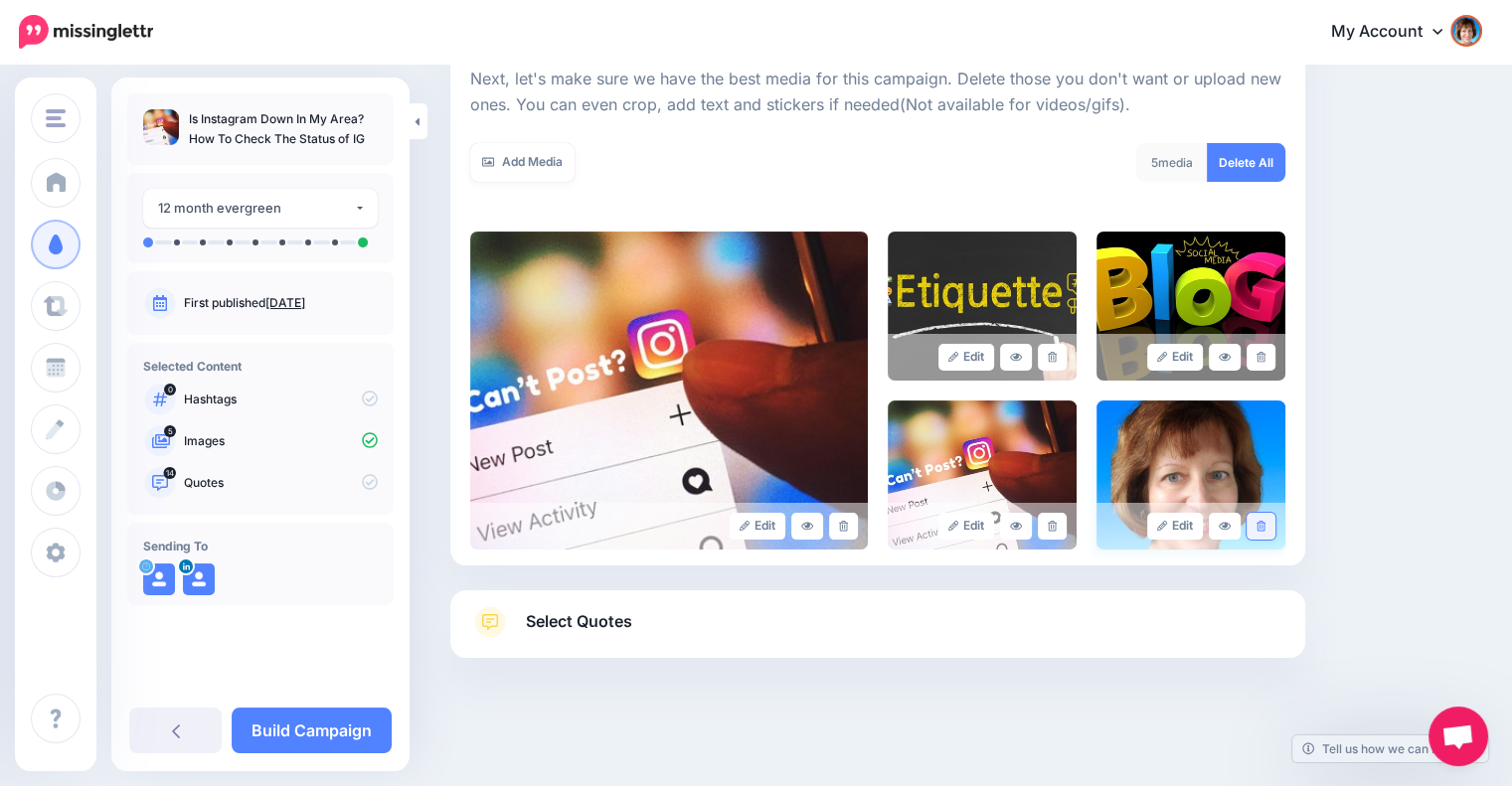click at bounding box center [1260, 526] 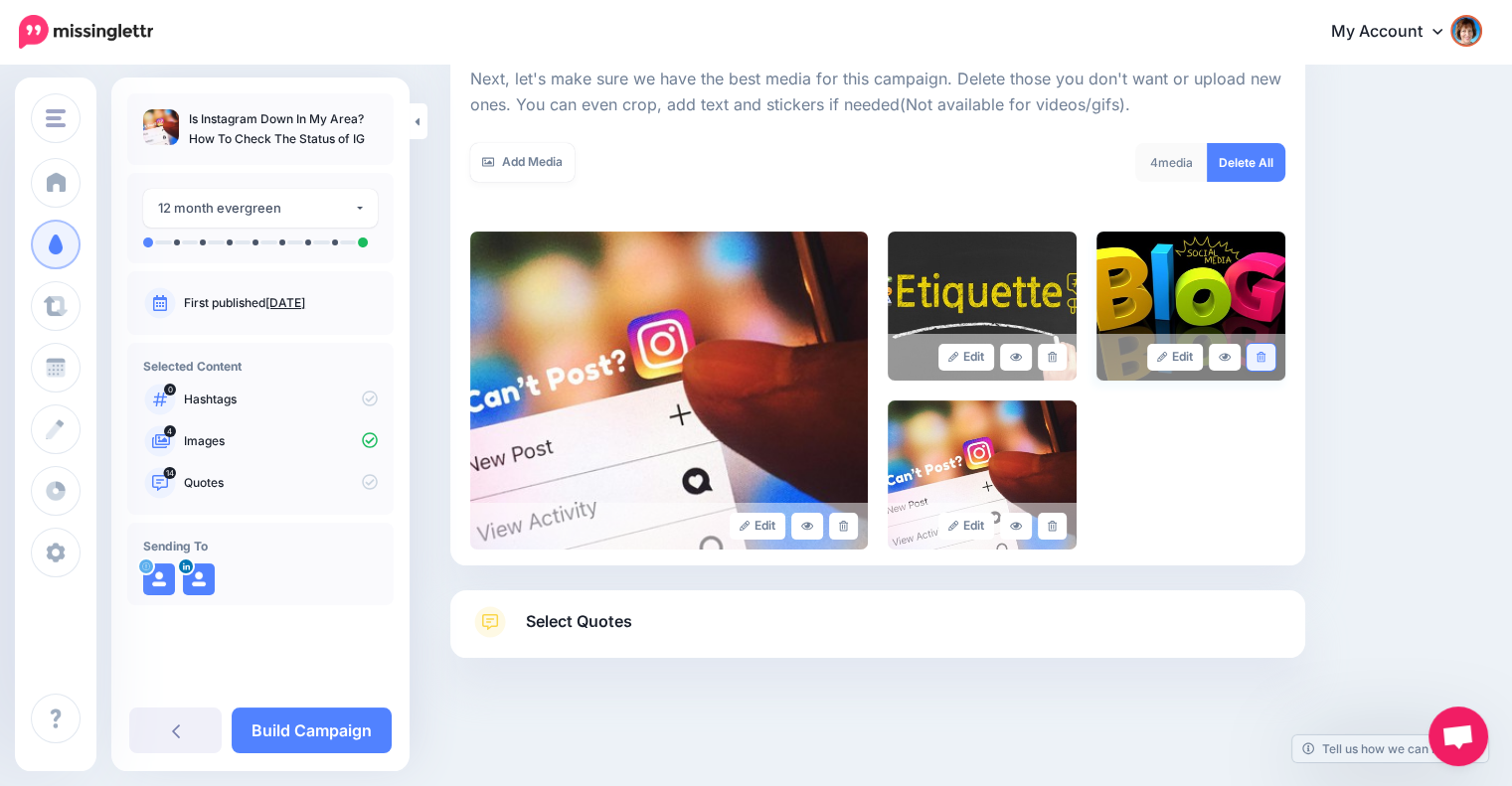 click 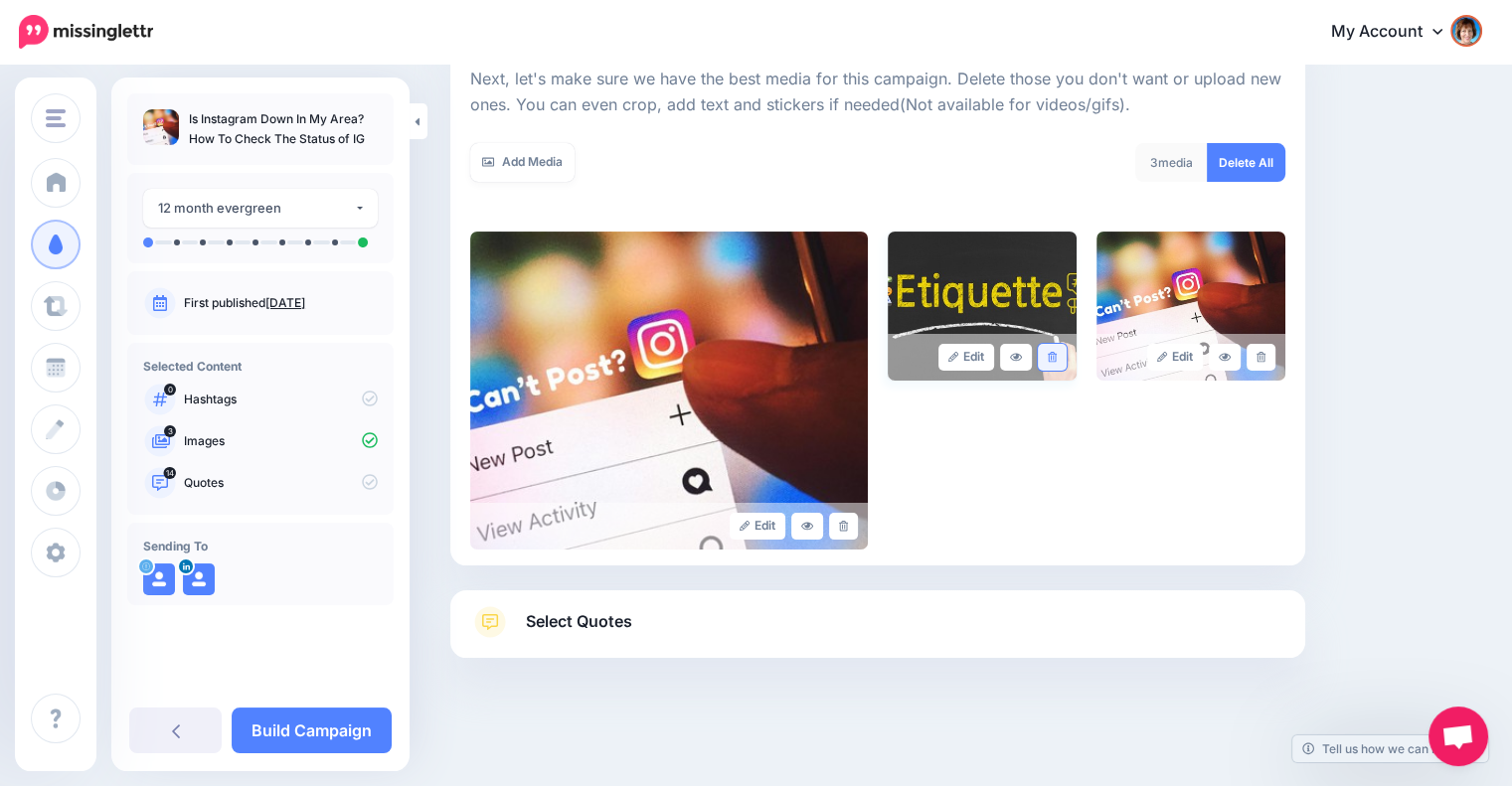 click at bounding box center (1052, 357) 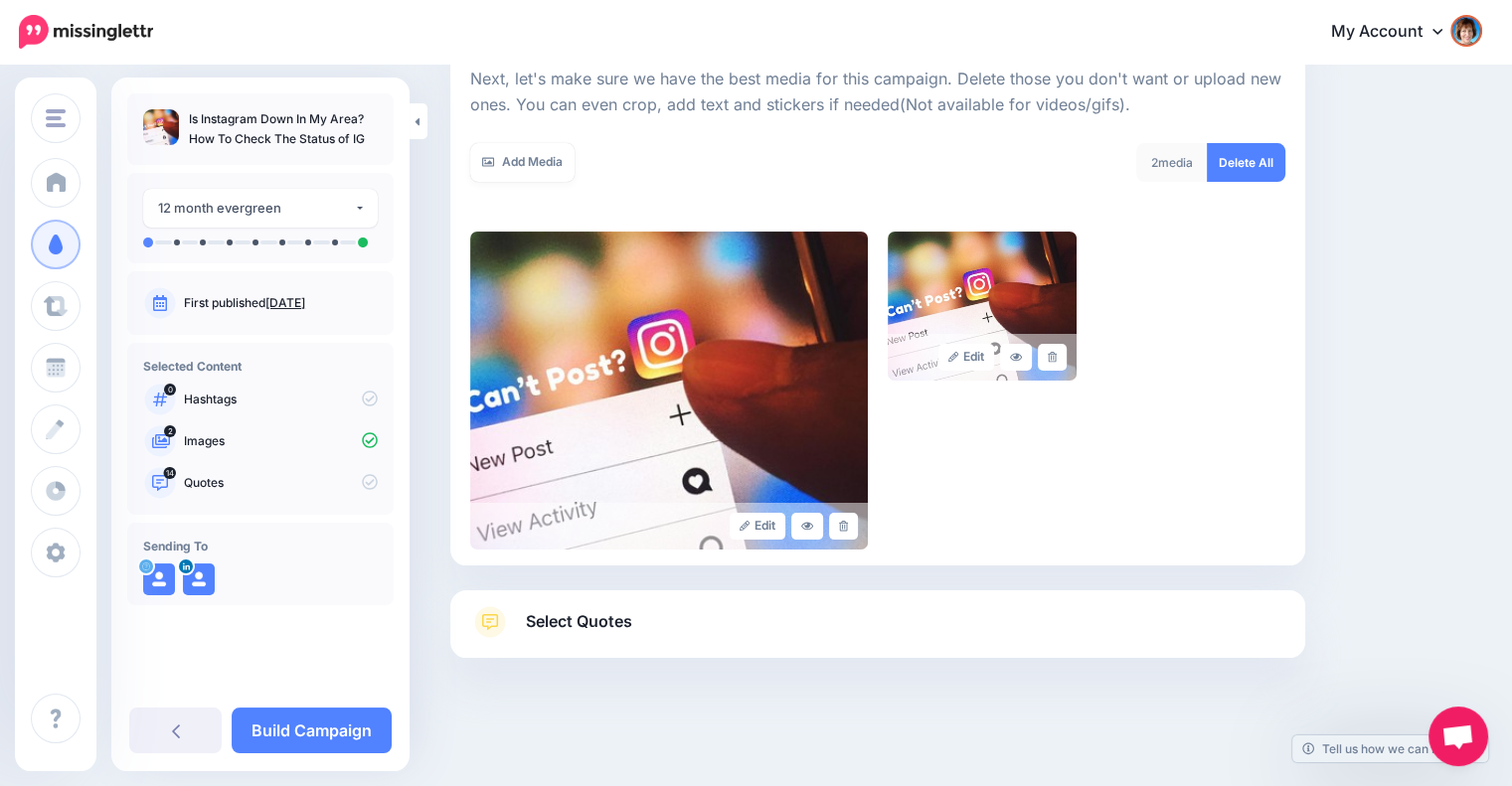 click on "Select Quotes
Choose your favourite quotes or go with our recommendations. The quotes you choose will be used to create the social content and quote bubble imagery for this campaign.
This Campaign is made up of 9 posts and so we recommend selecting a minimum of 9 quotes. Any additional quotes you select will be available for you to choose from in the next step (in case you want to play around with combinations).
Add
Search
14  quotes" at bounding box center (878, 624) 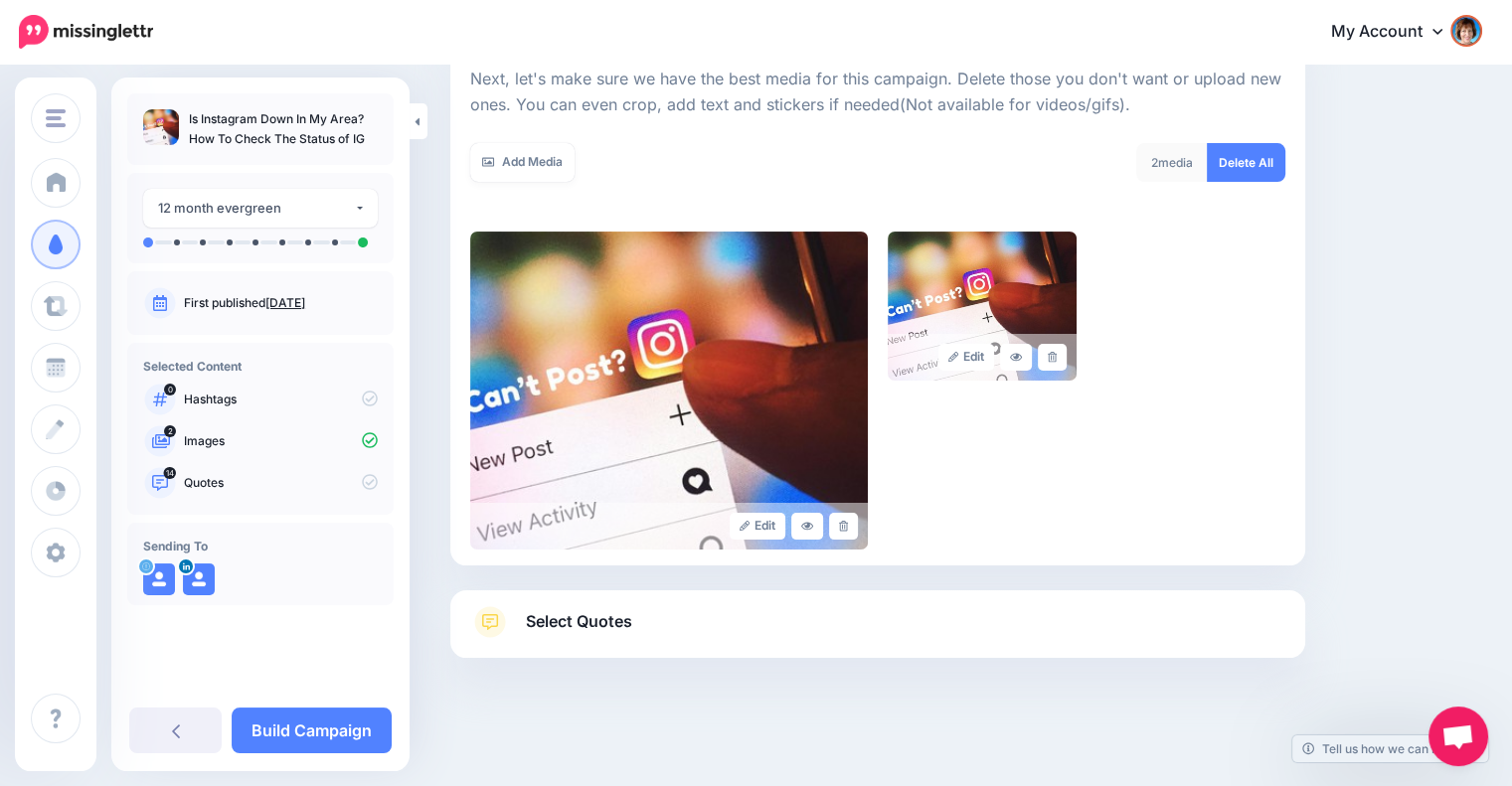 click on "Select Quotes" at bounding box center (878, 632) 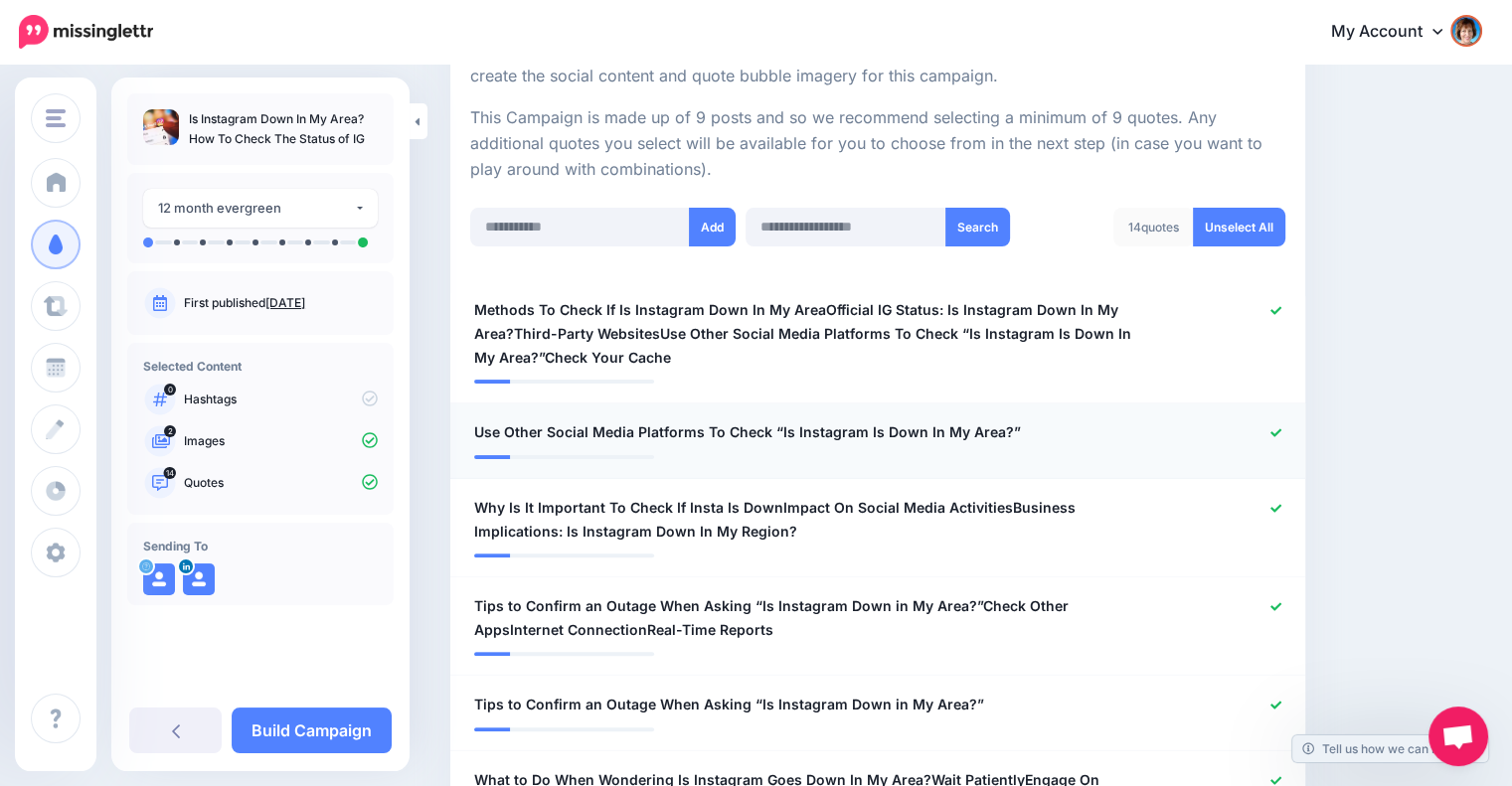 scroll, scrollTop: 451, scrollLeft: 0, axis: vertical 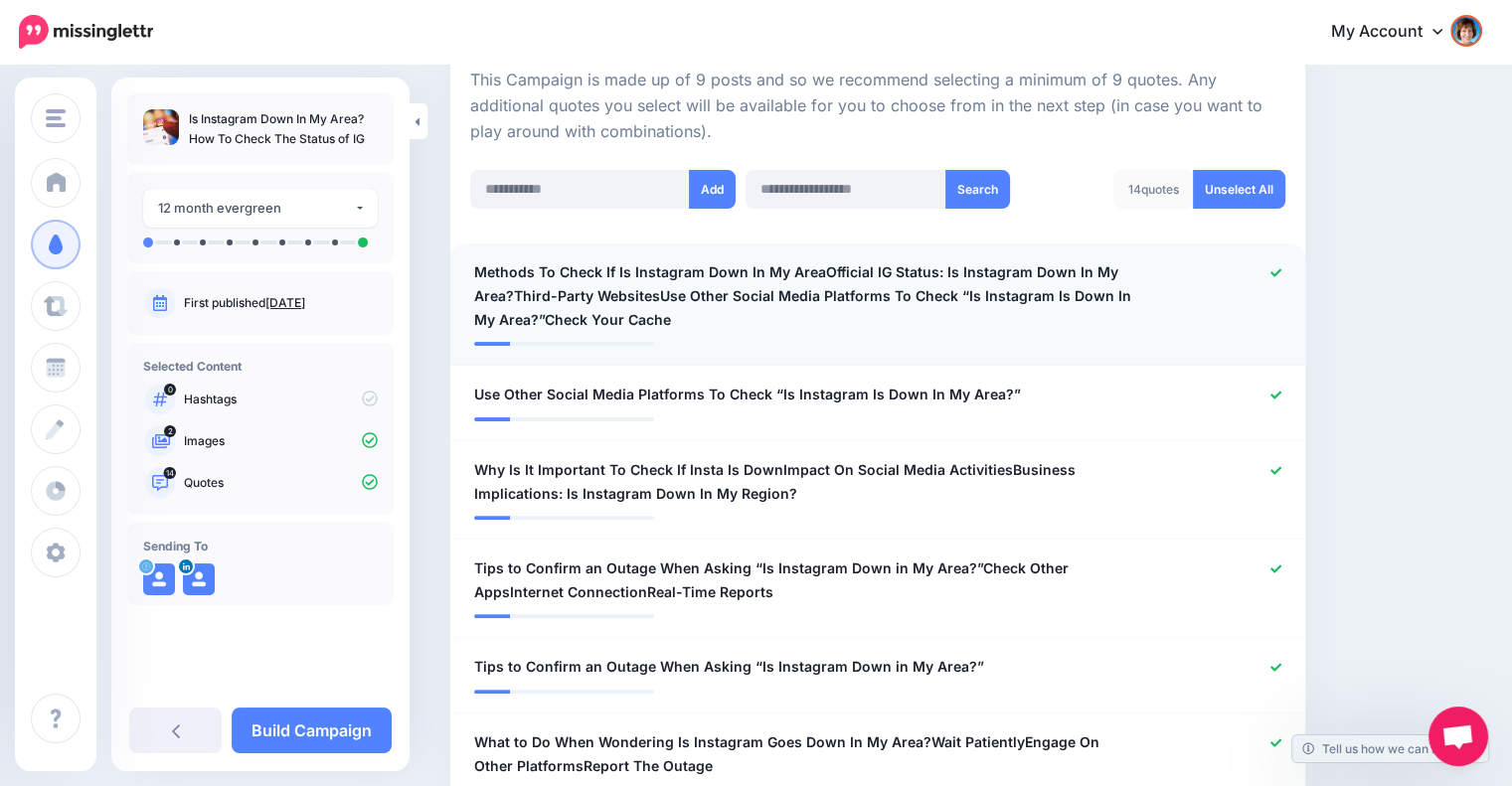 click on "Methods To Check If Is Instagram Down In My AreaOfficial IG Status: Is Instagram Down In My Area?Third-Party WebsitesUse Other Social Media Platforms To Check “Is Instagram Is Down In My Area?”Check Your Cache" at bounding box center [808, 296] 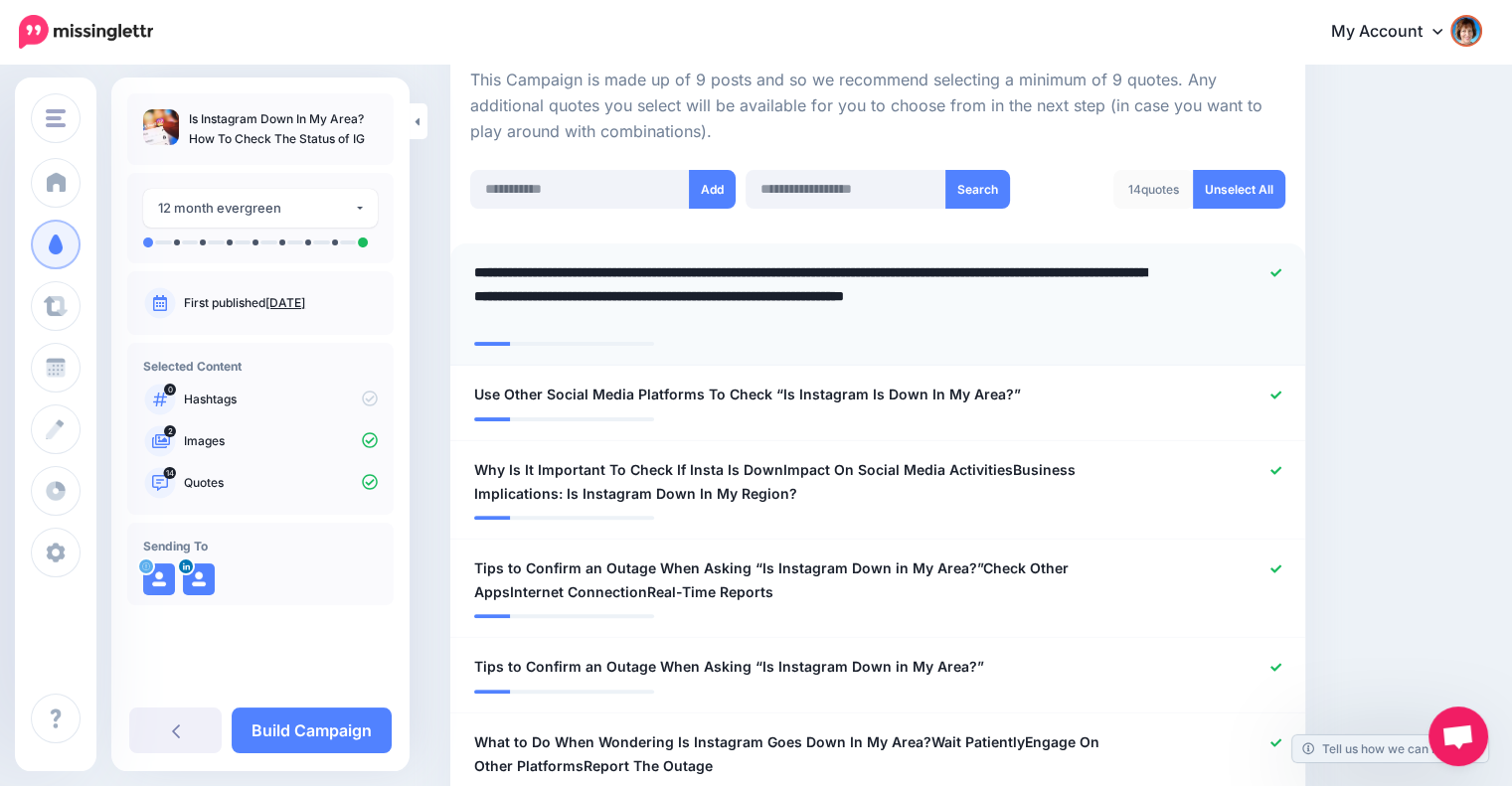 drag, startPoint x: 815, startPoint y: 269, endPoint x: 835, endPoint y: 313, distance: 48.332184 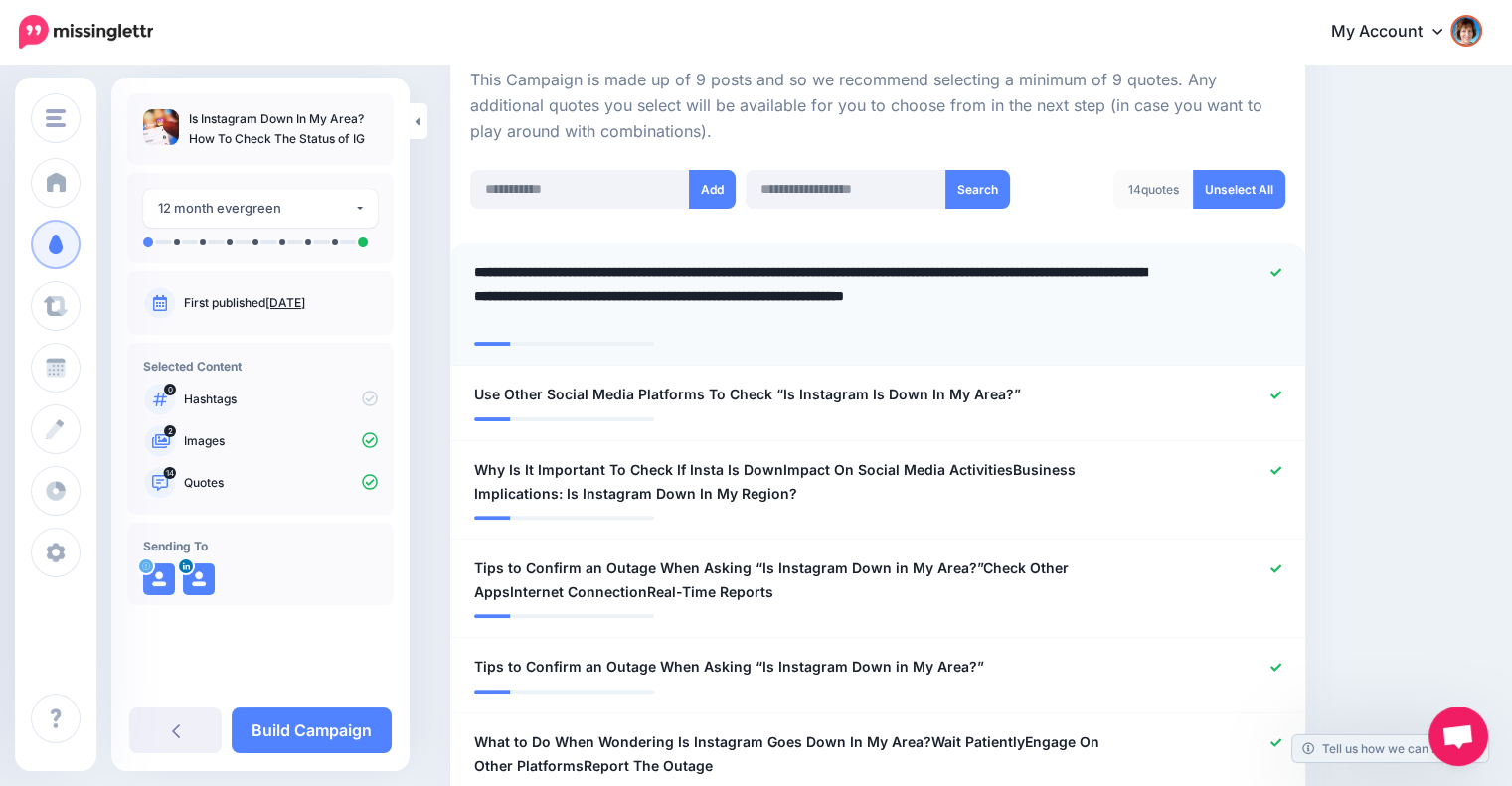 click on "**********" at bounding box center (813, 296) 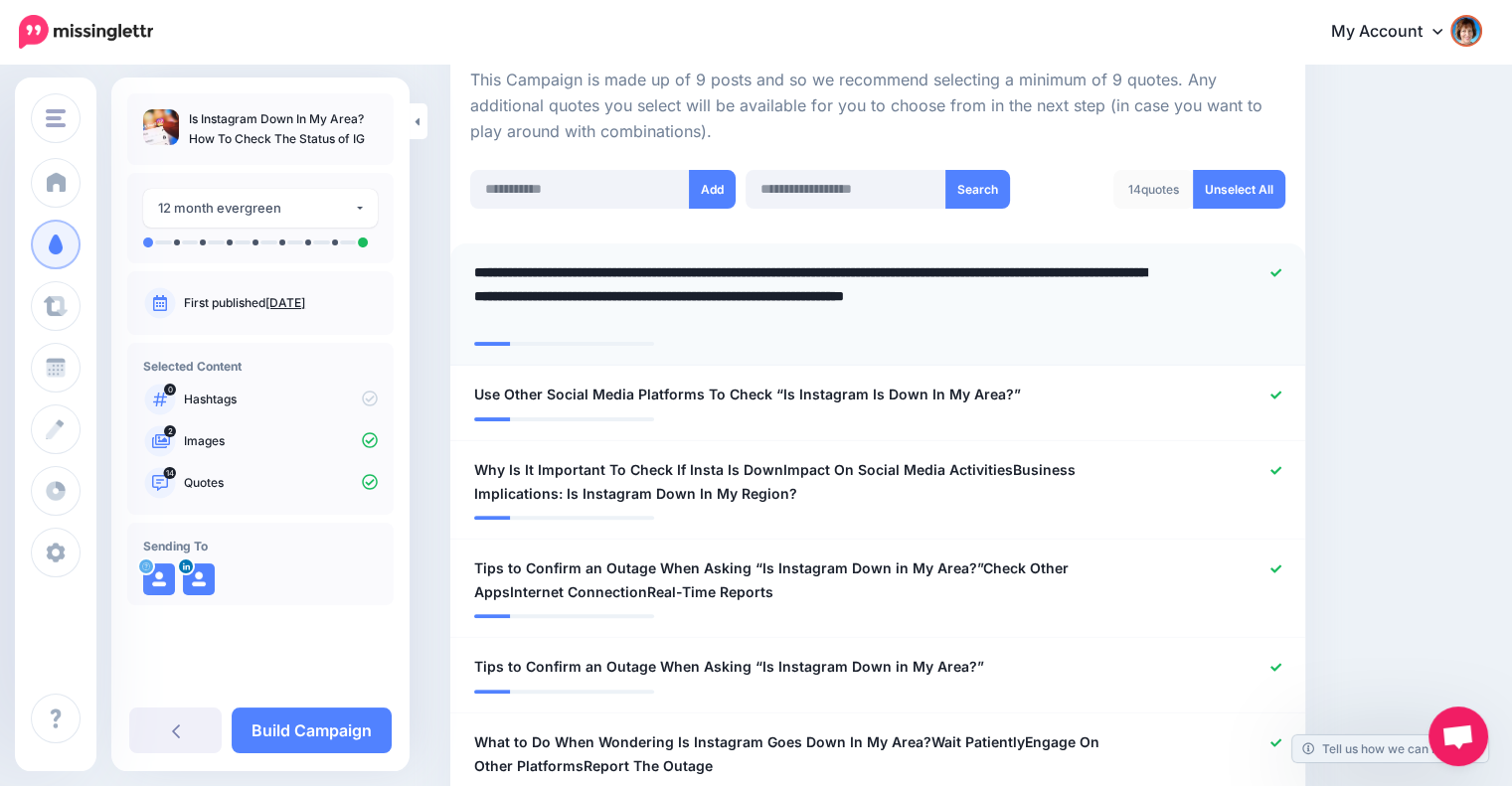 type on "**********" 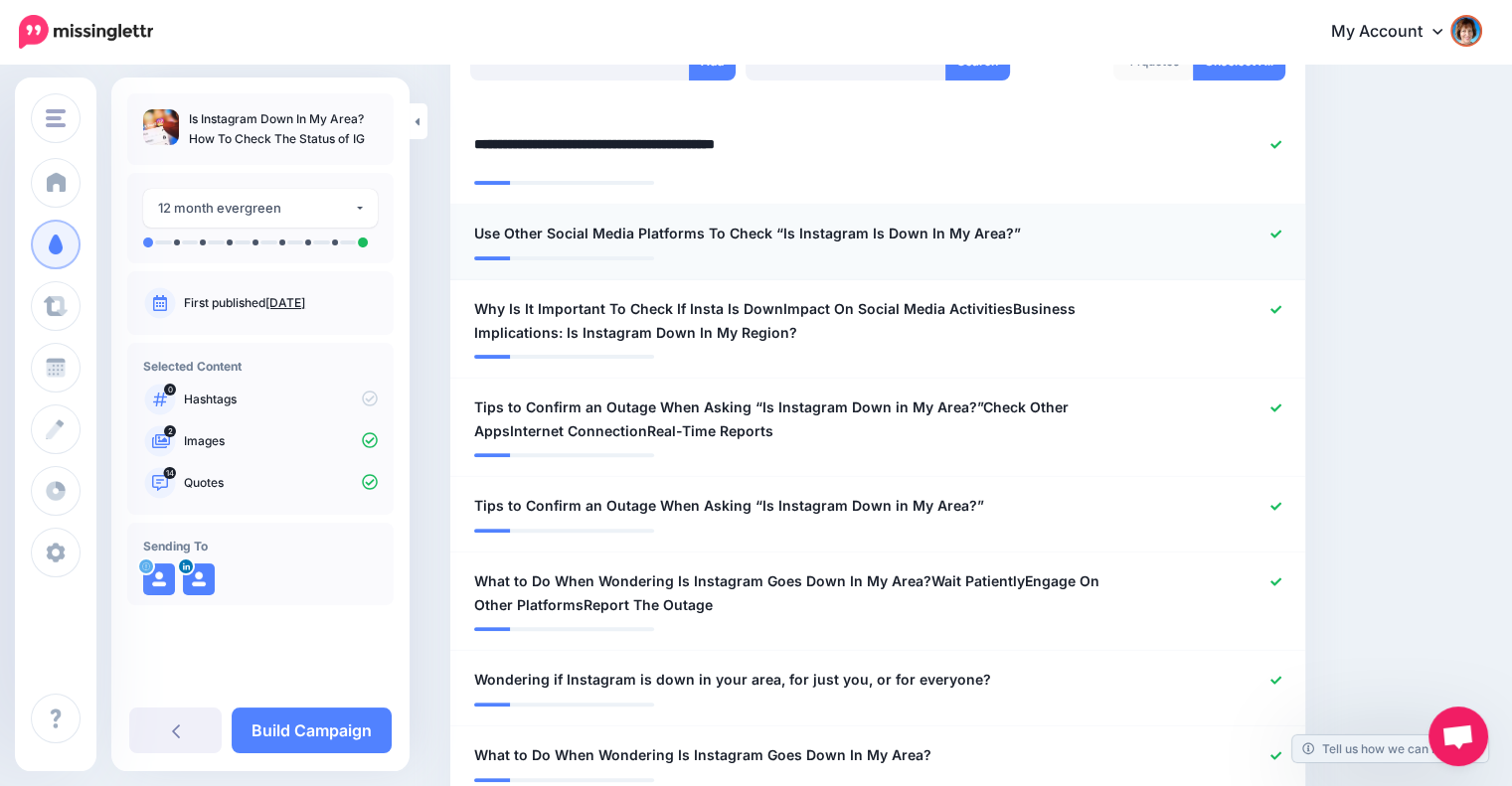 scroll, scrollTop: 617, scrollLeft: 0, axis: vertical 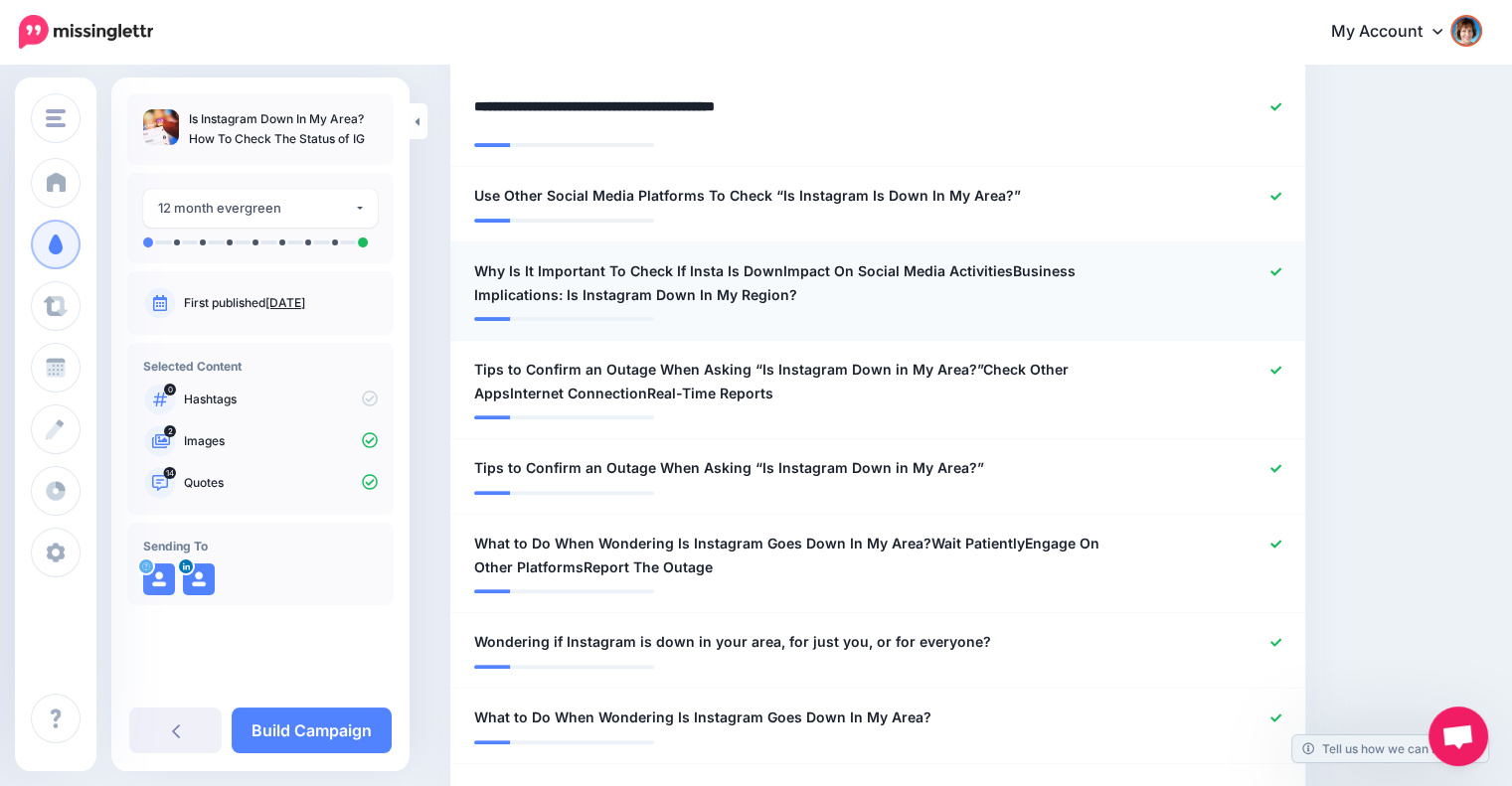 click on "Why Is It Important To Check If Insta Is DownImpact On Social Media ActivitiesBusiness Implications: Is Instagram Down In My Region?" at bounding box center (808, 283) 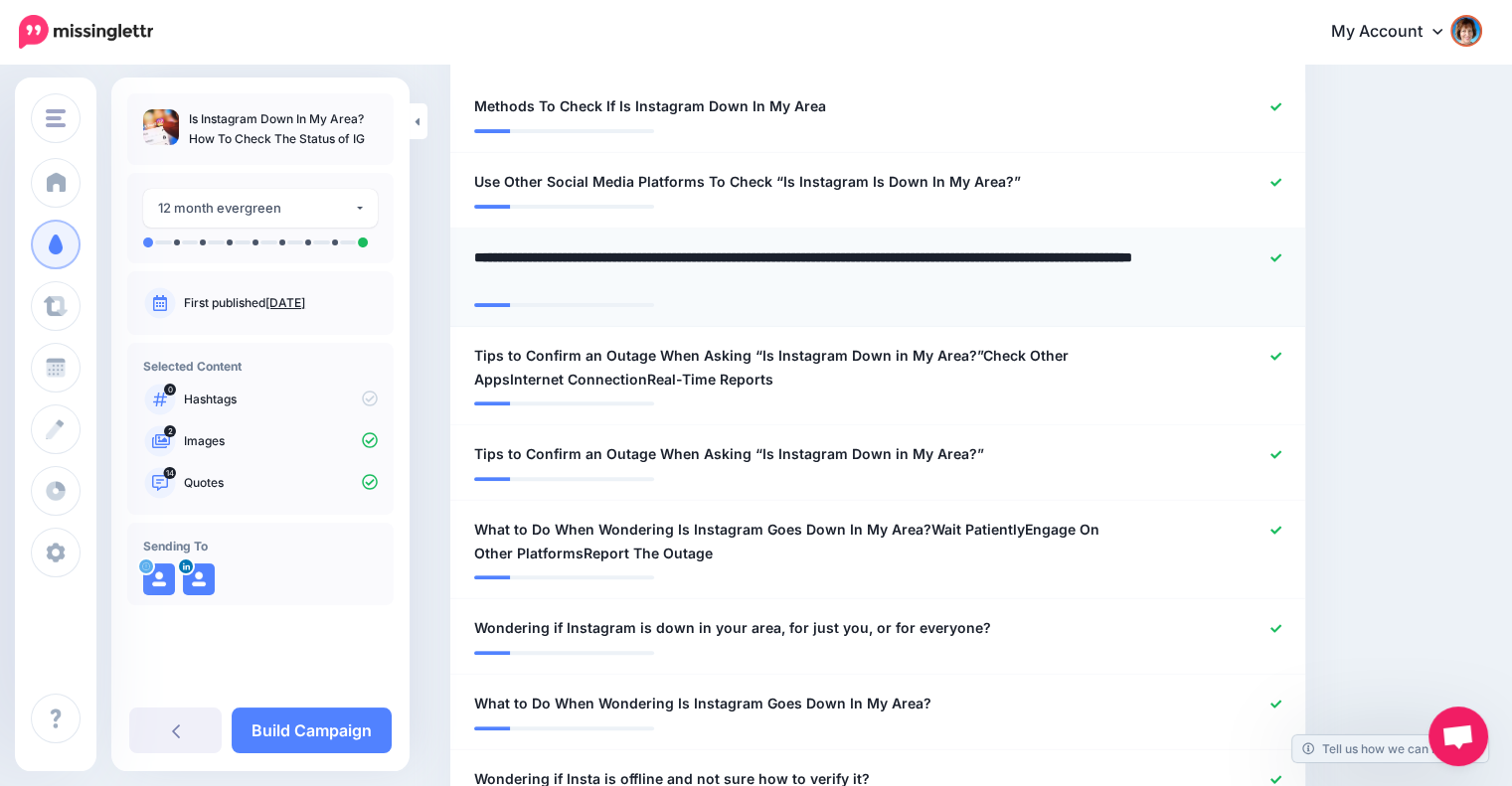 click on "**********" at bounding box center [813, 269] 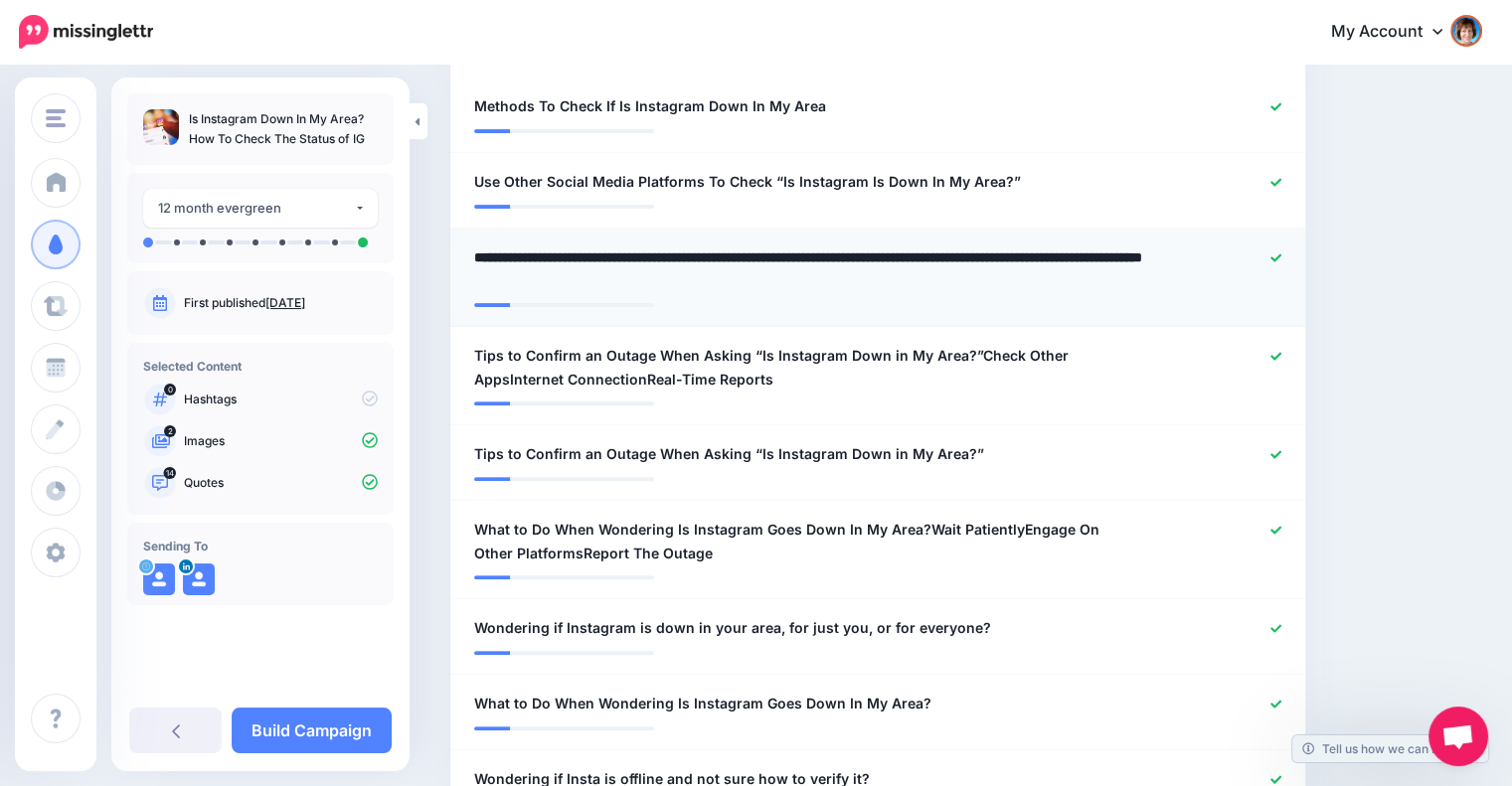 drag, startPoint x: 1013, startPoint y: 254, endPoint x: 1050, endPoint y: 305, distance: 63.007936 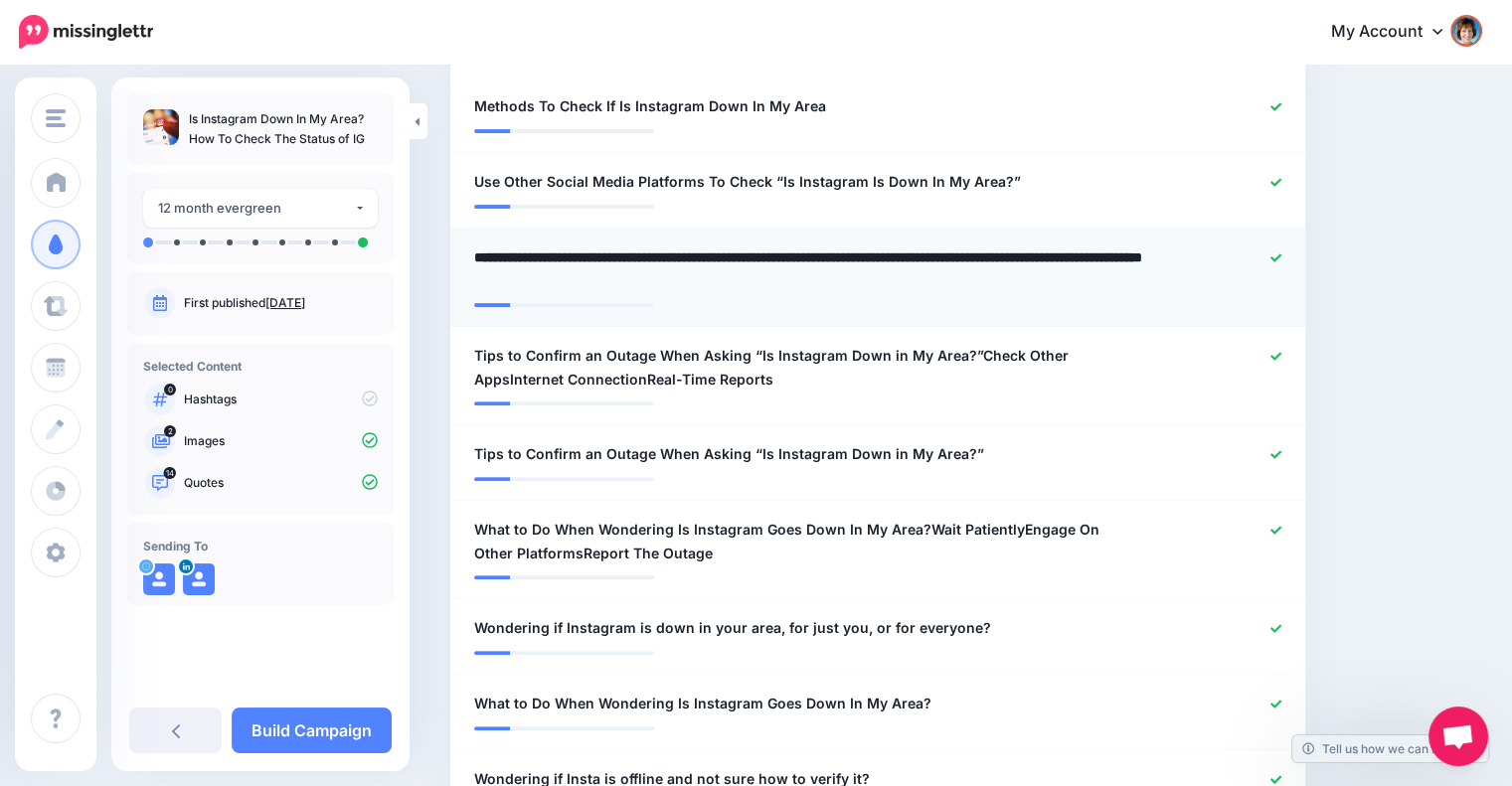 click on "**********" at bounding box center (878, 277) 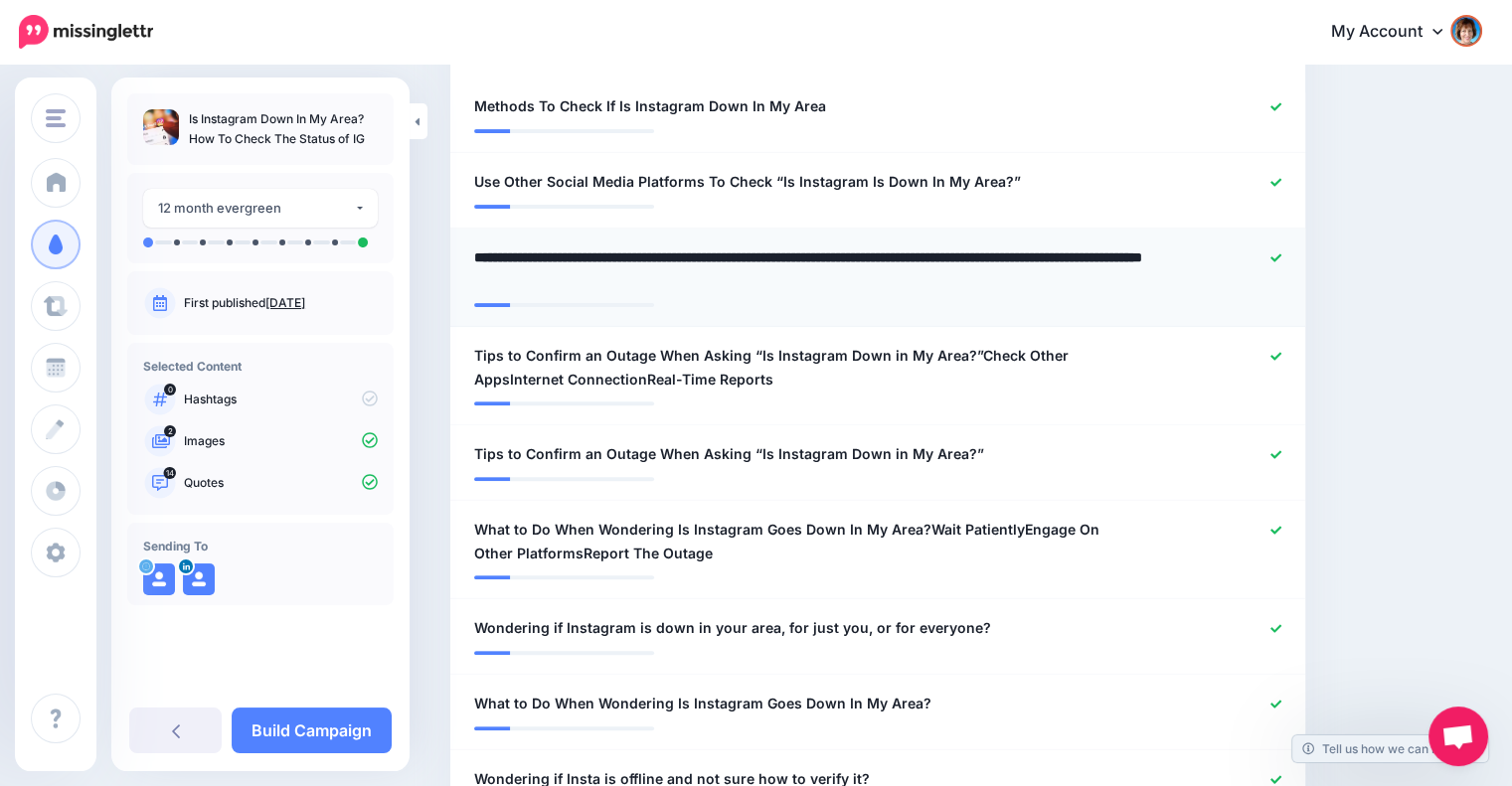 type on "**********" 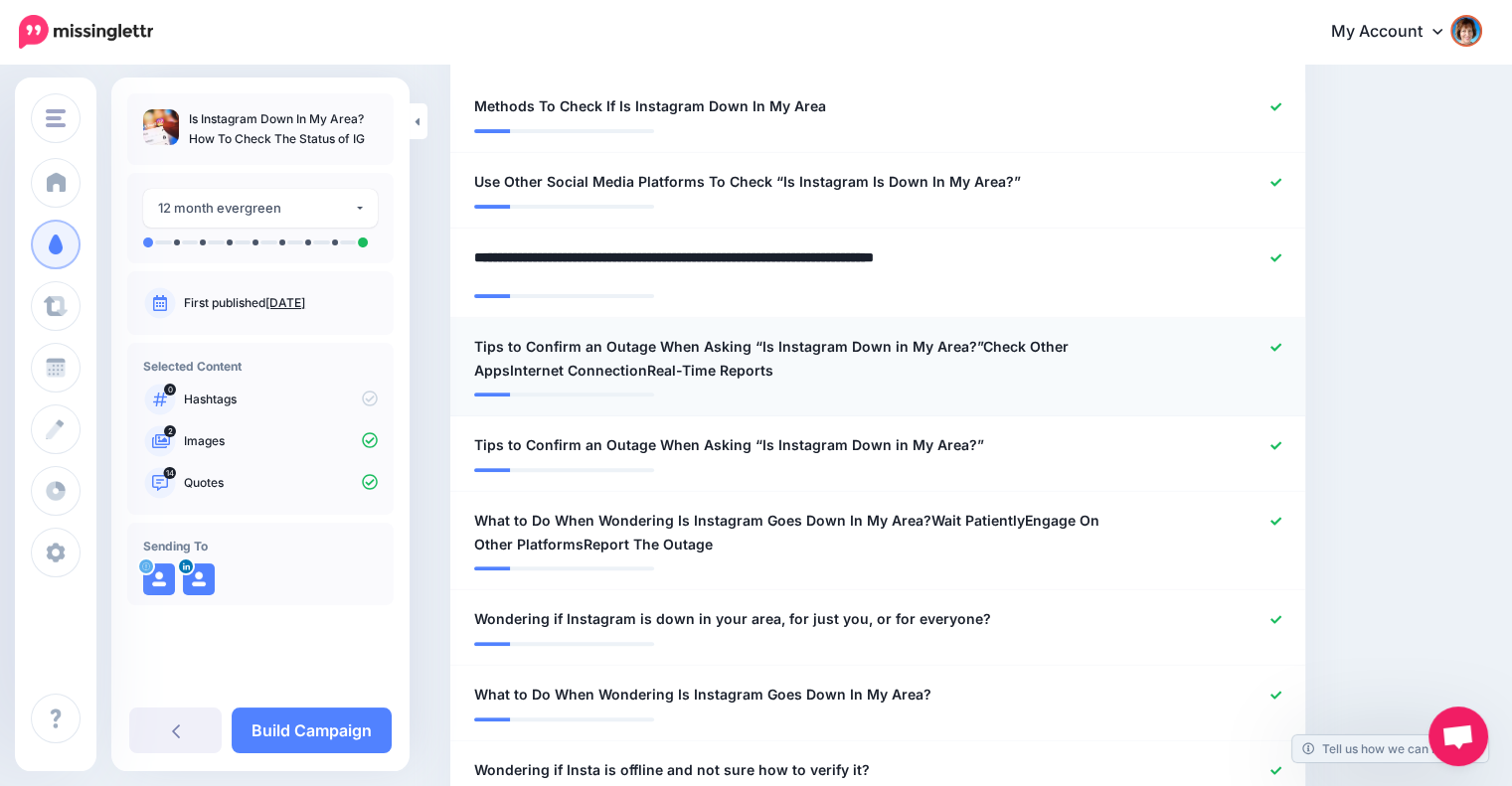 scroll, scrollTop: 783, scrollLeft: 0, axis: vertical 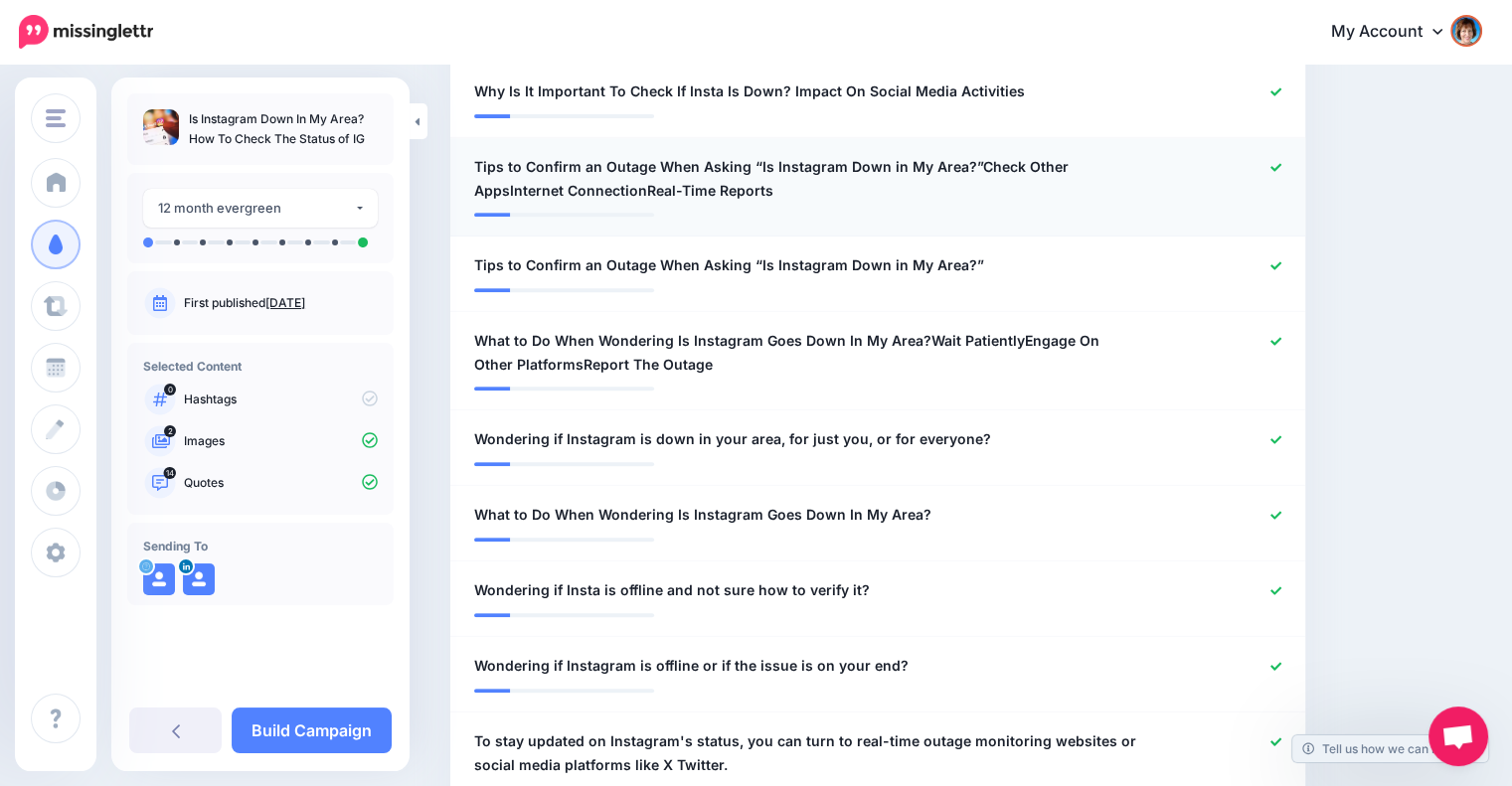 click on "**********" at bounding box center (878, 187) 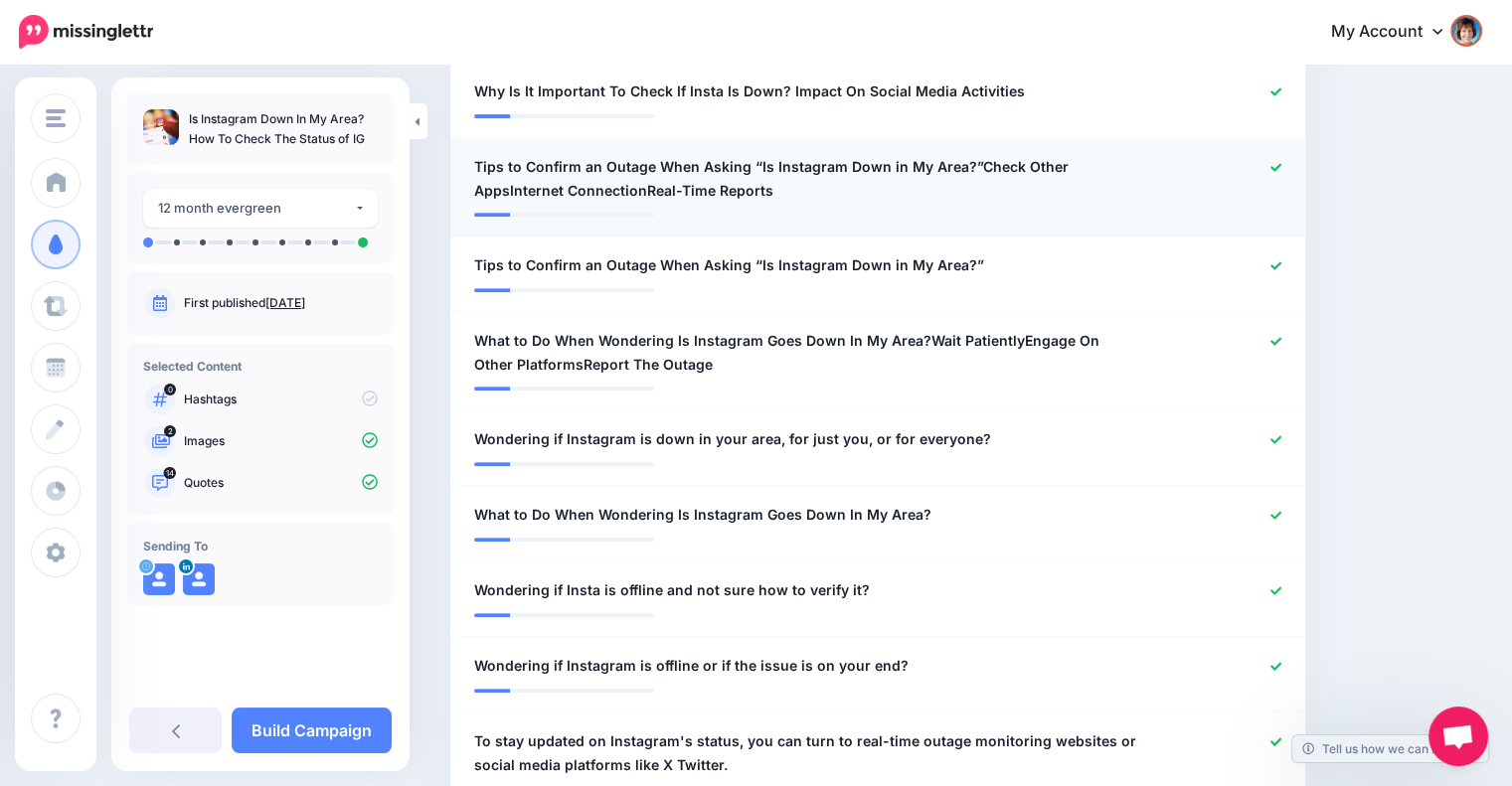 click on "Tips to Confirm an Outage When Asking “Is Instagram Down in My Area?”Check Other AppsInternet ConnectionReal-Time Reports" at bounding box center (808, 179) 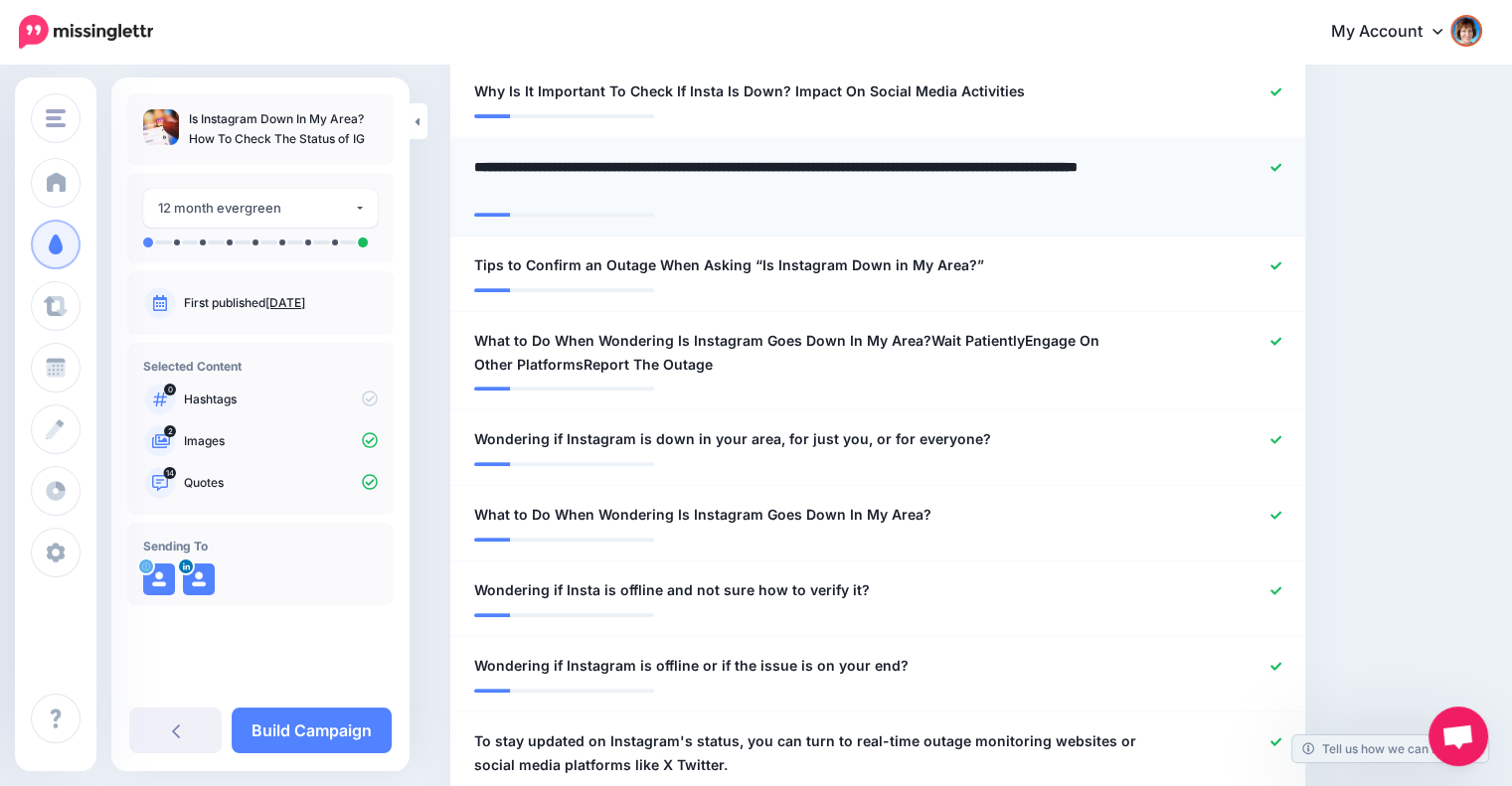 drag, startPoint x: 971, startPoint y: 162, endPoint x: 985, endPoint y: 185, distance: 26.925824 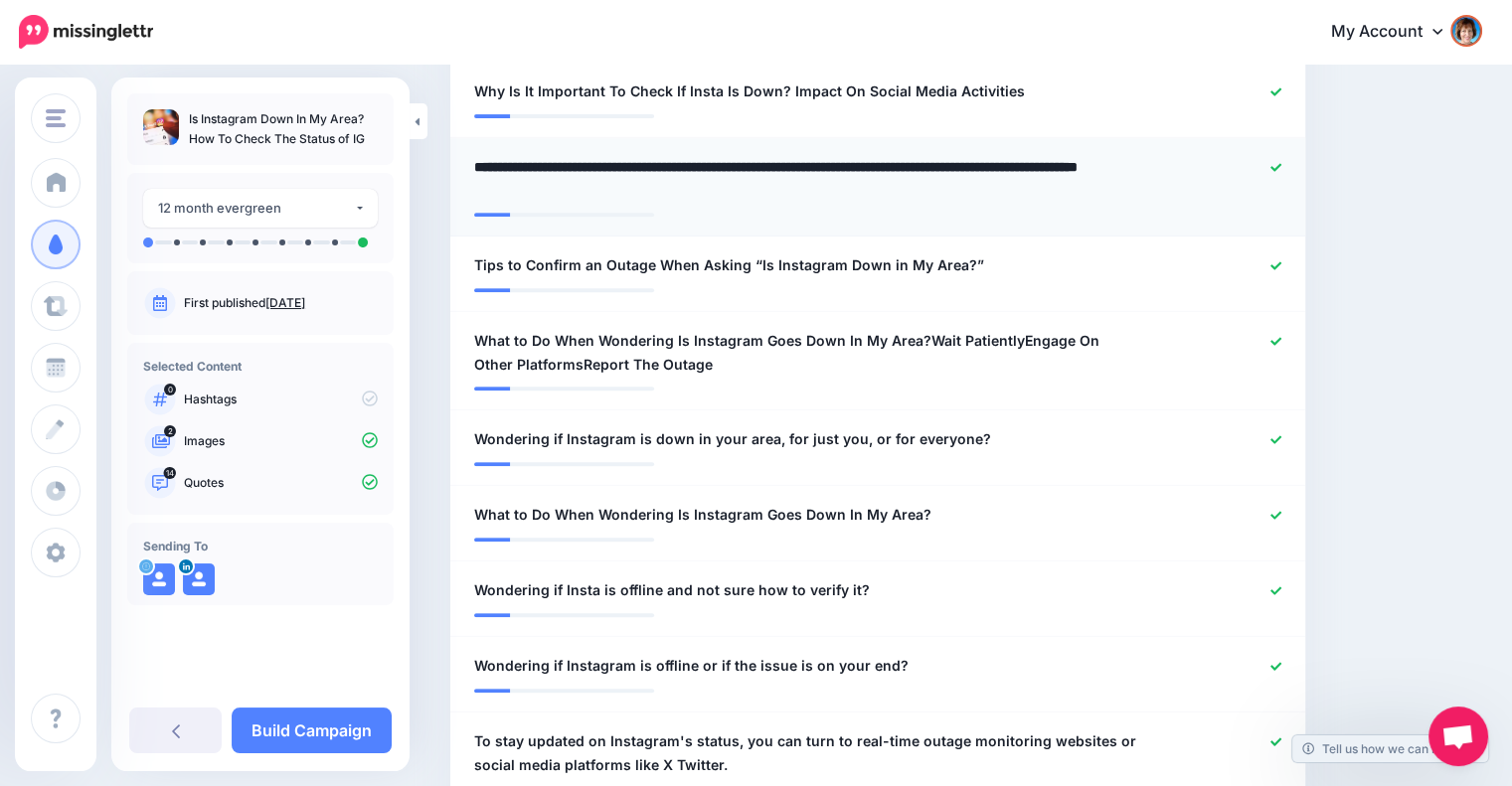 click on "**********" at bounding box center (813, 179) 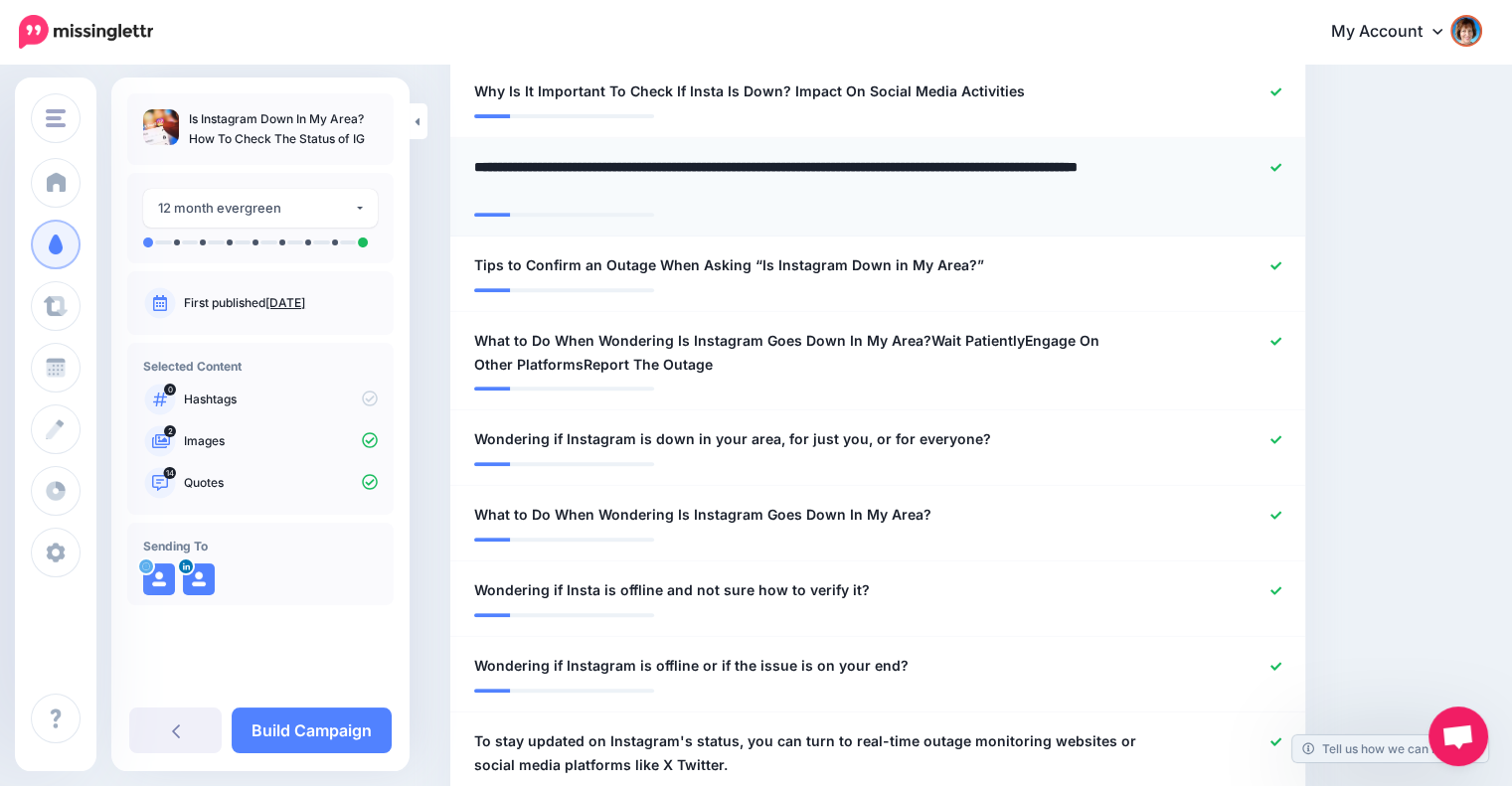type on "**********" 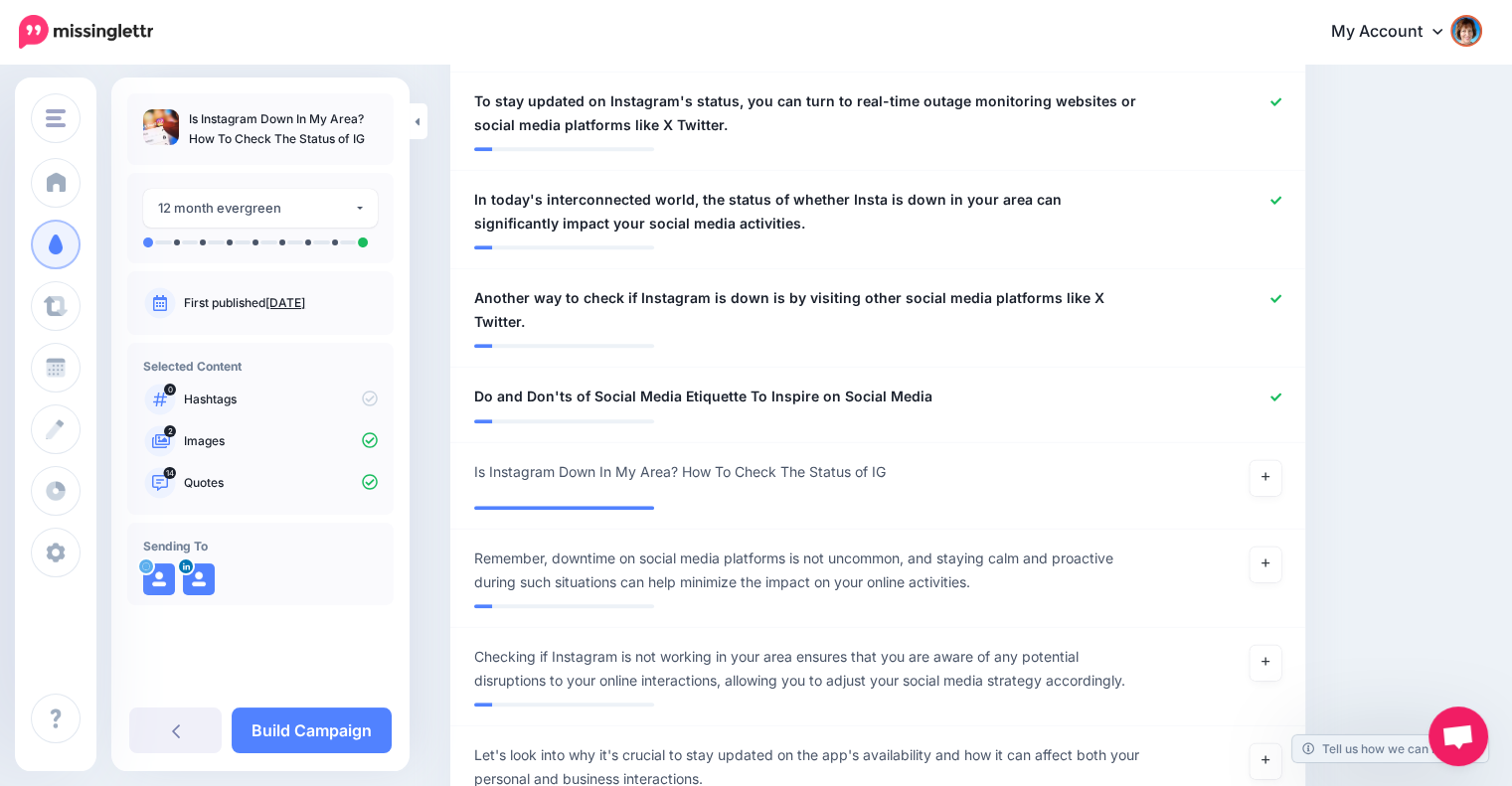 scroll, scrollTop: 1611, scrollLeft: 0, axis: vertical 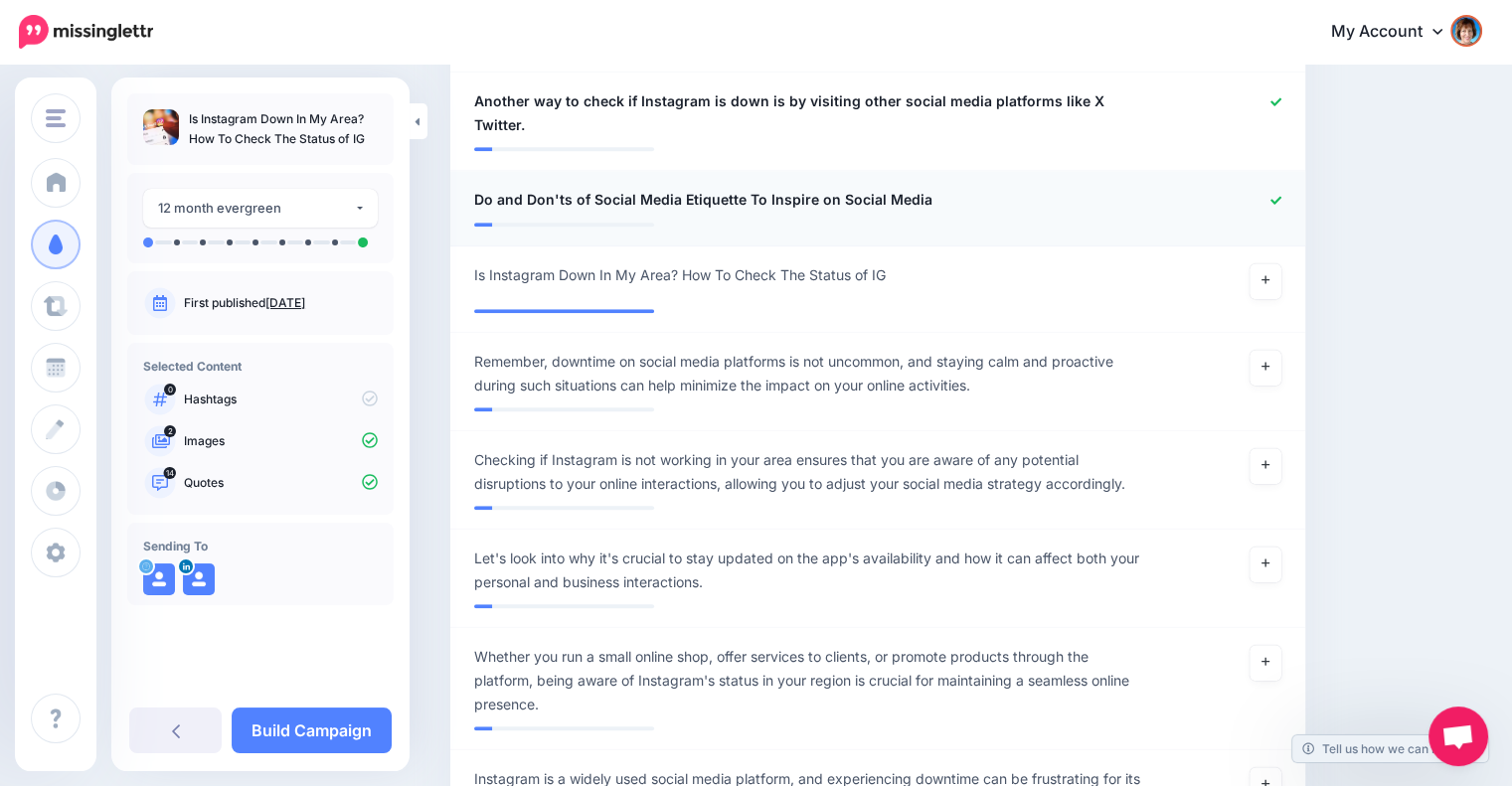 click 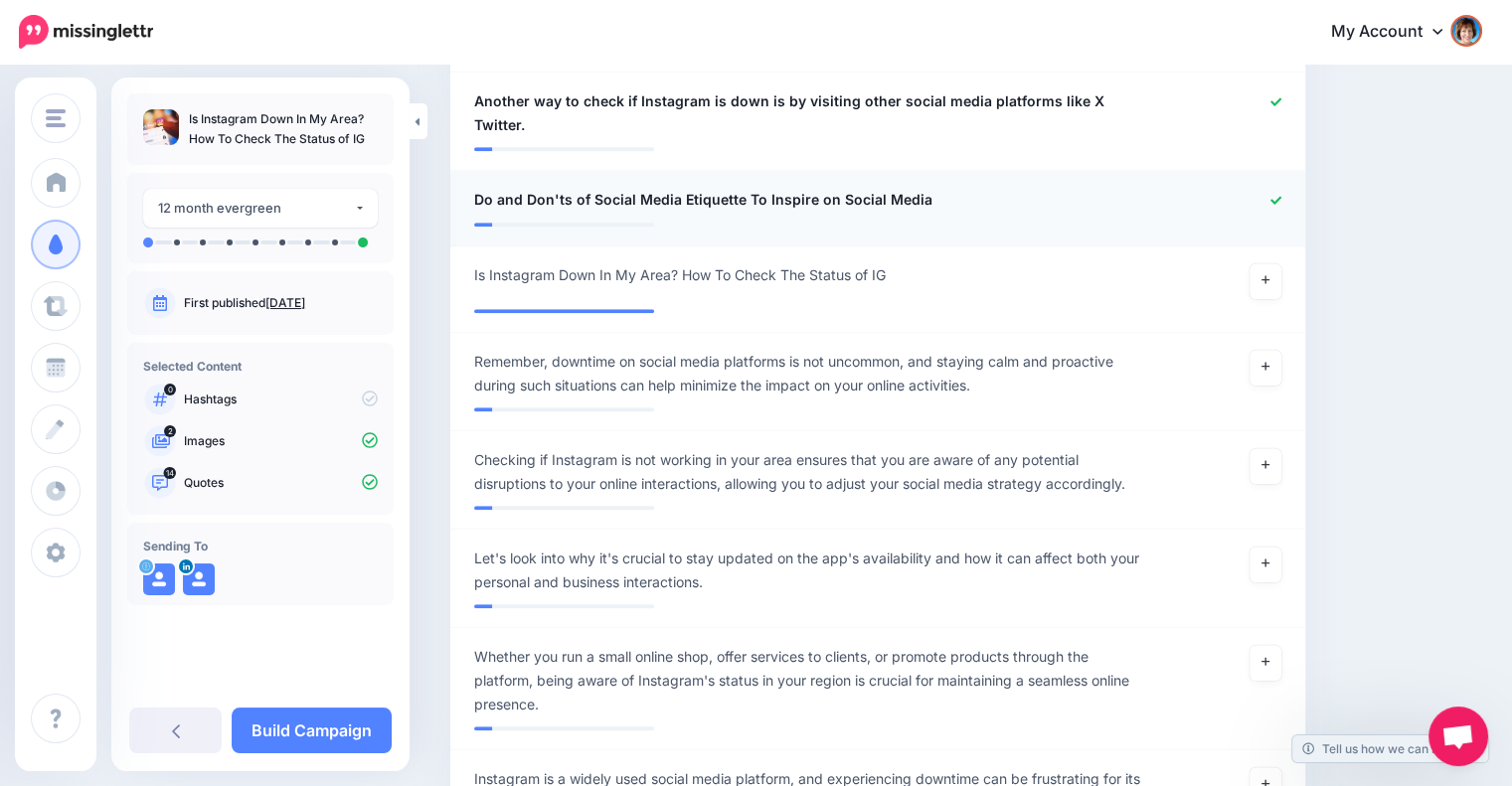 scroll, scrollTop: 1597, scrollLeft: 0, axis: vertical 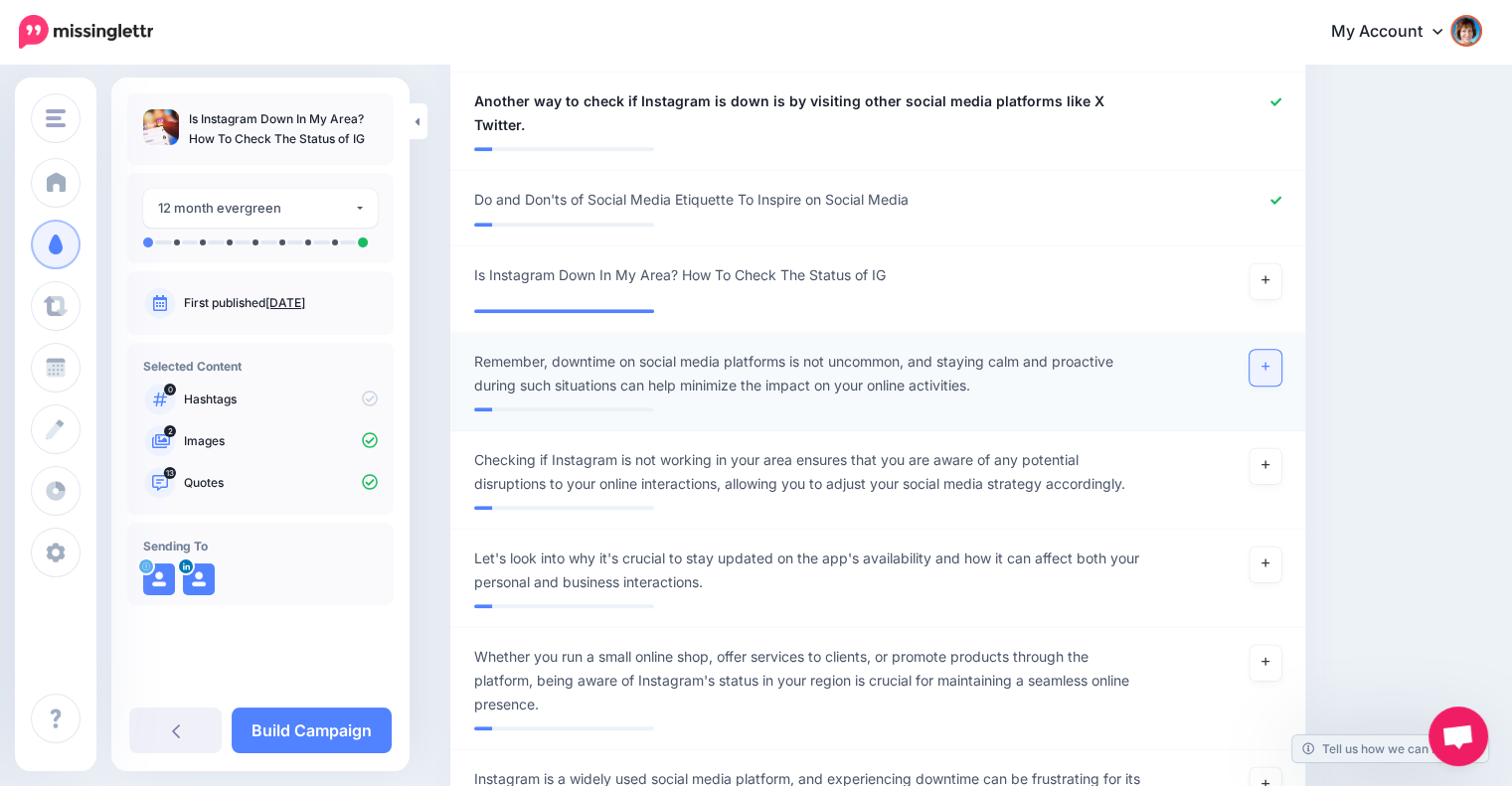 click at bounding box center (1265, 368) 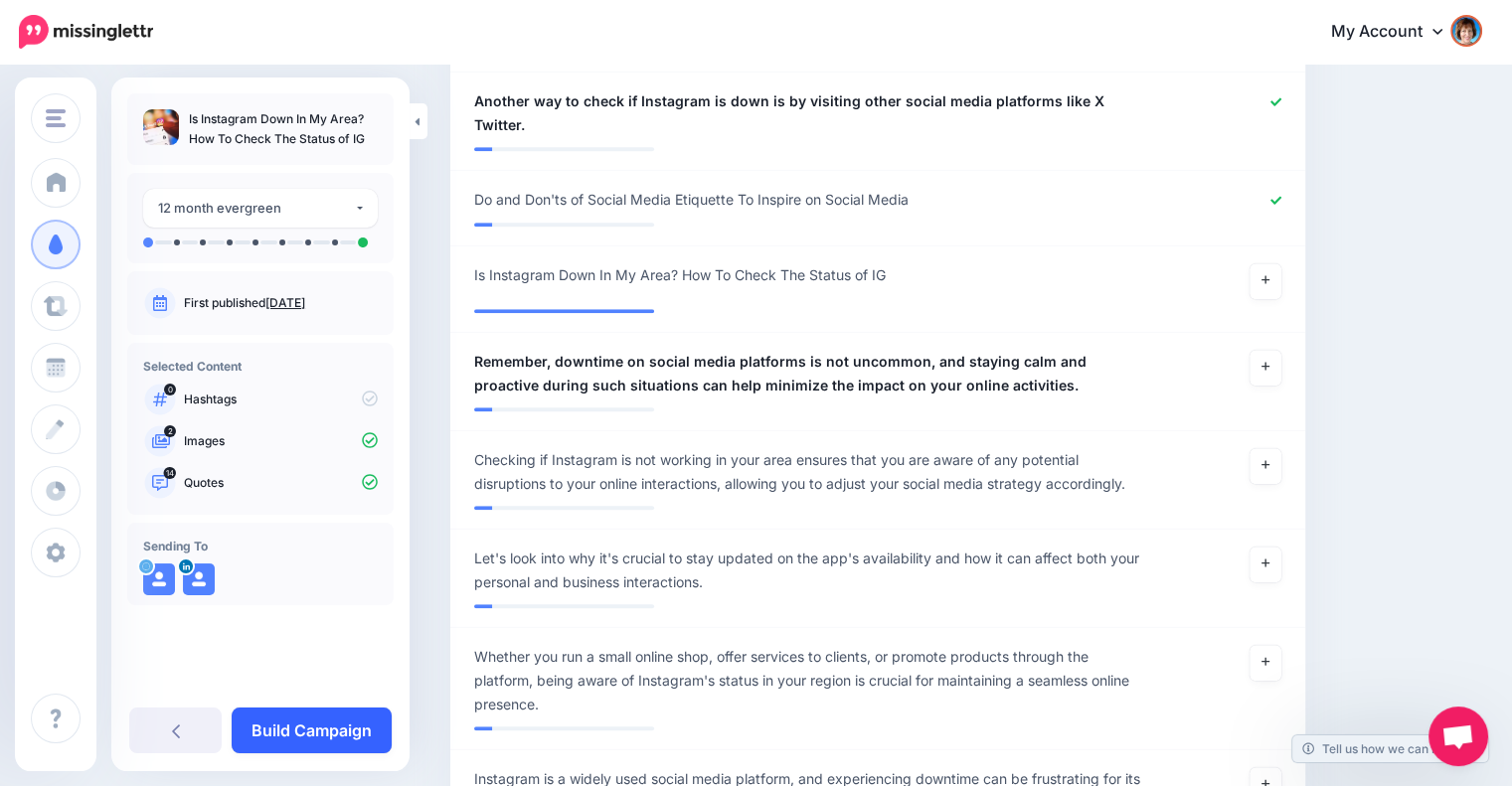 click on "Build Campaign" at bounding box center [311, 730] 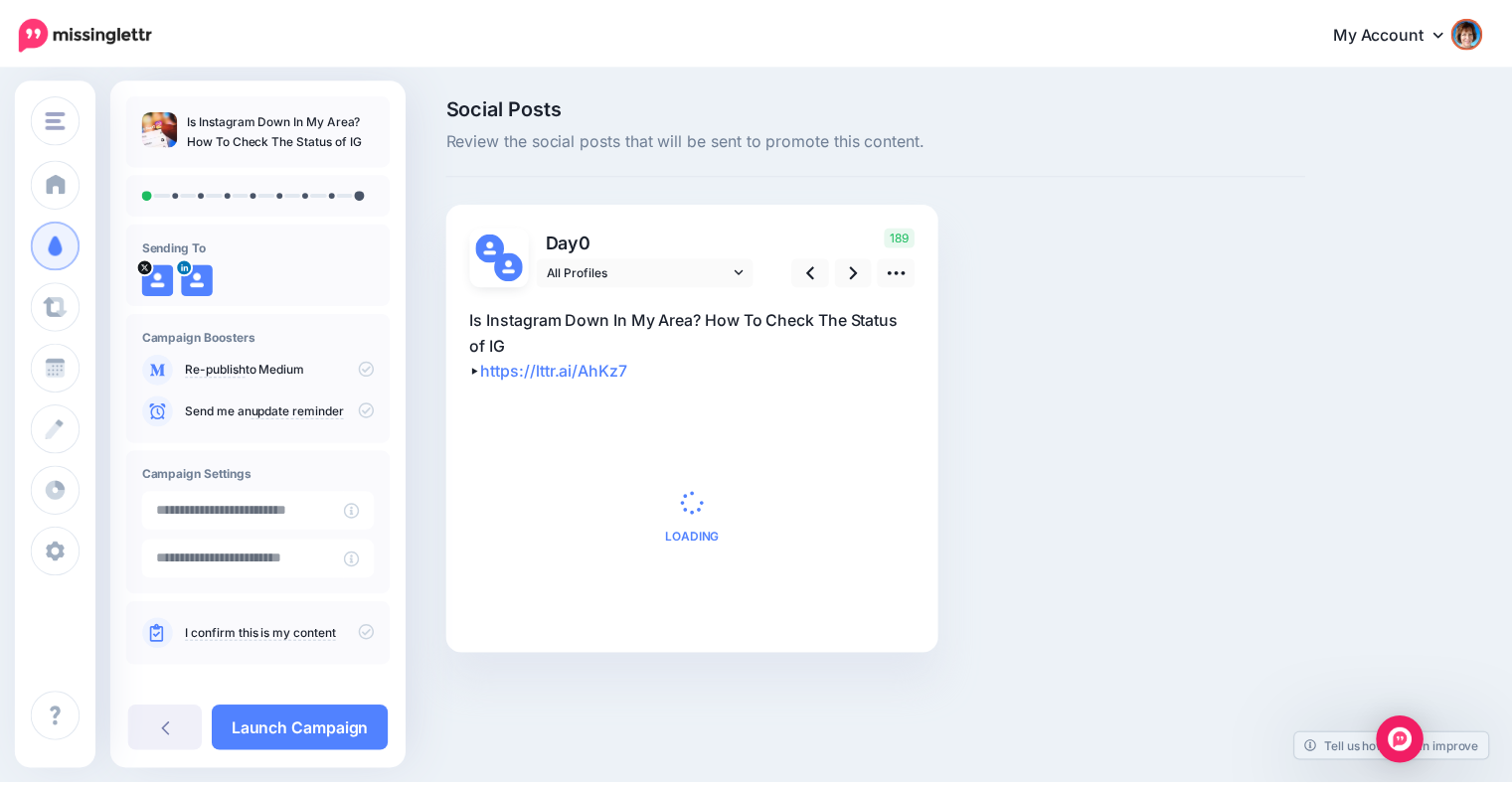scroll, scrollTop: 0, scrollLeft: 0, axis: both 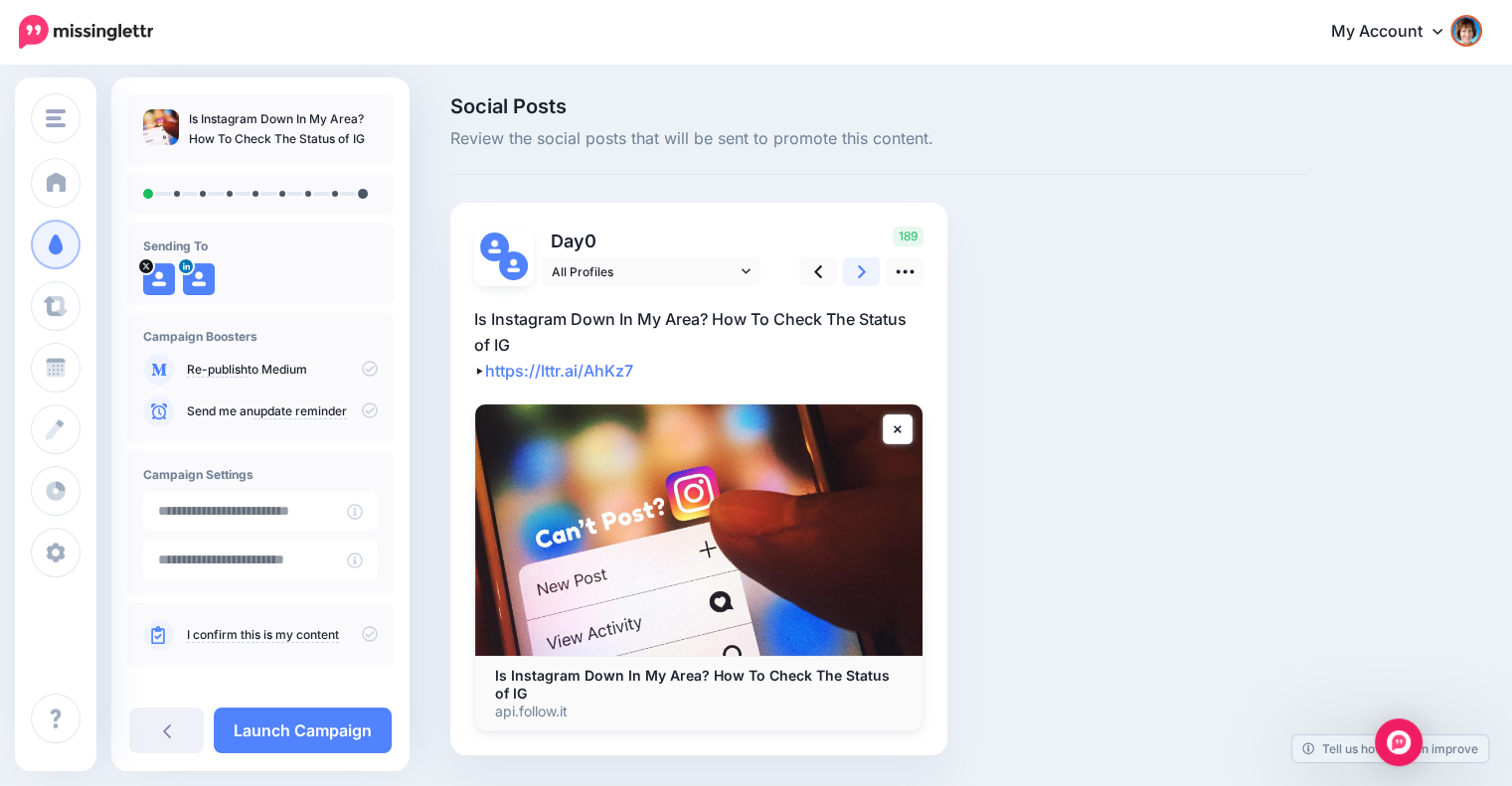 click 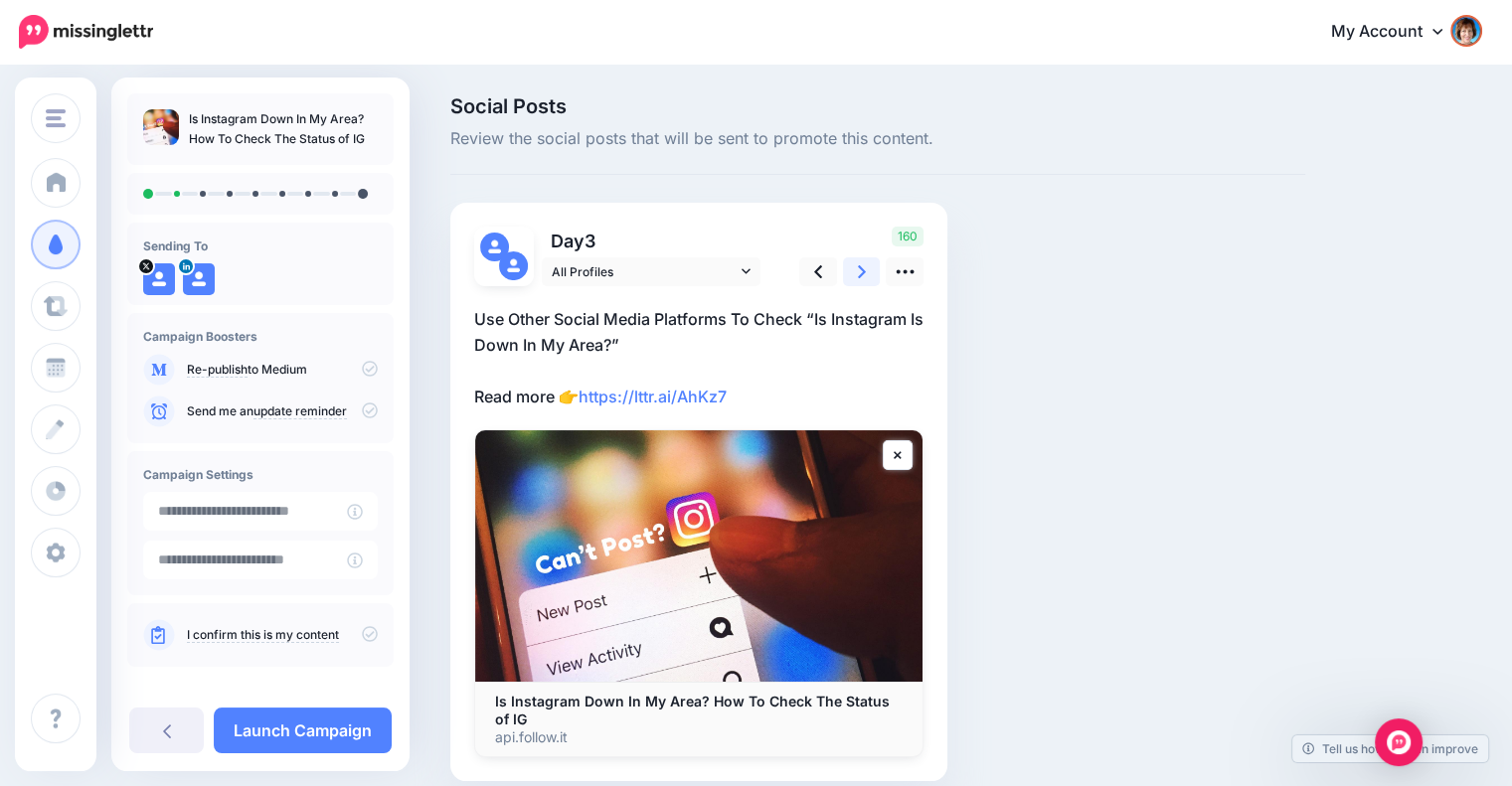 click 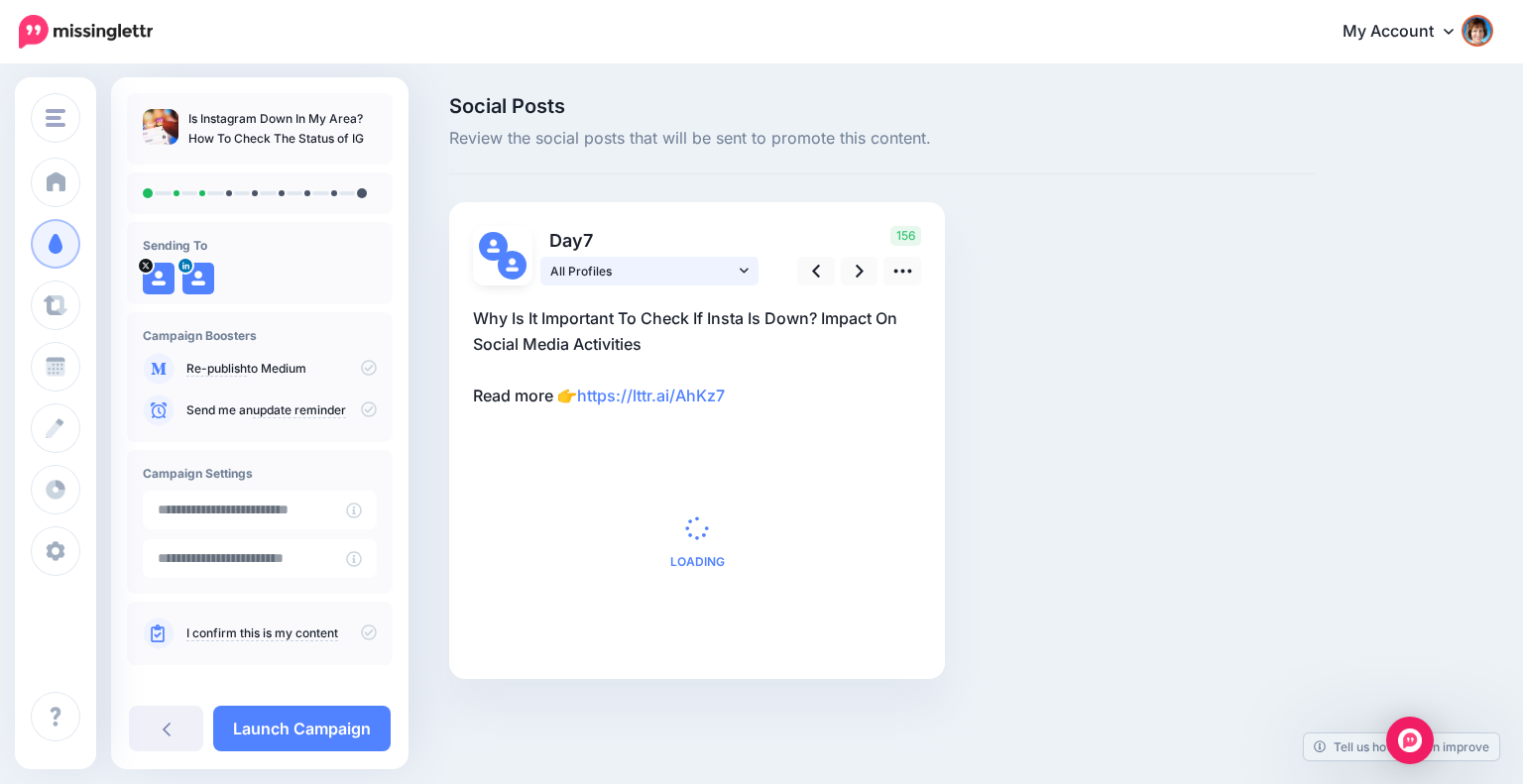 click on "All
Profiles" at bounding box center [649, 271] 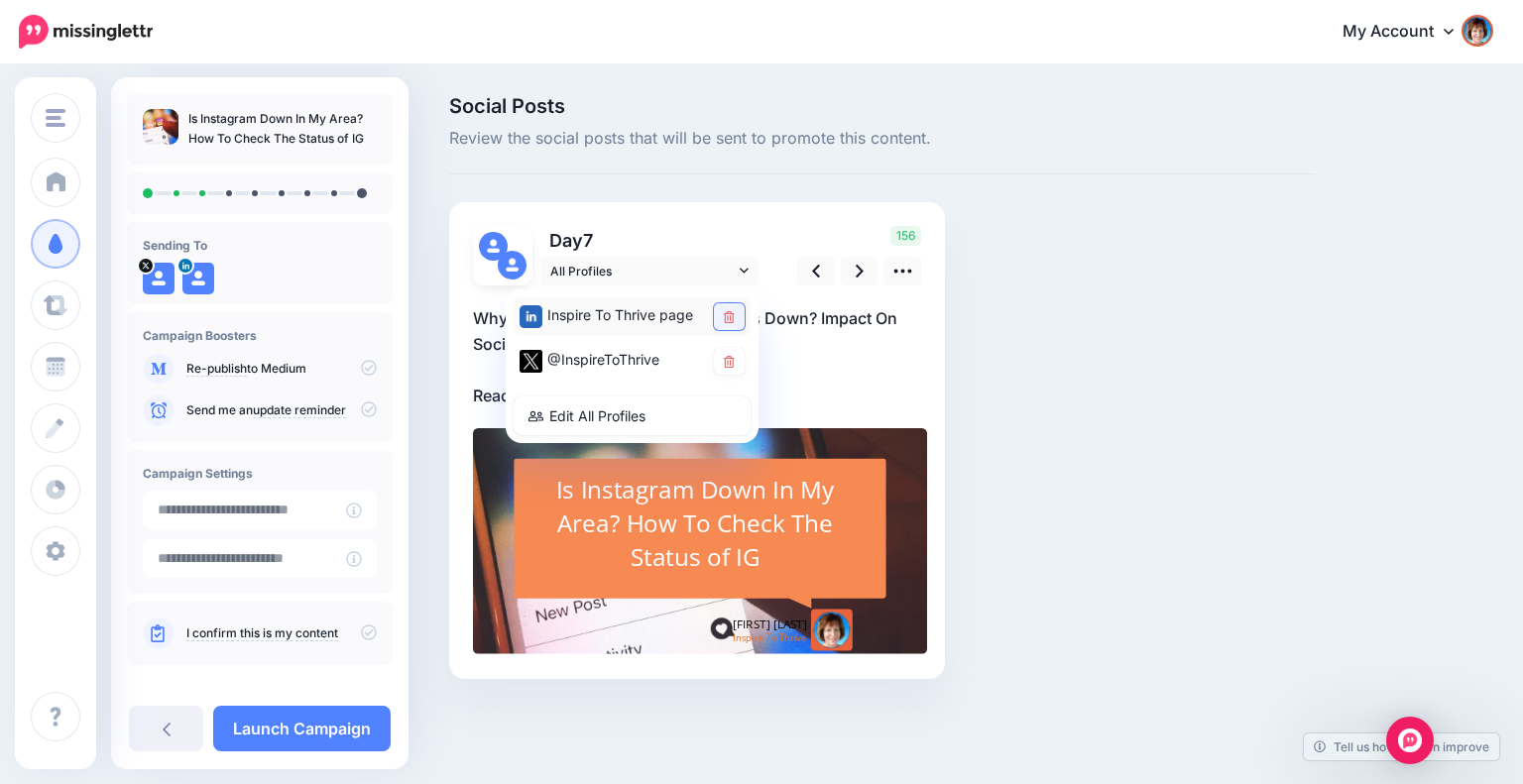 click 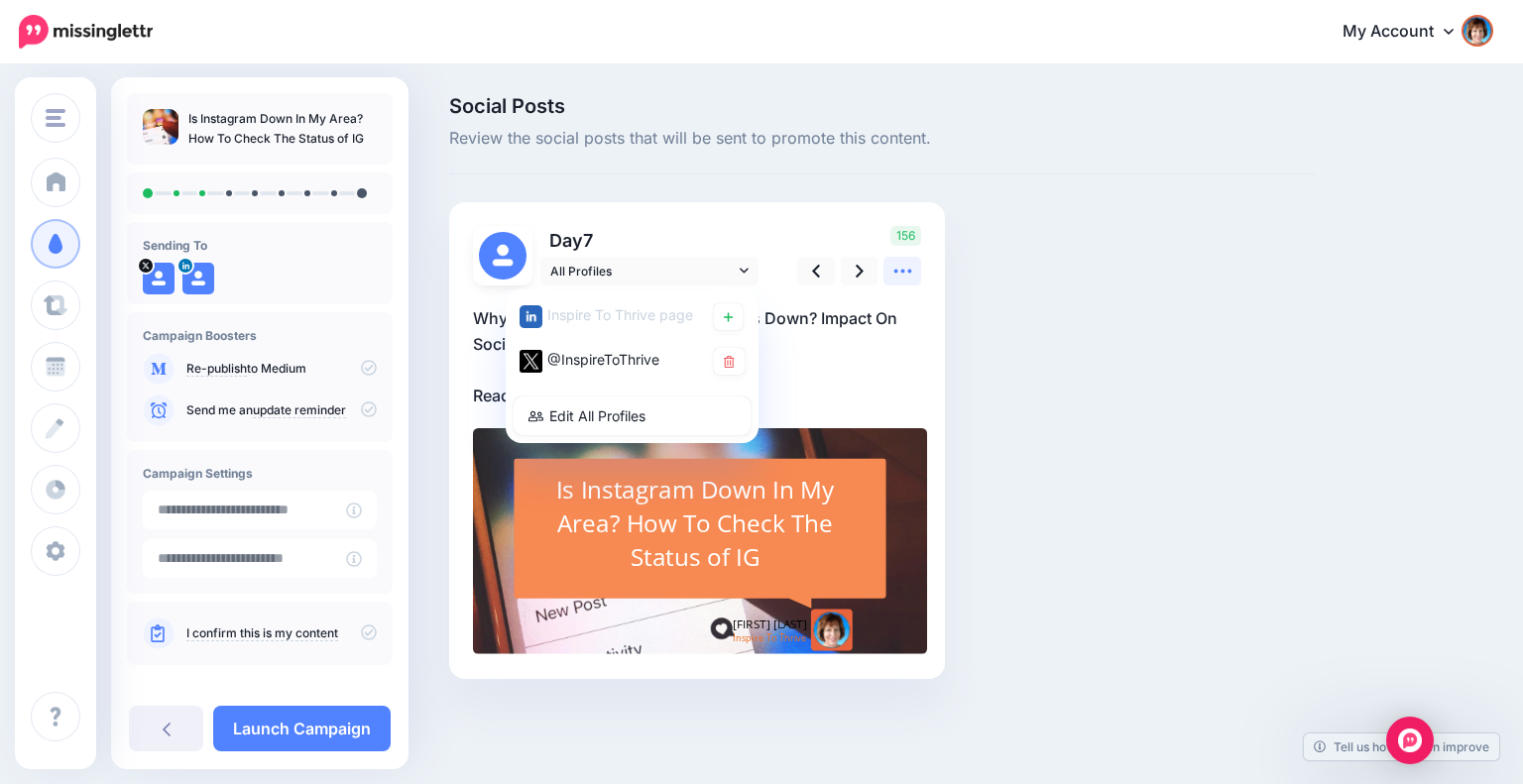 click 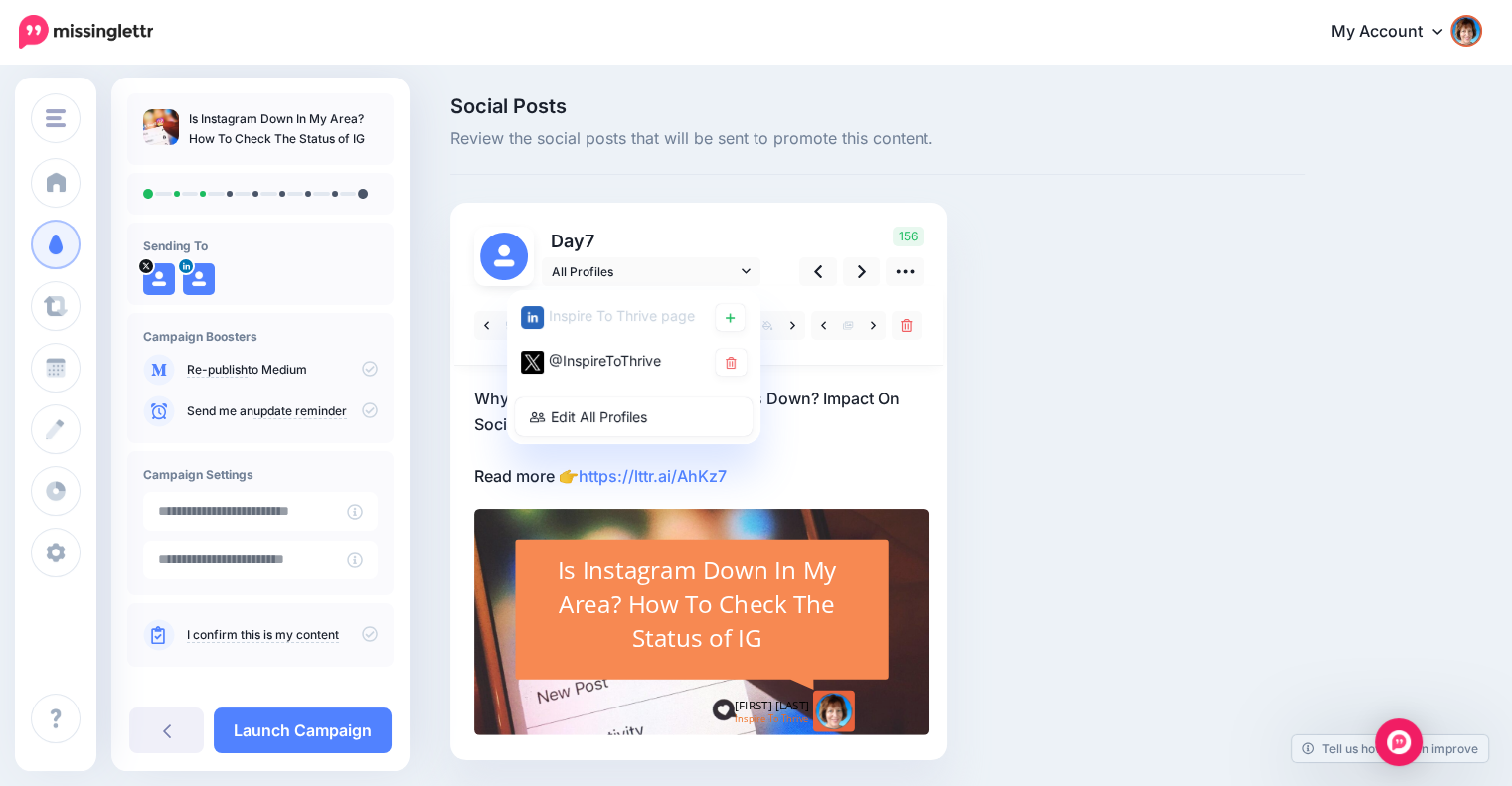 click on "Social Posts
Review the social posts that will be sent to promote this content.
Day  7" at bounding box center (878, 458) 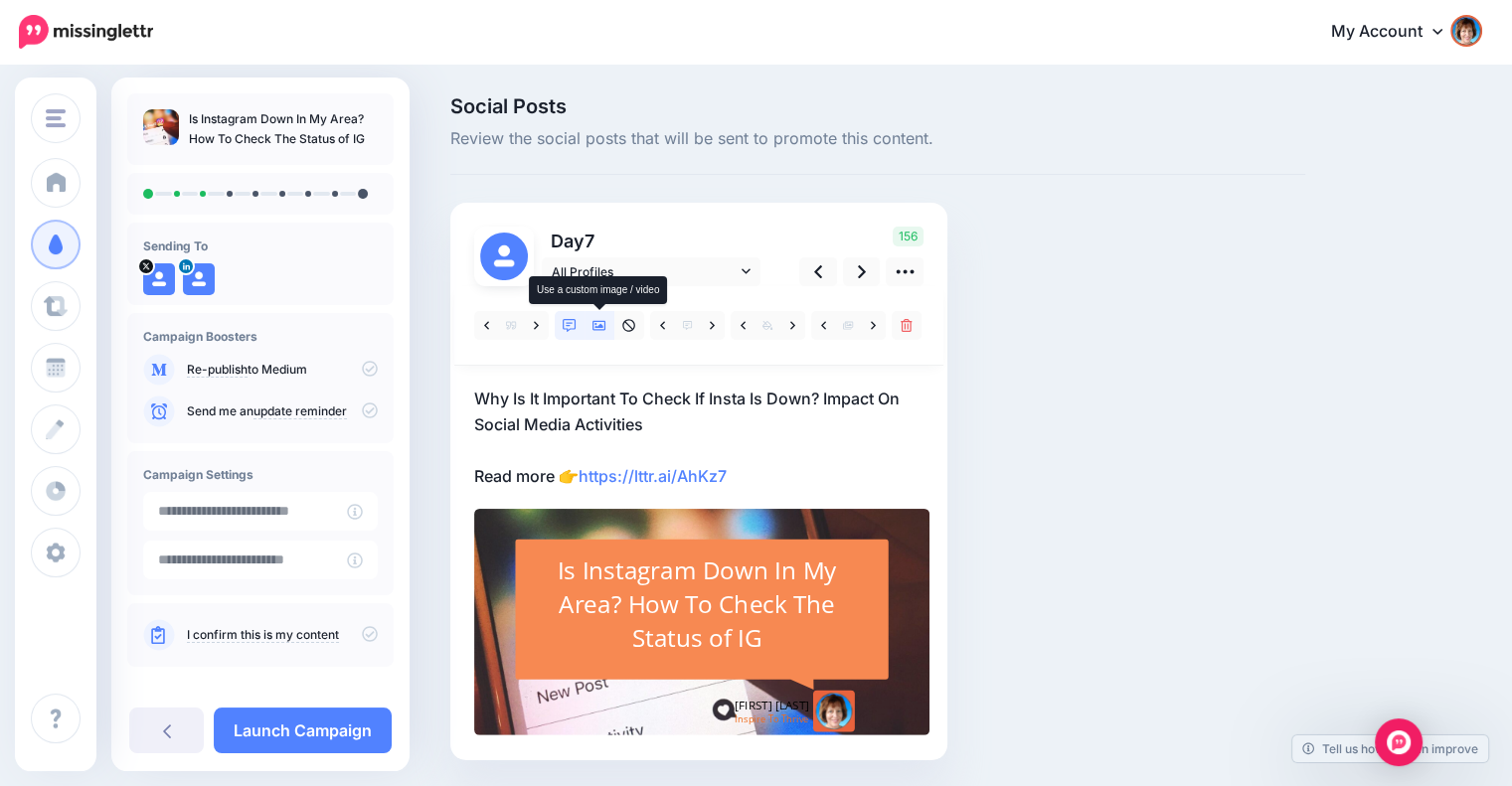 click 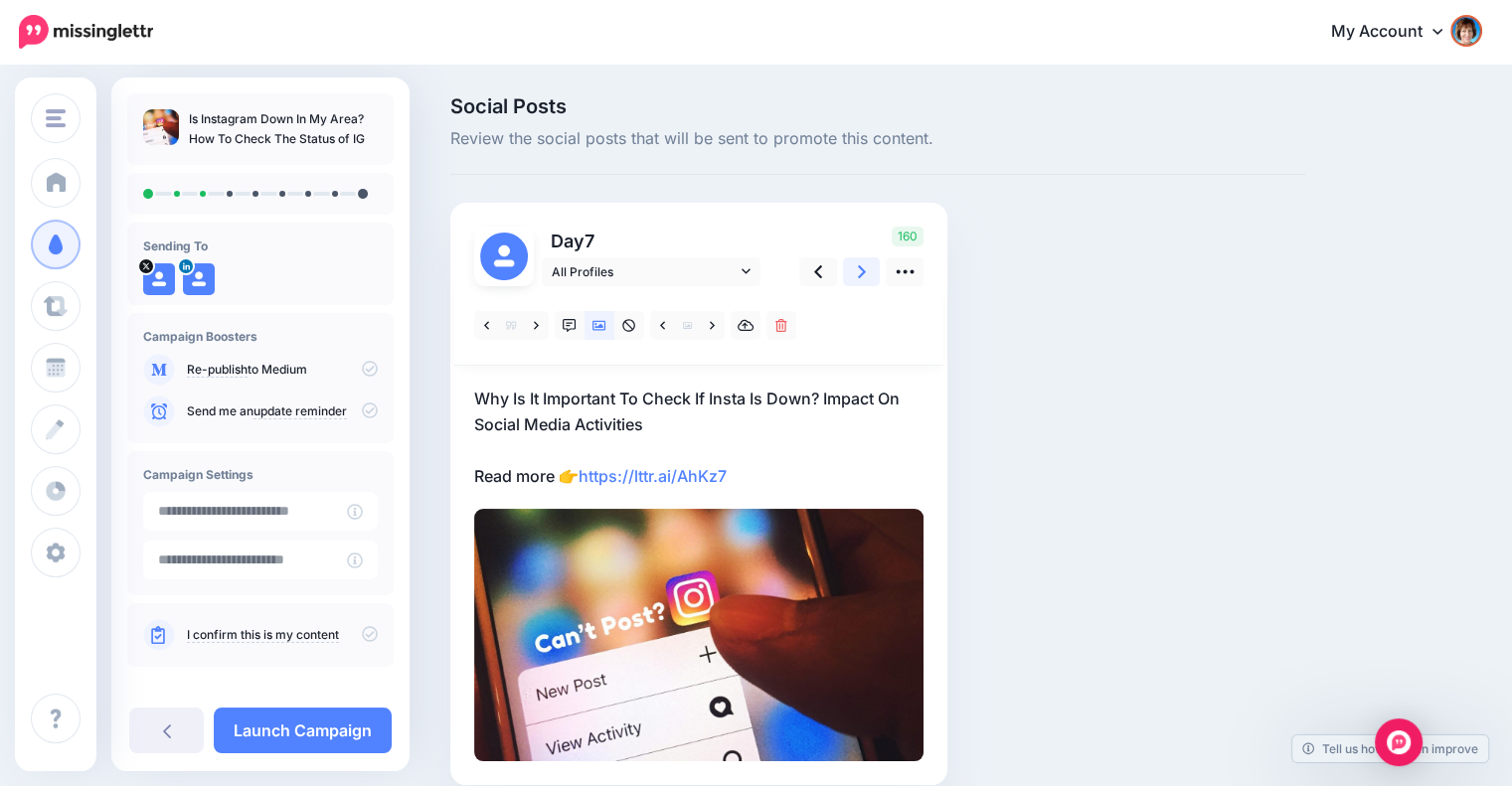 click 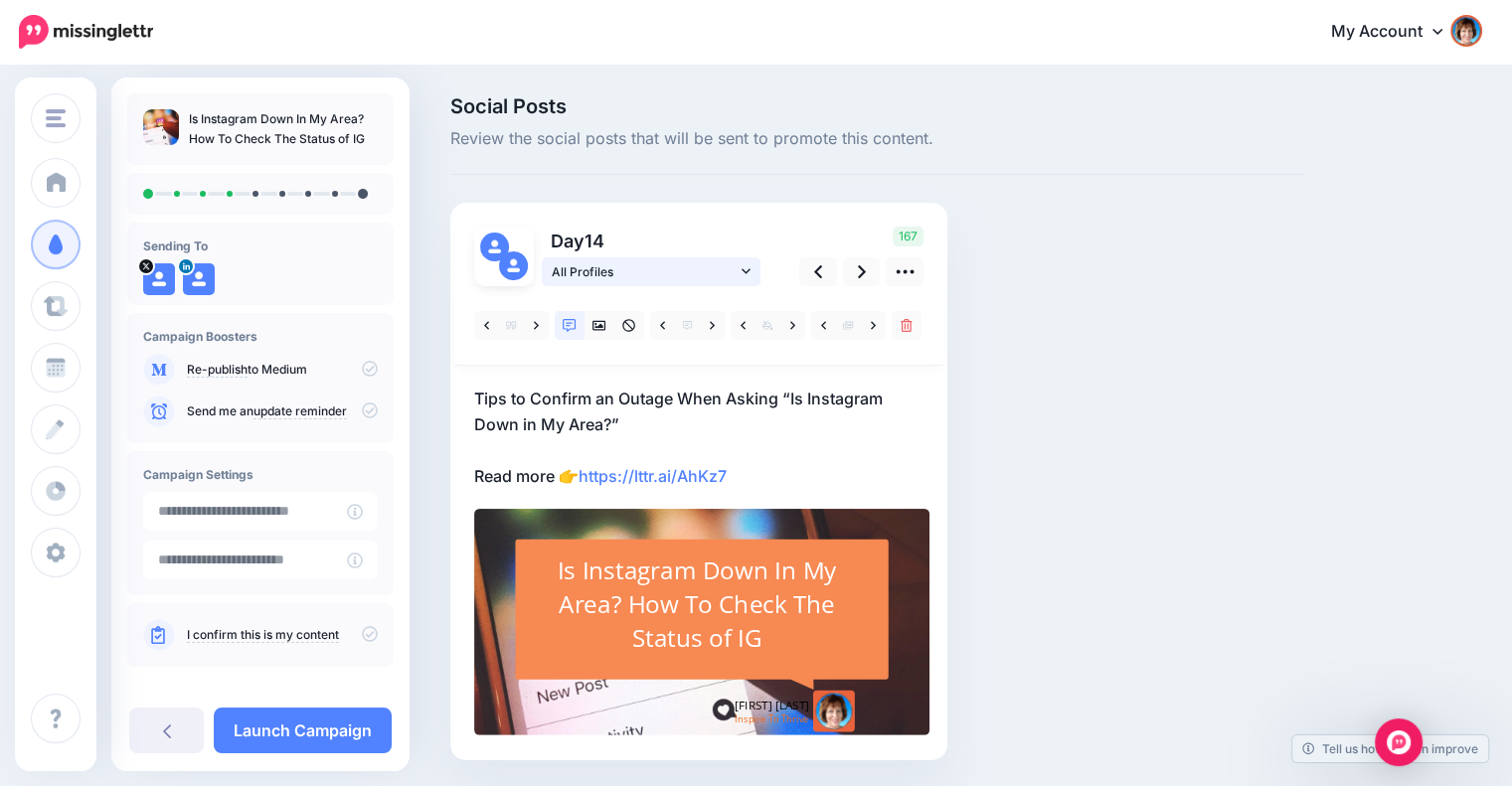 click 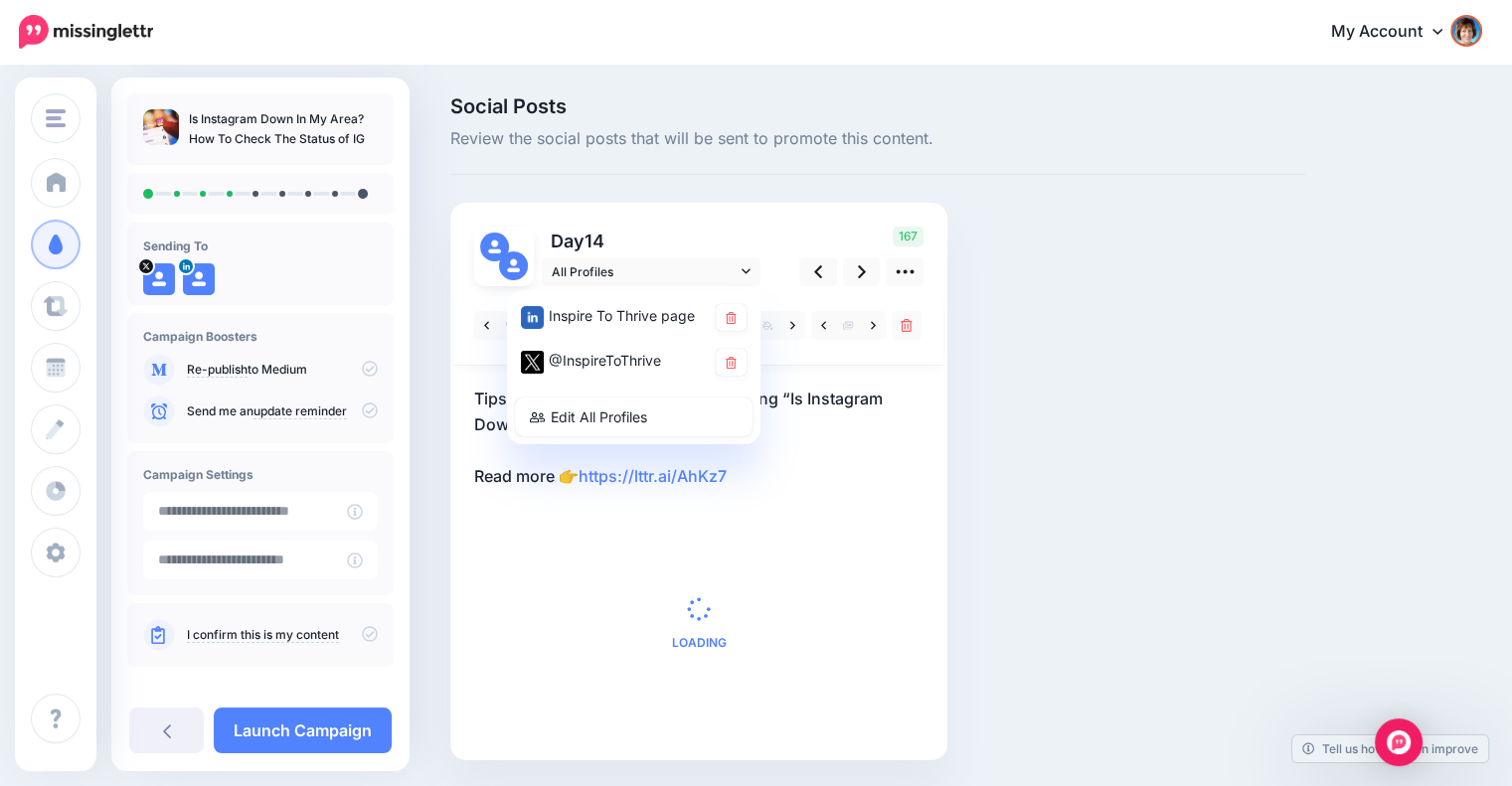 drag, startPoint x: 725, startPoint y: 327, endPoint x: 853, endPoint y: 336, distance: 128.31602 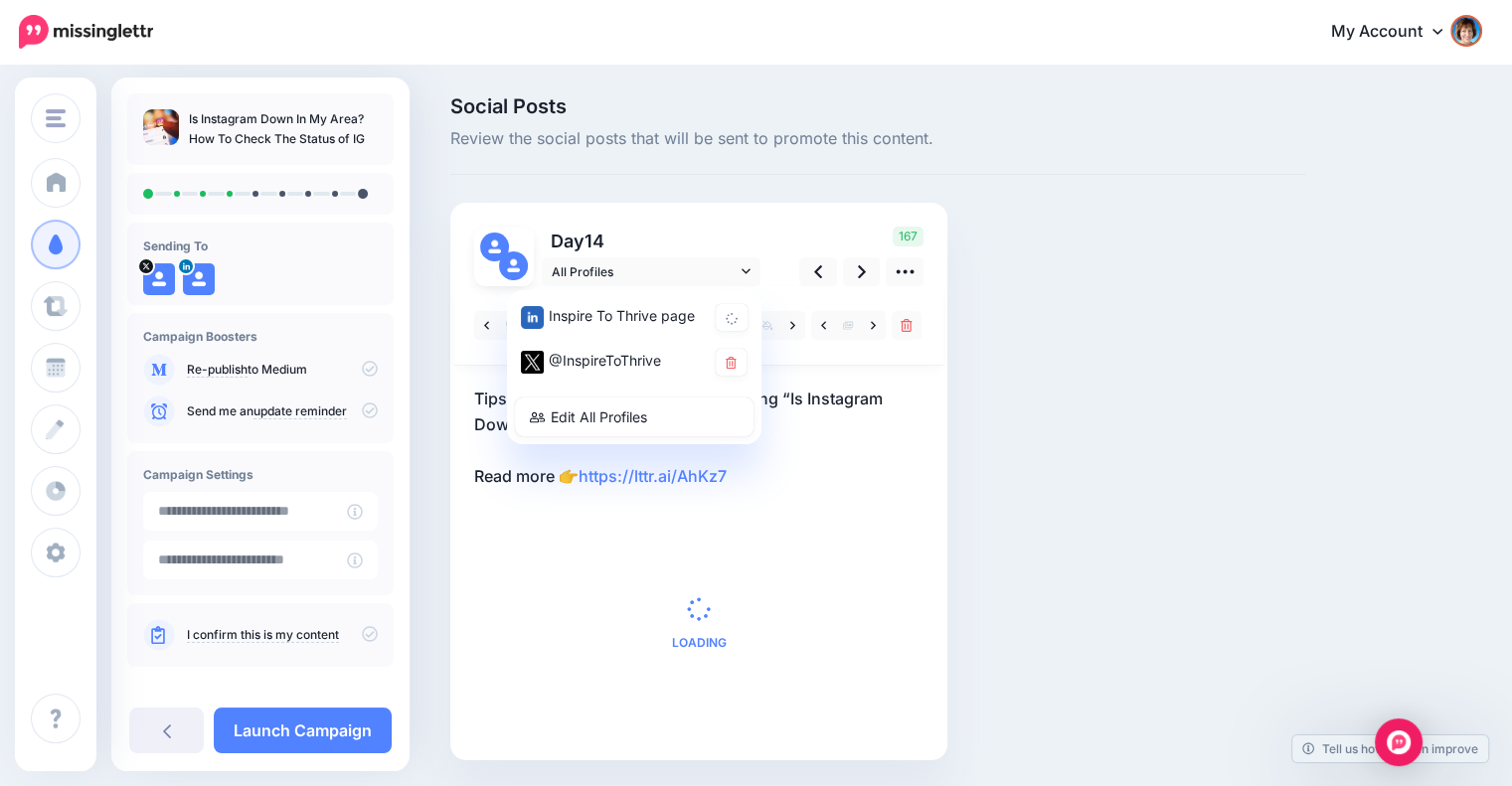 click on "Social Posts
Review the social posts that will be sent to promote this content.
Day  14" at bounding box center (878, 458) 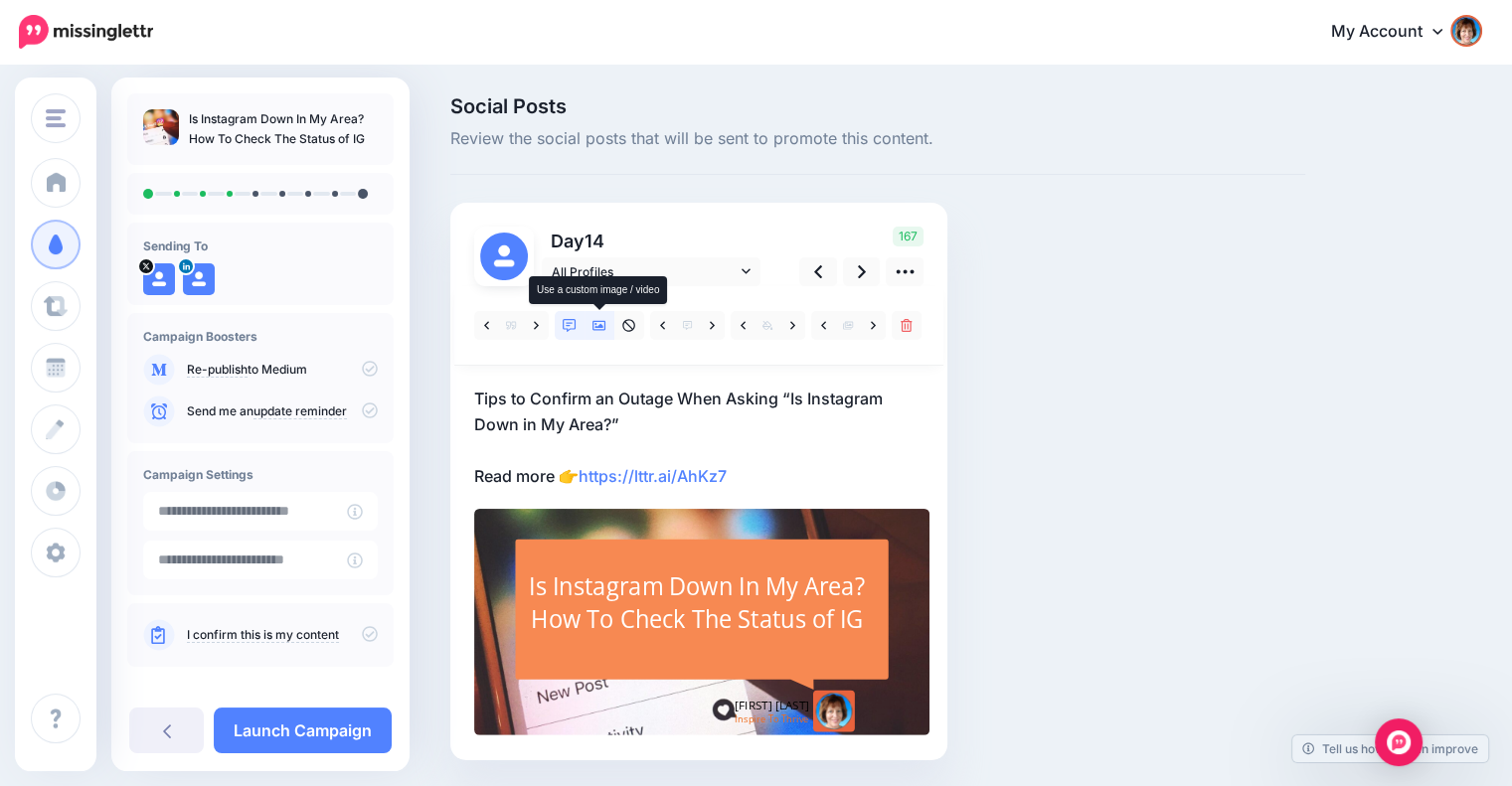 click 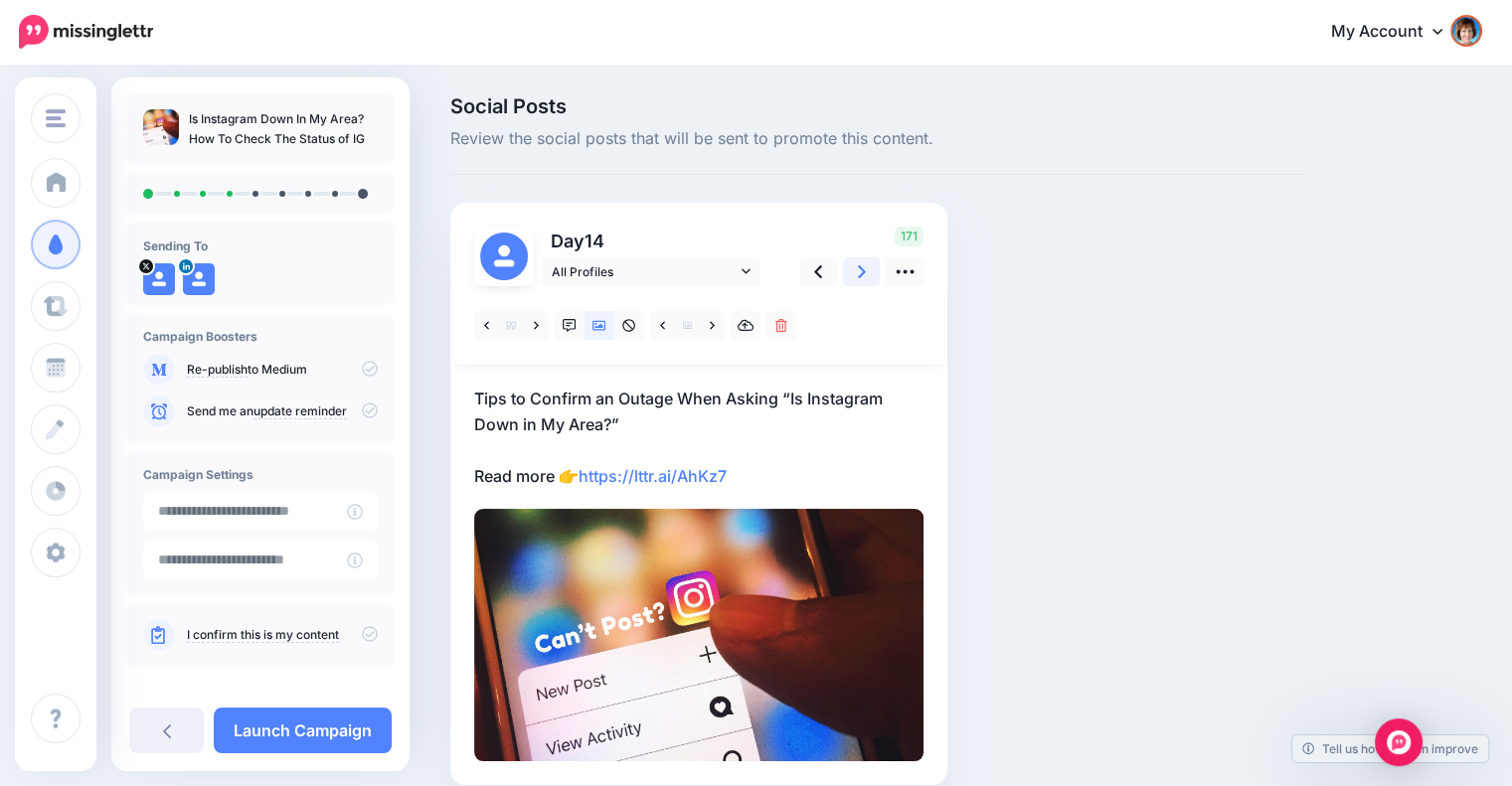 click 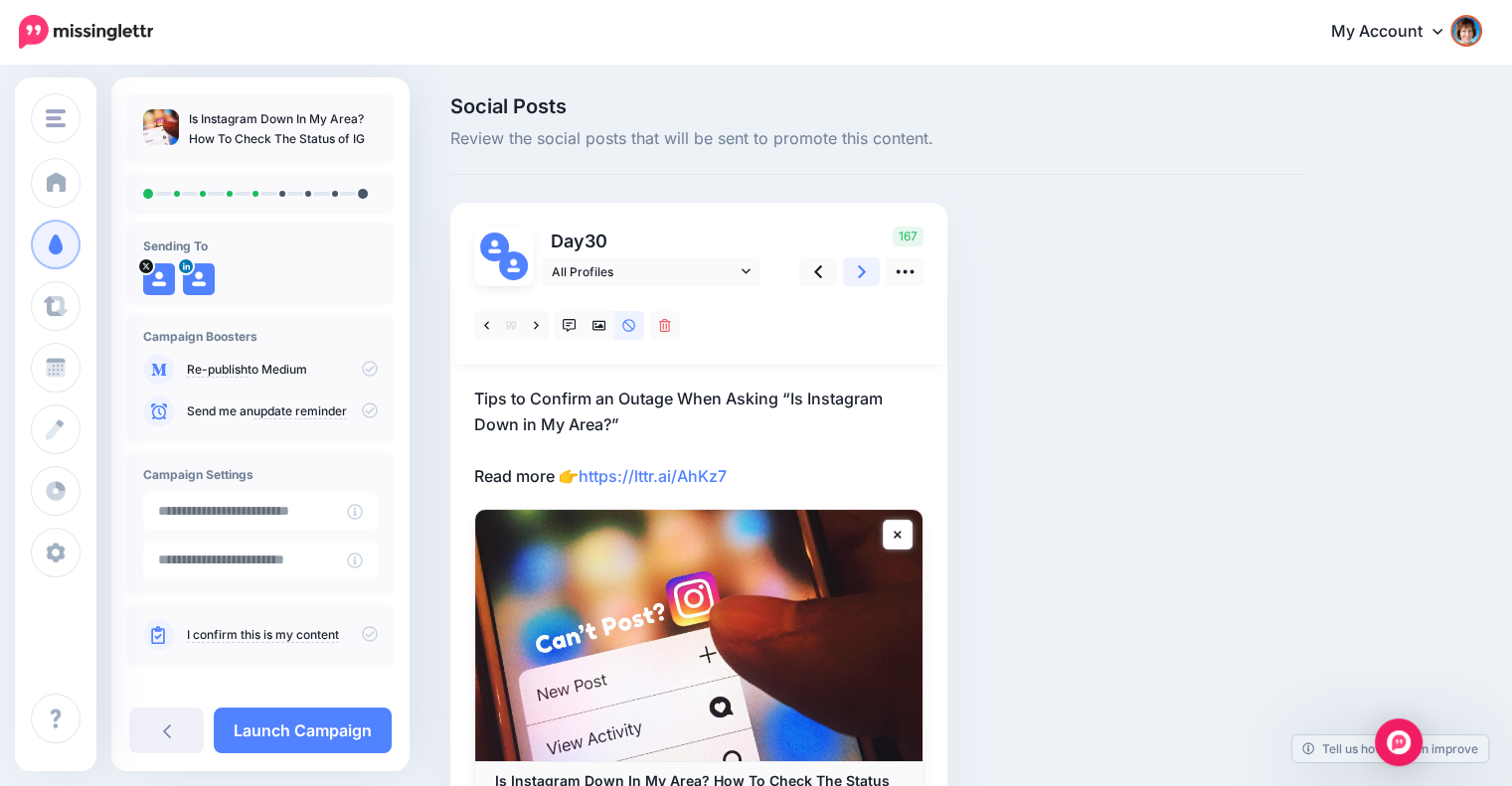 click 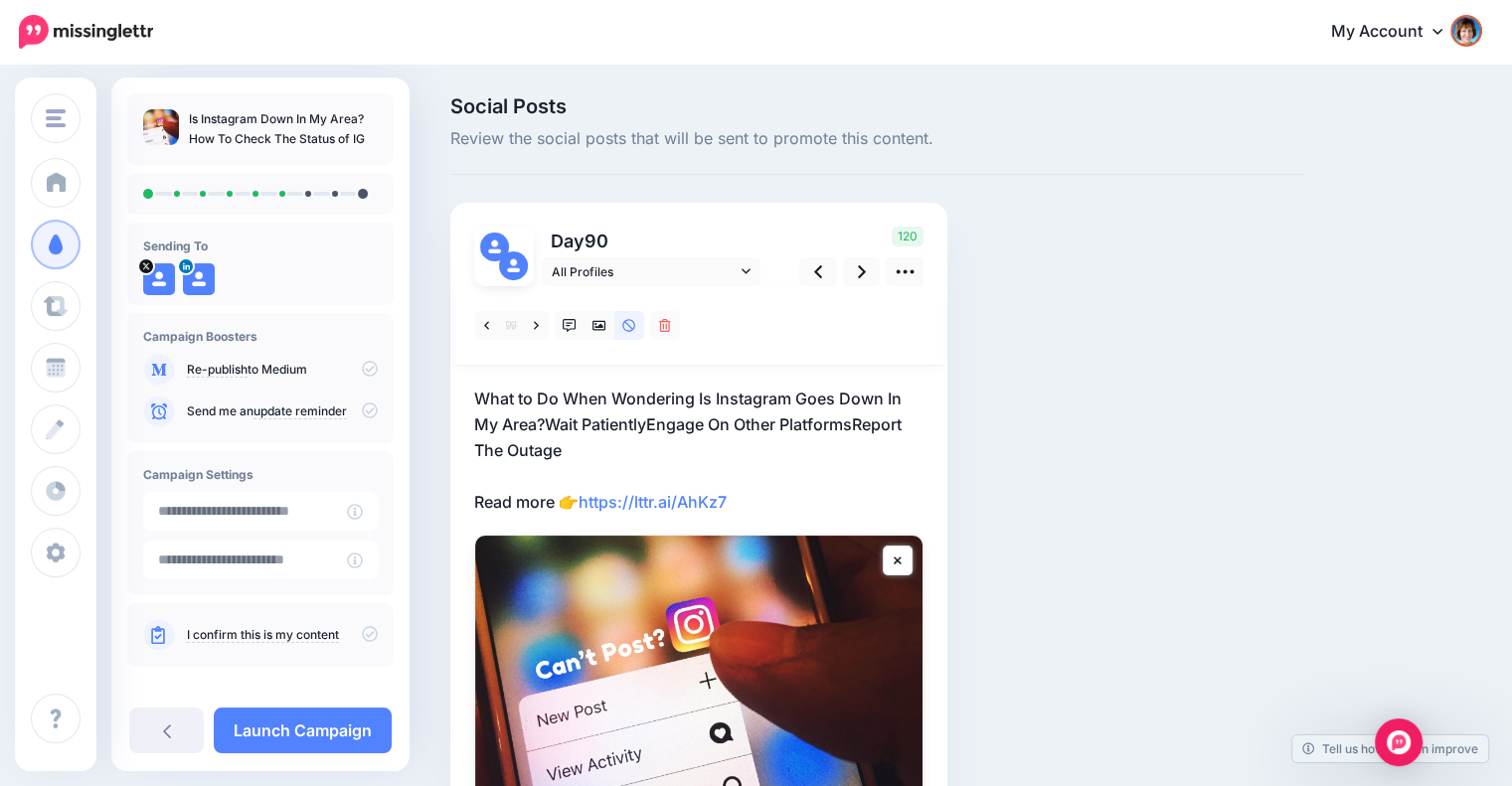 click on "What to Do When Wondering Is Instagram Goes Down In My Area?Wait PatientlyEngage On Other PlatformsReport The Outage Read more 👉  https://lttr.ai/AhKz7" at bounding box center (699, 450) 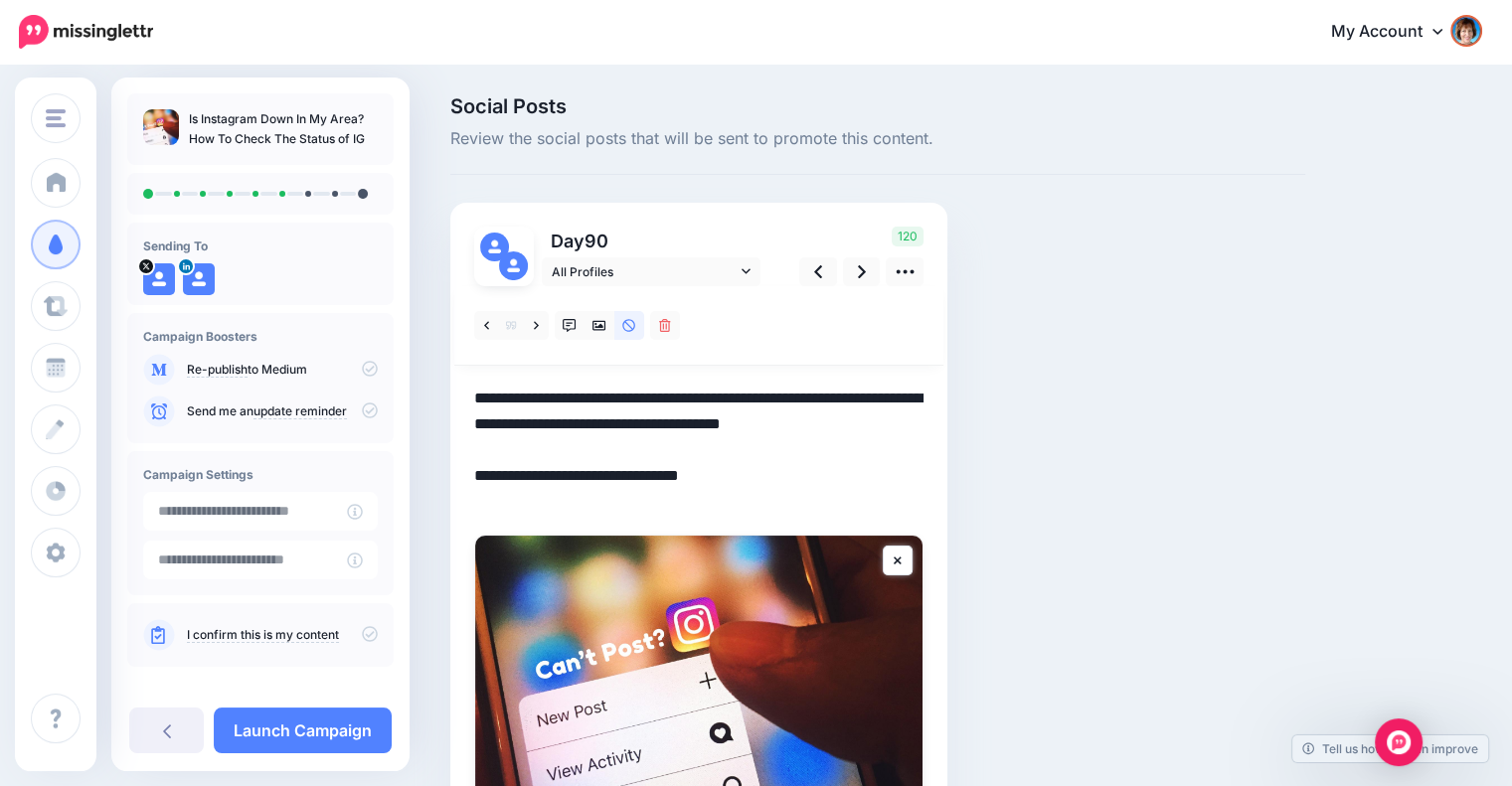 scroll, scrollTop: 0, scrollLeft: 0, axis: both 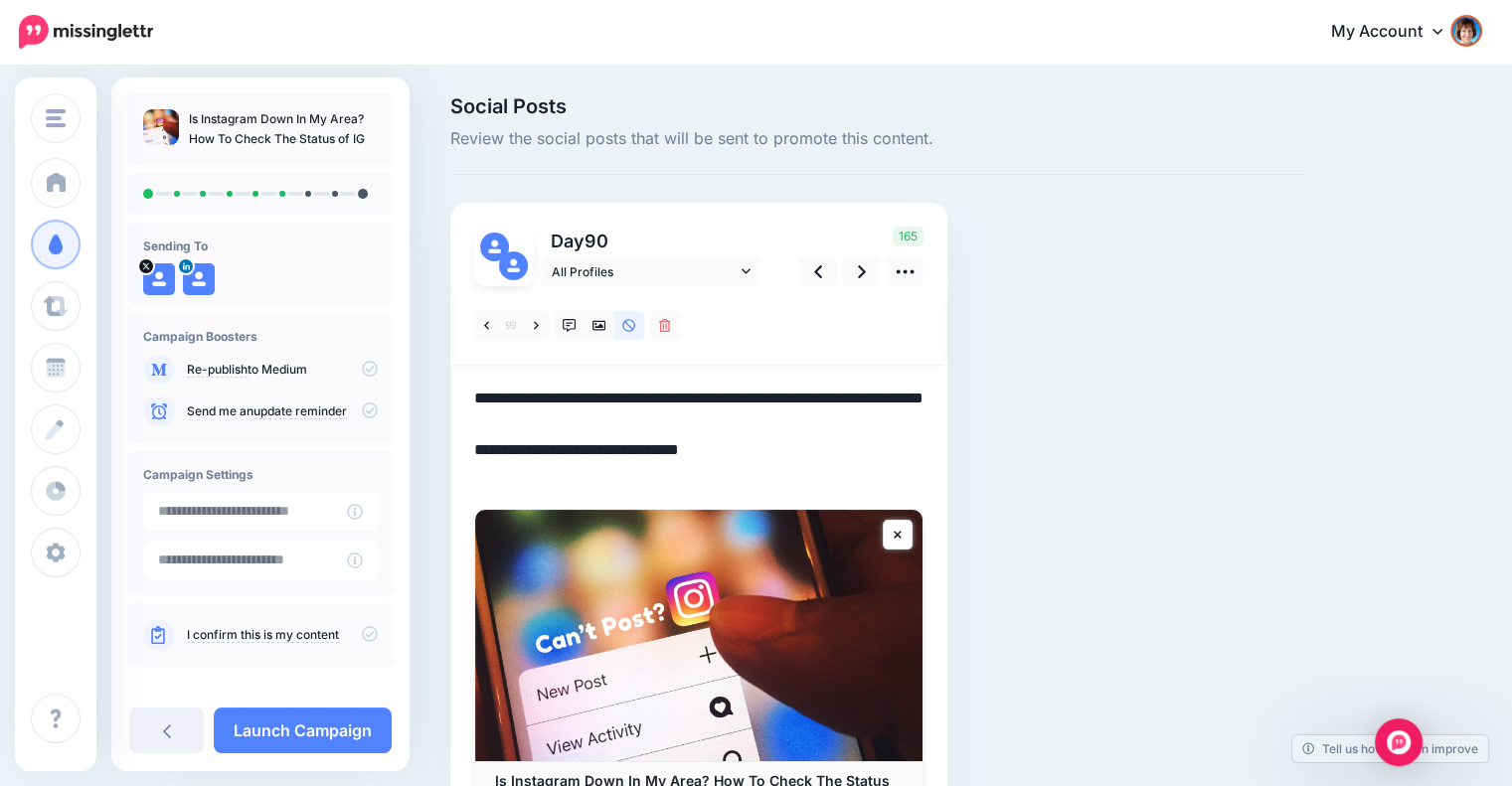 click on "**********" at bounding box center [699, 437] 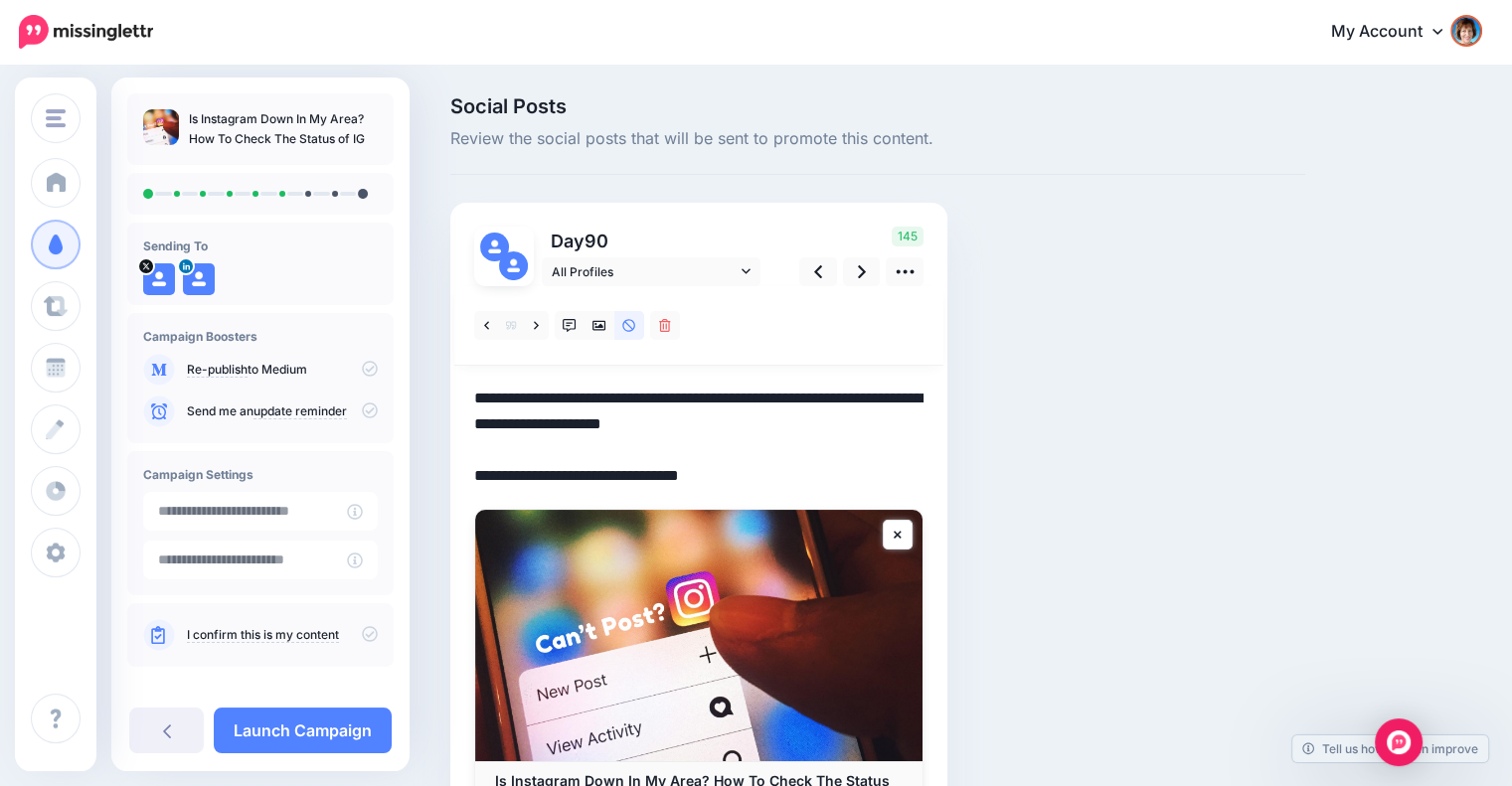 drag, startPoint x: 790, startPoint y: 396, endPoint x: 541, endPoint y: 427, distance: 250.9223 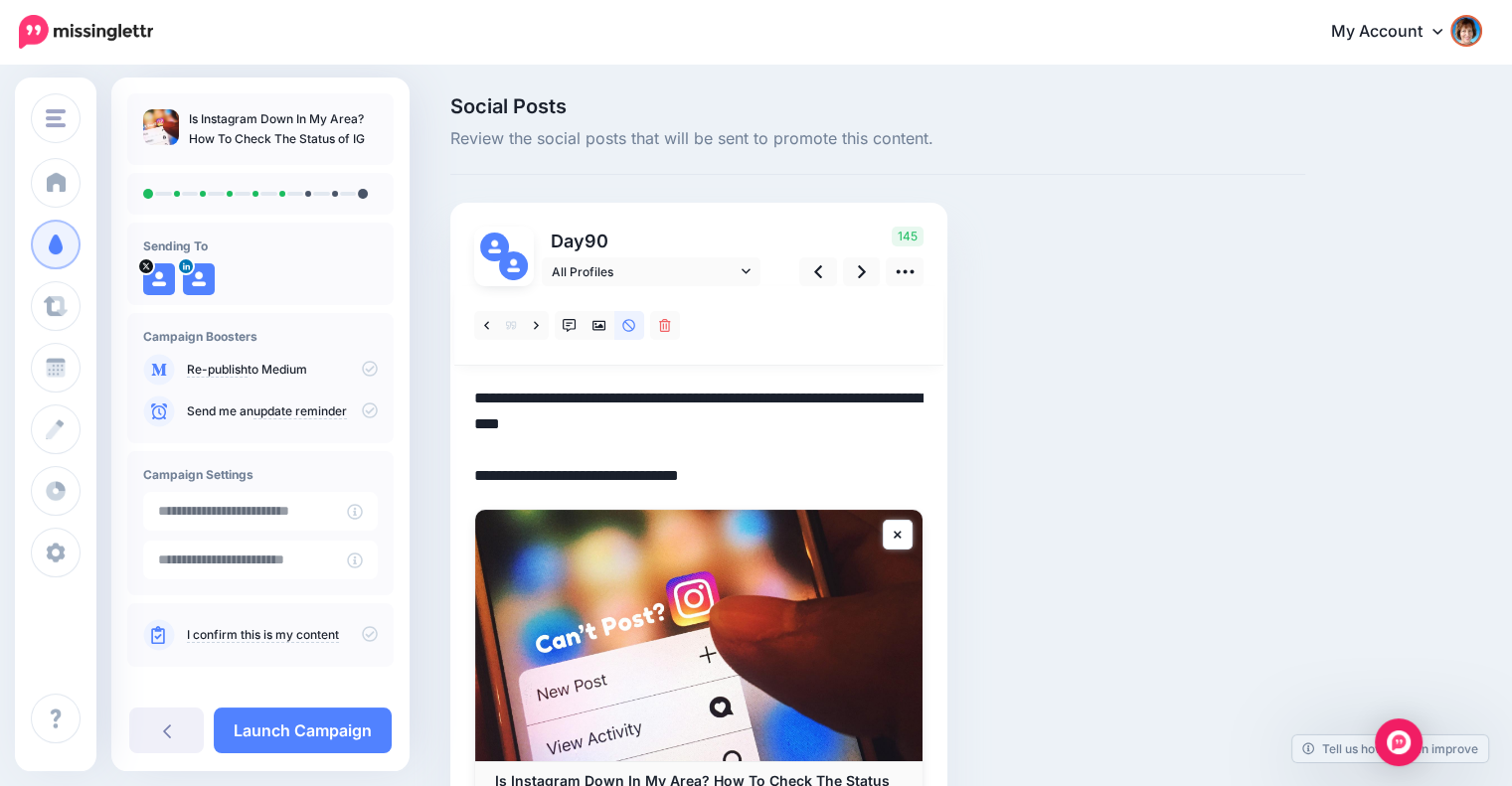 click on "**********" at bounding box center [699, 437] 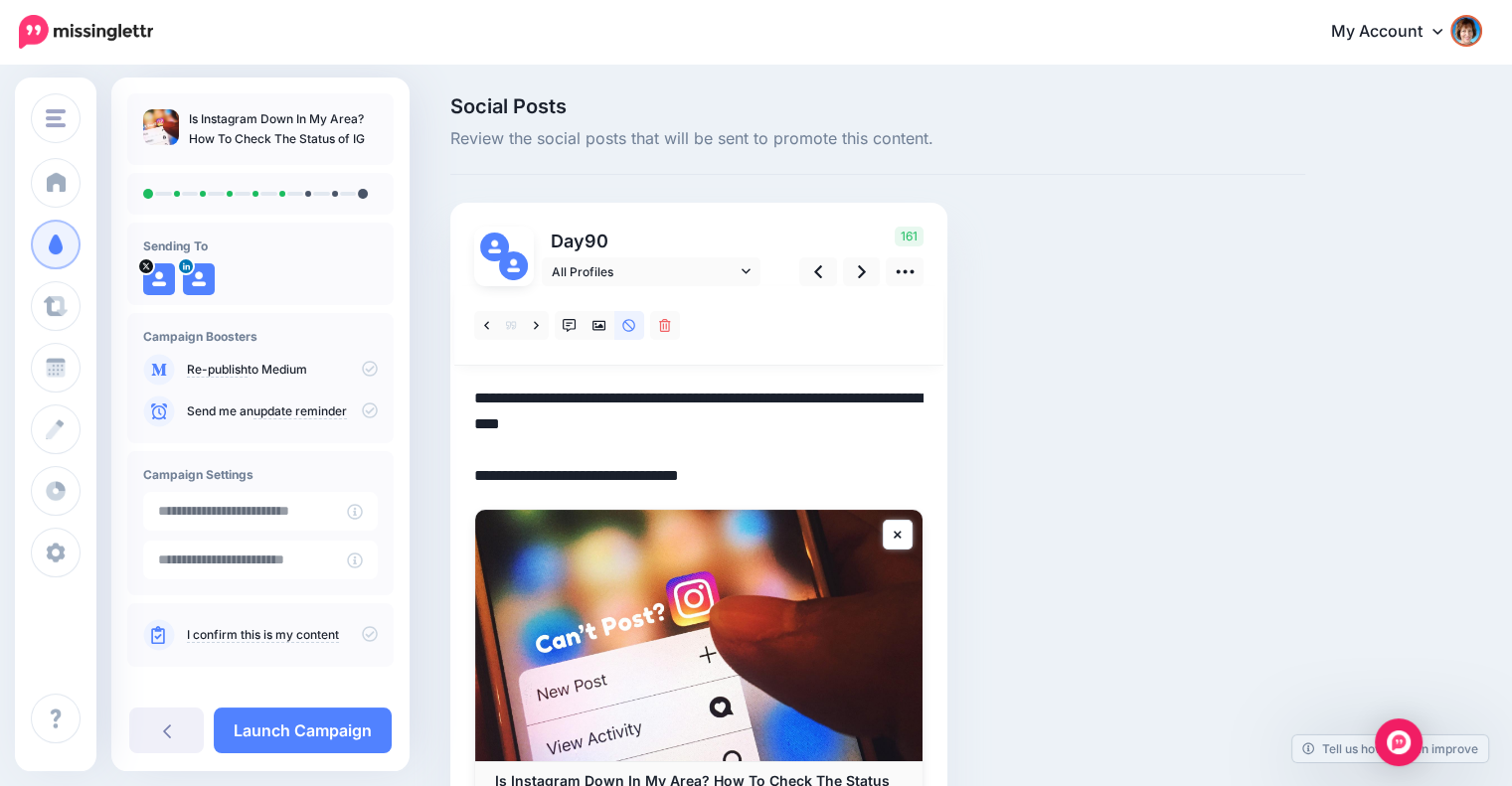 drag, startPoint x: 546, startPoint y: 424, endPoint x: 737, endPoint y: 427, distance: 191.02356 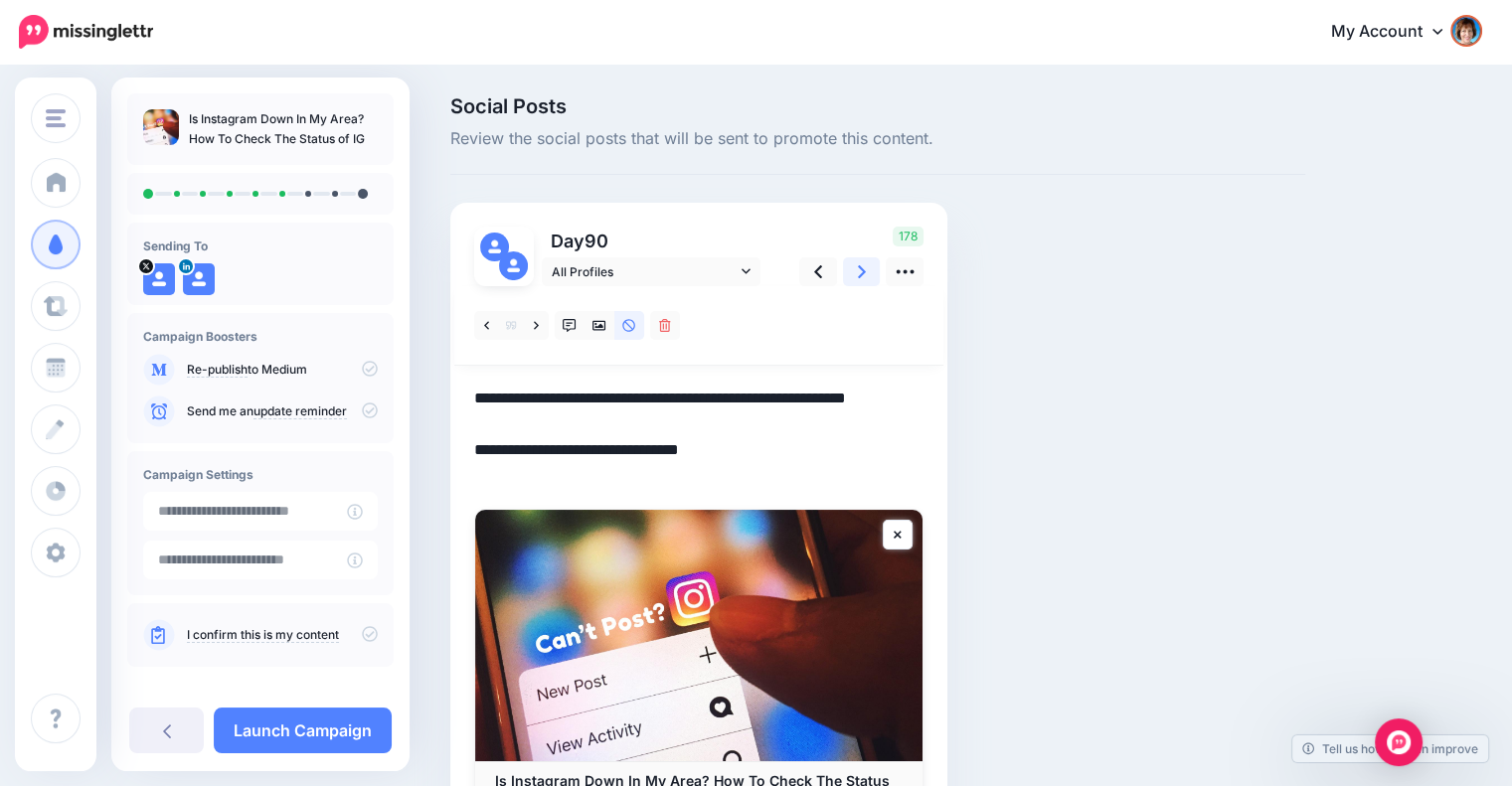 type on "**********" 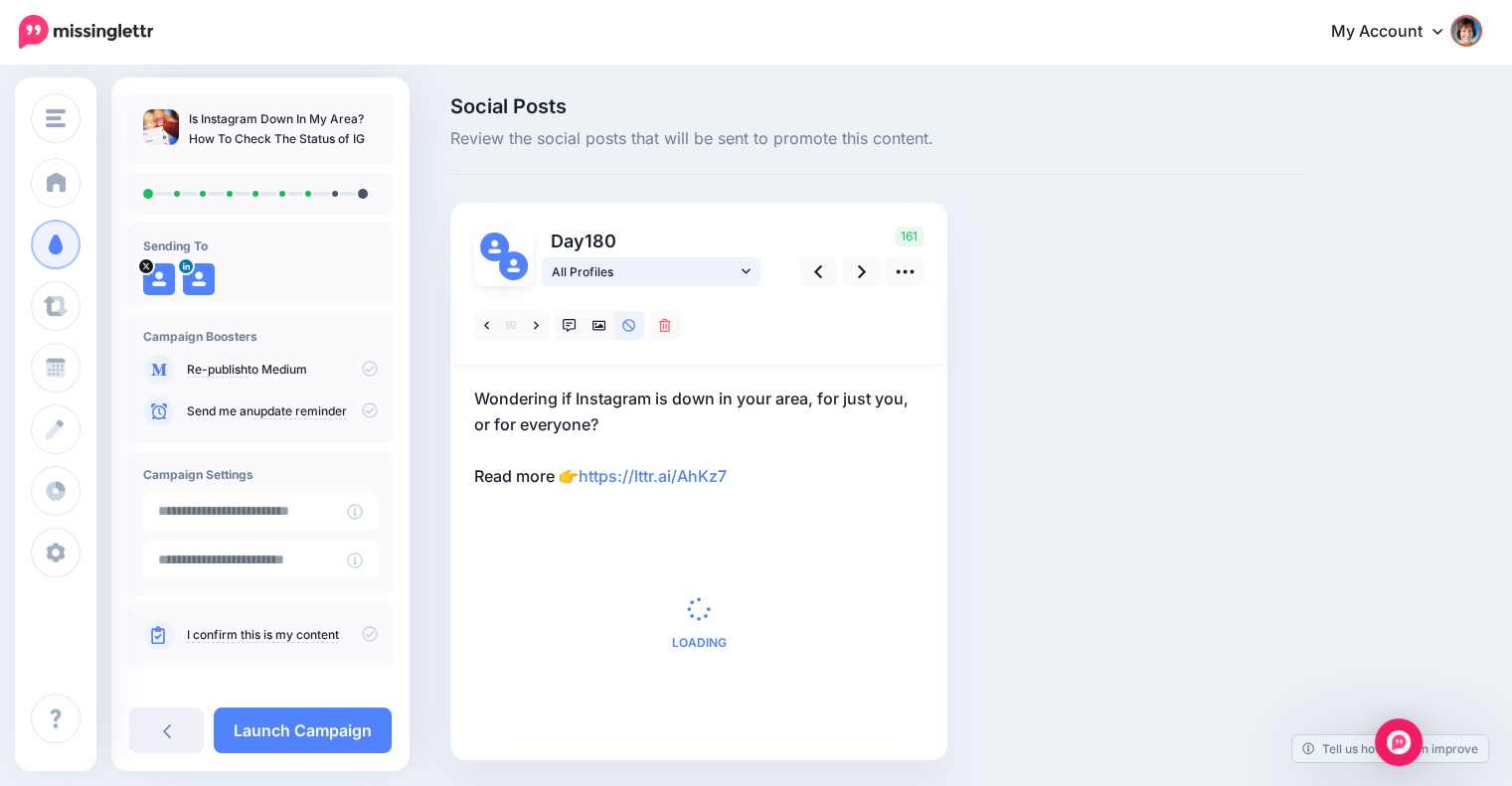 click on "All
Profiles" at bounding box center [651, 271] 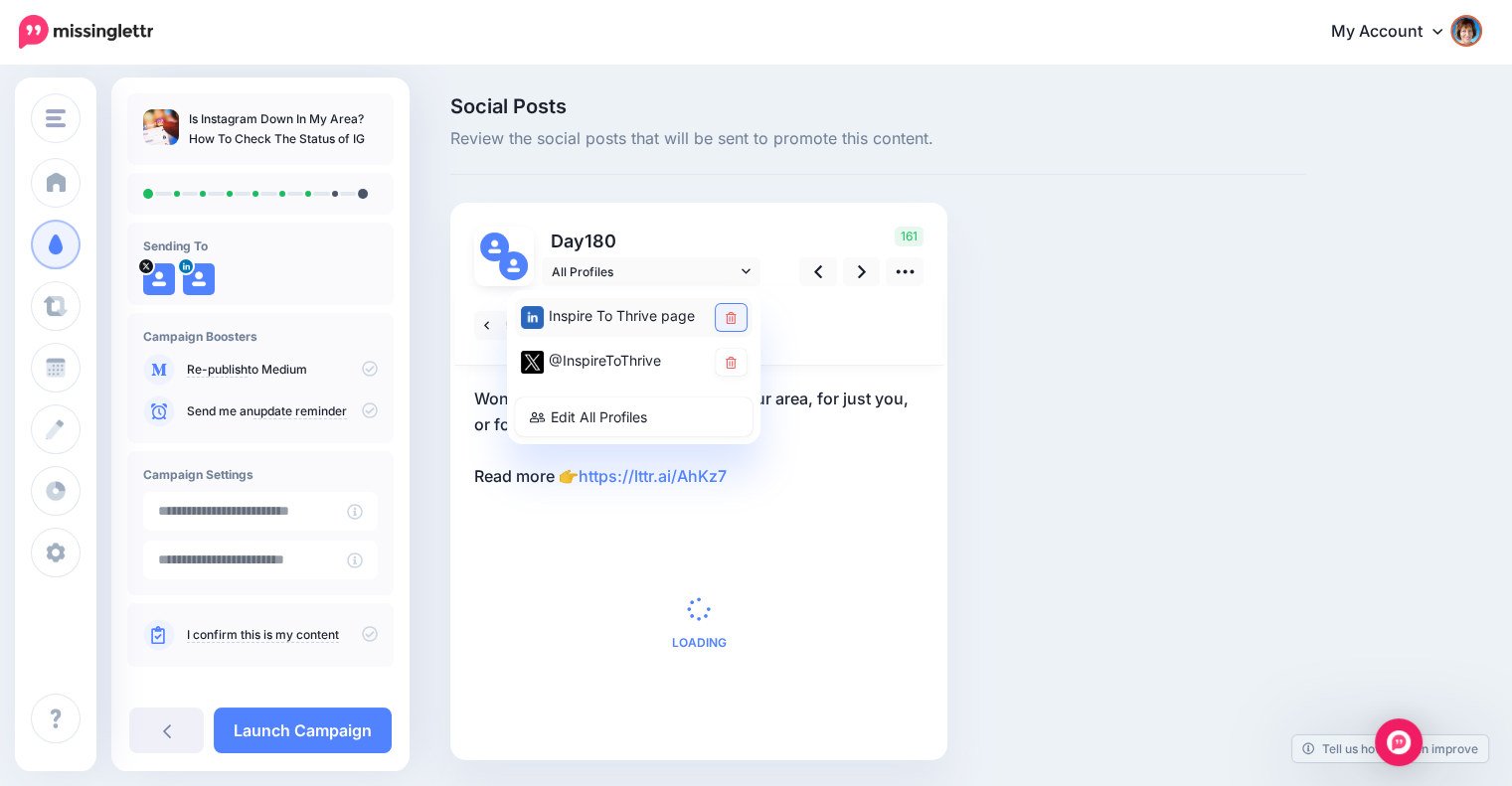 click at bounding box center (731, 317) 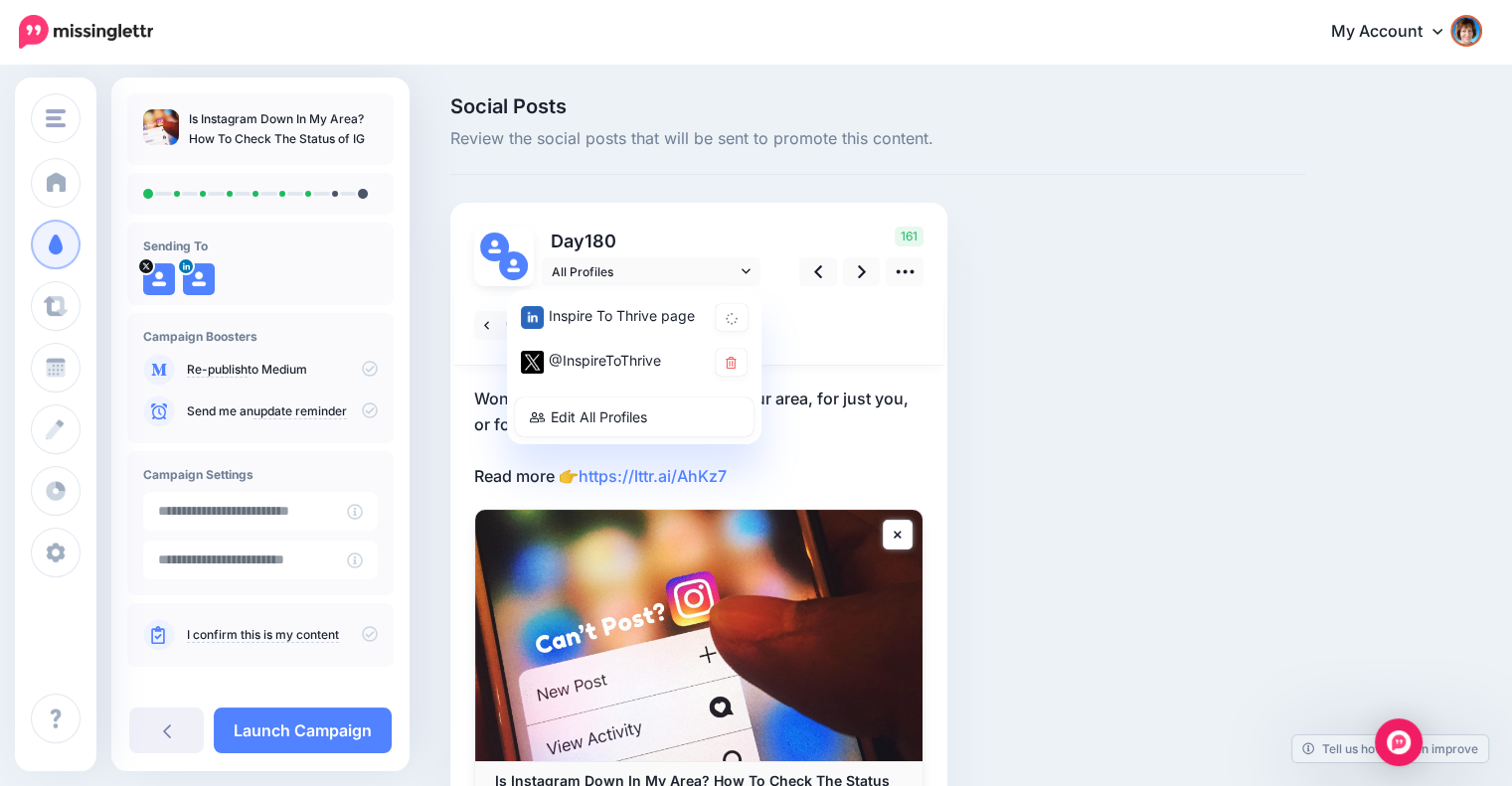 click at bounding box center (699, 326) 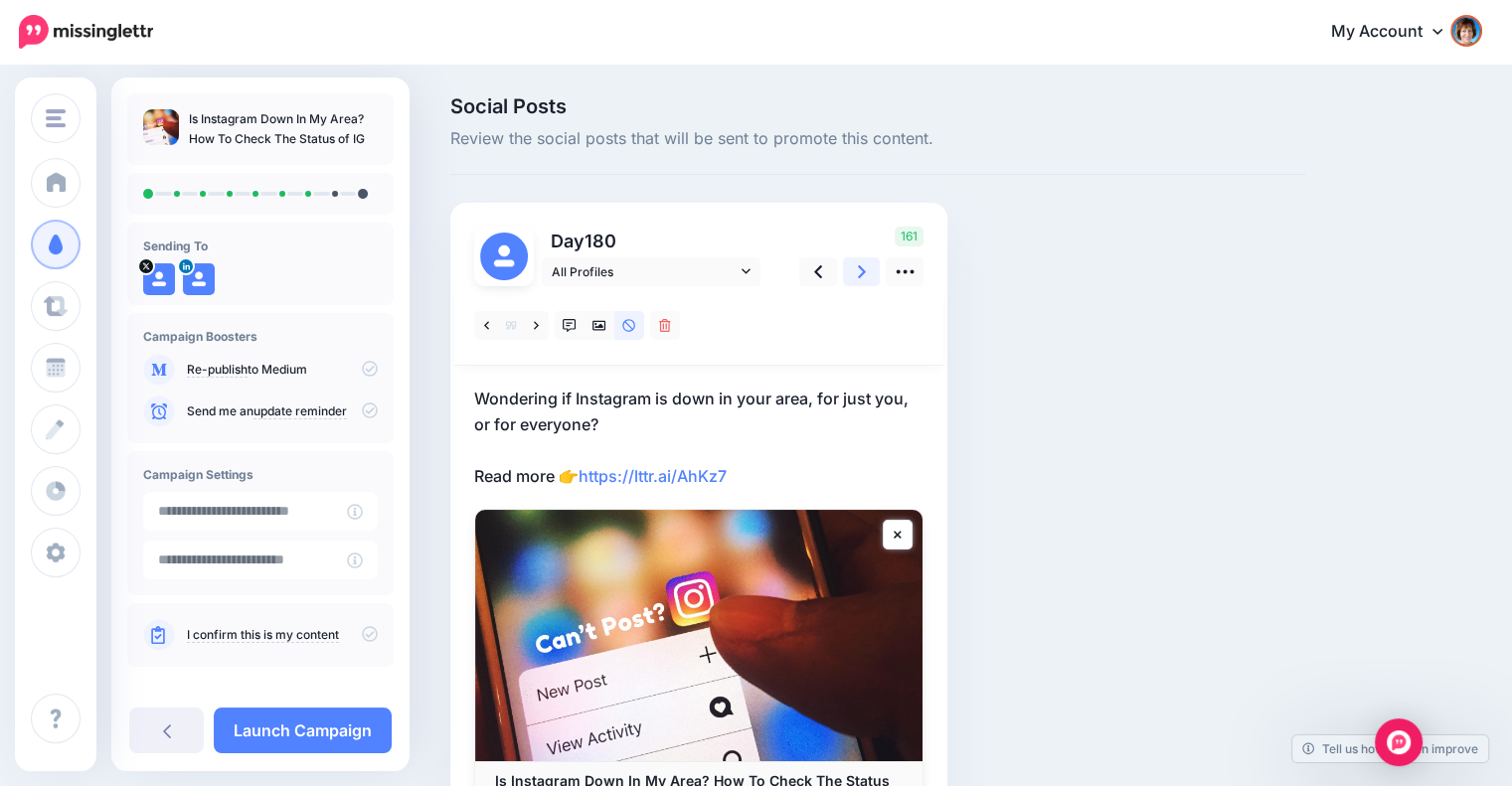 click 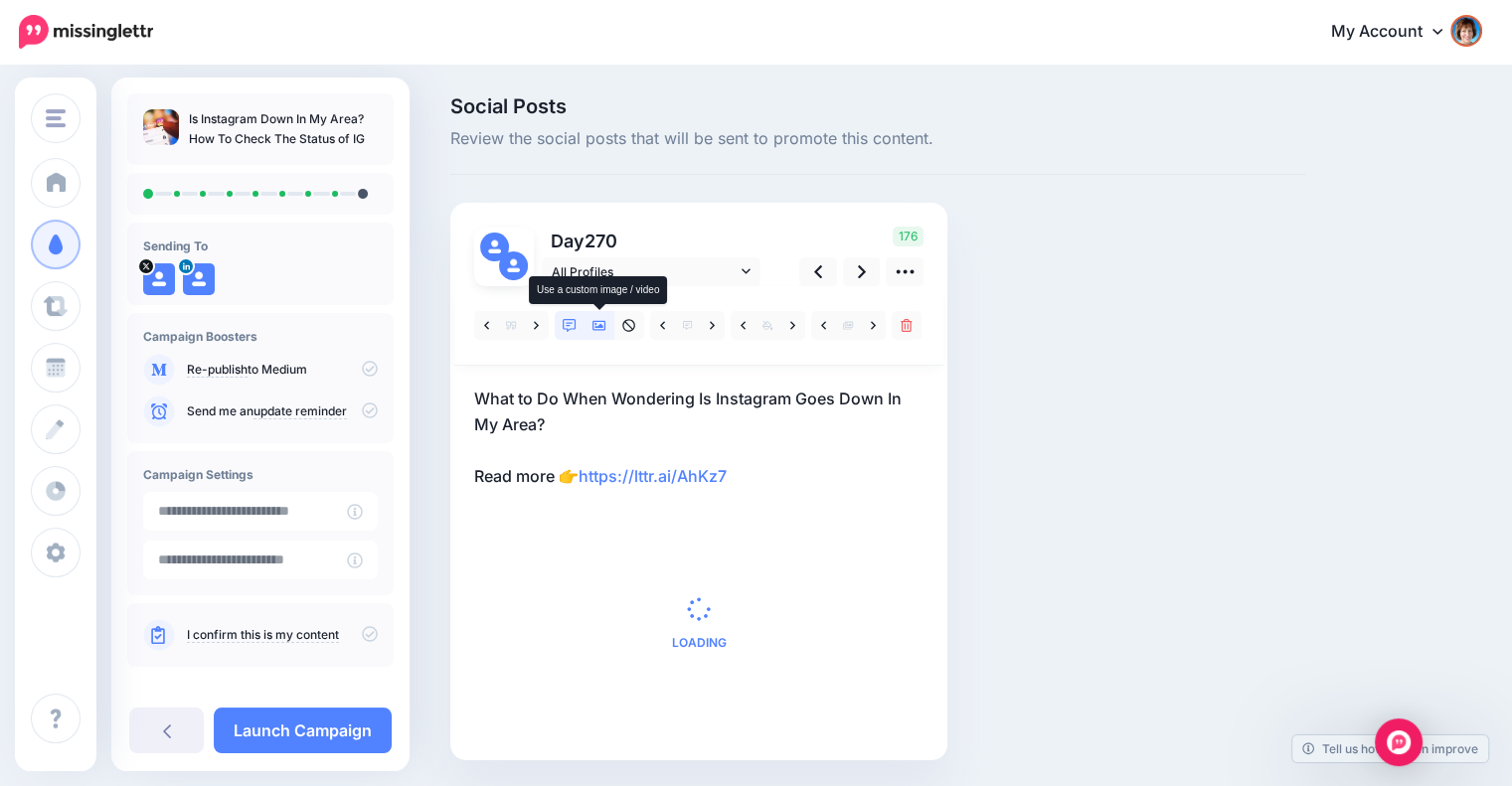 click 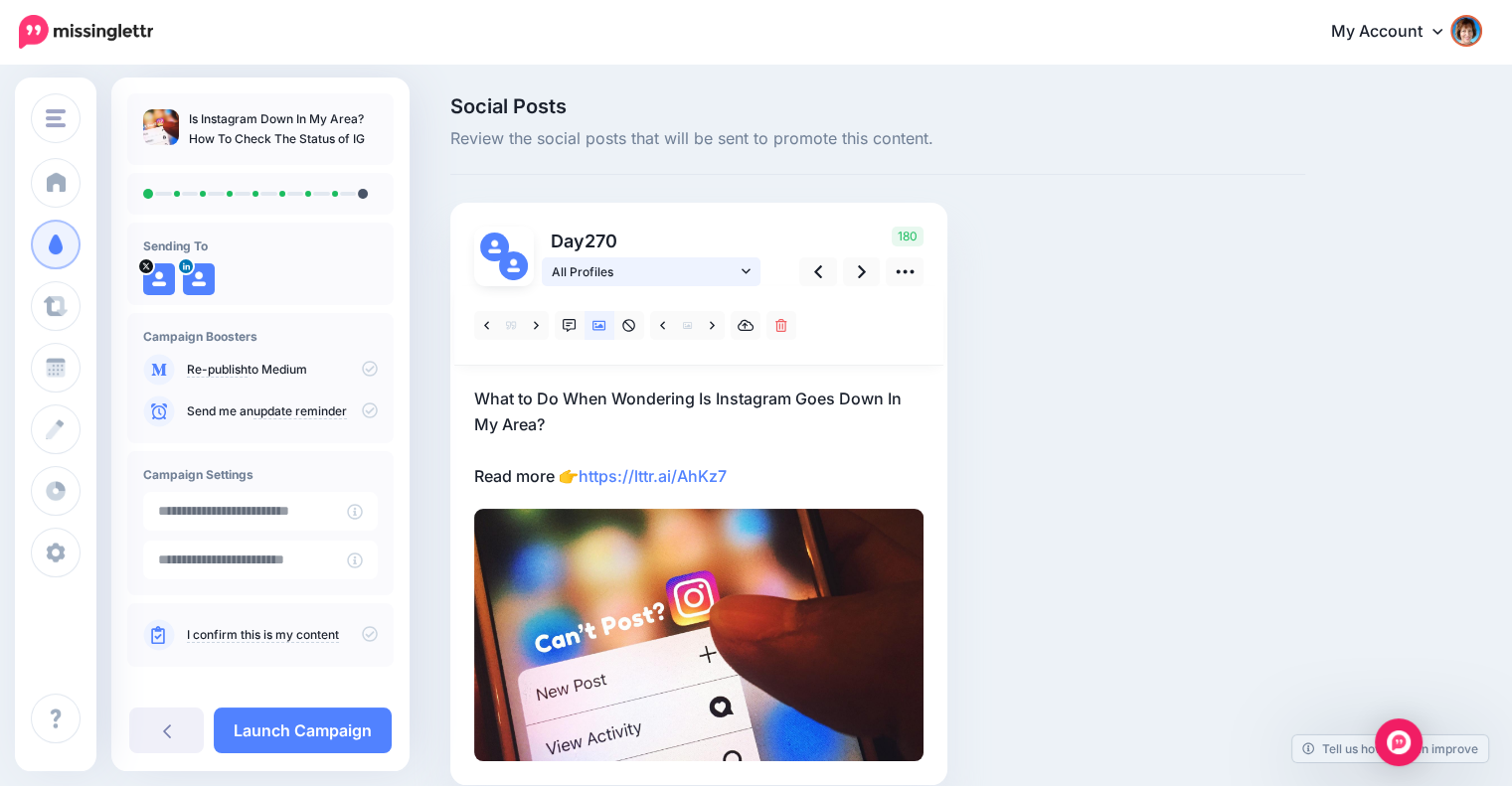 click on "All
Profiles" at bounding box center (651, 271) 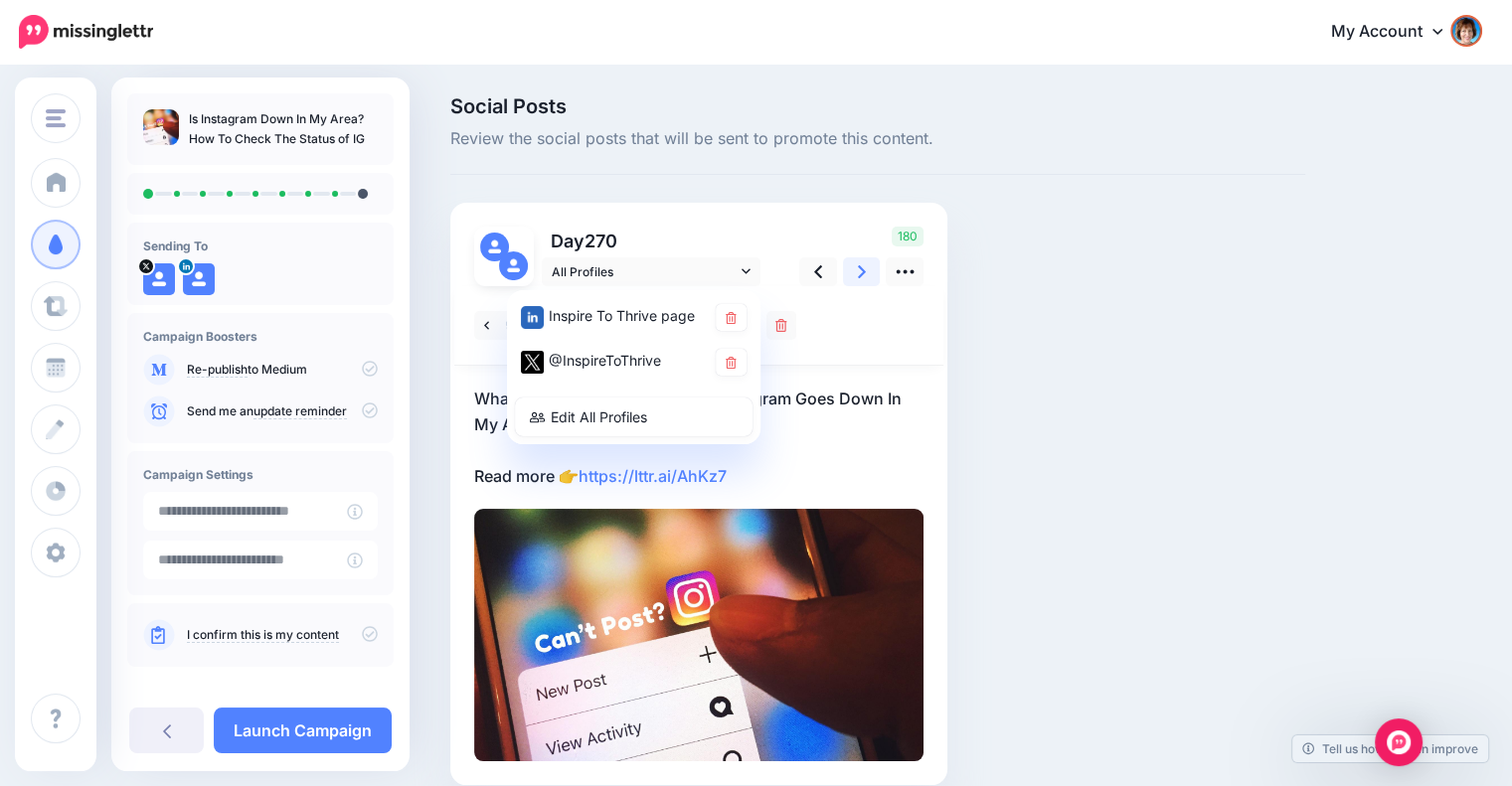 click at bounding box center [862, 271] 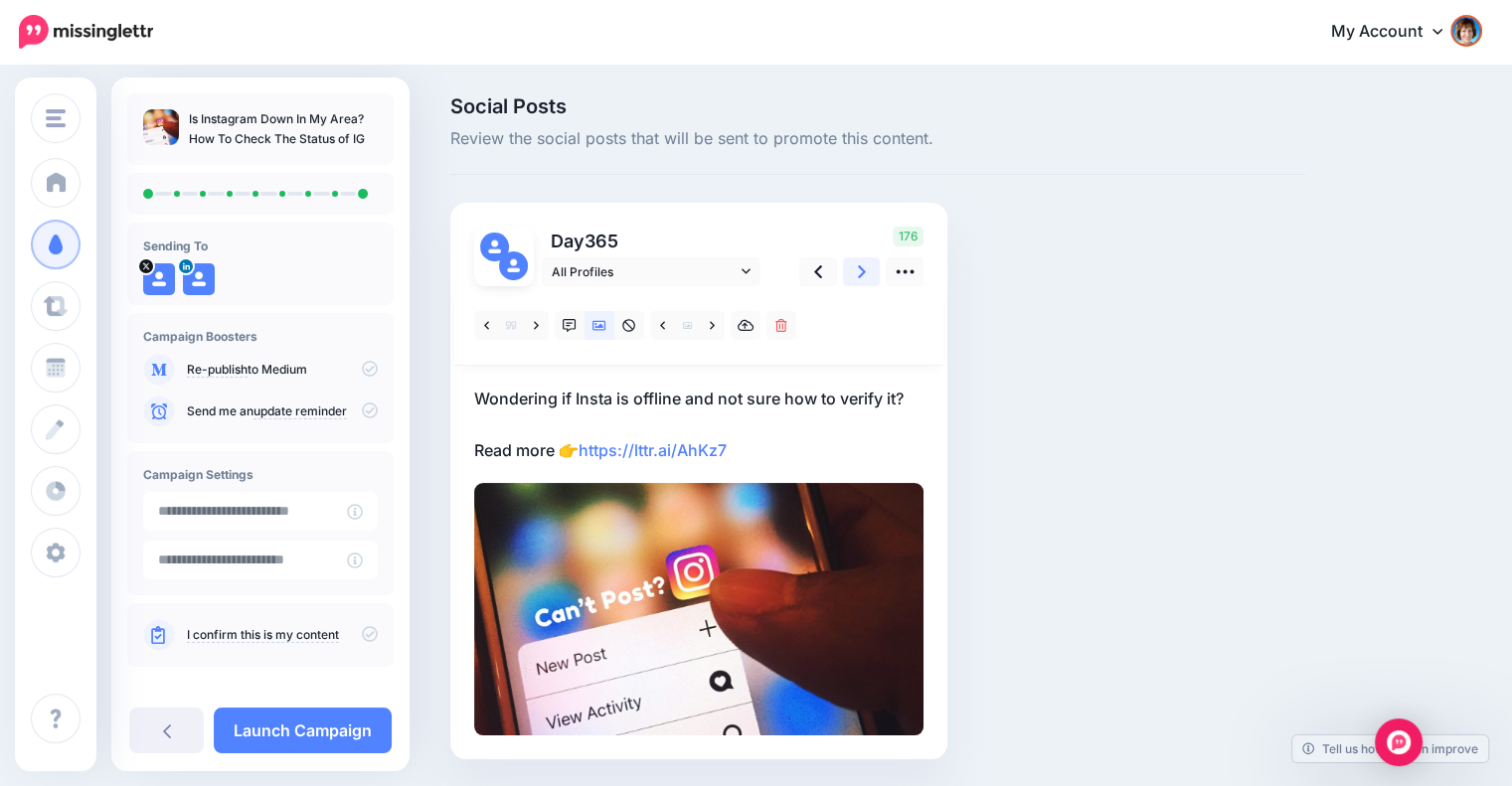 click at bounding box center (862, 271) 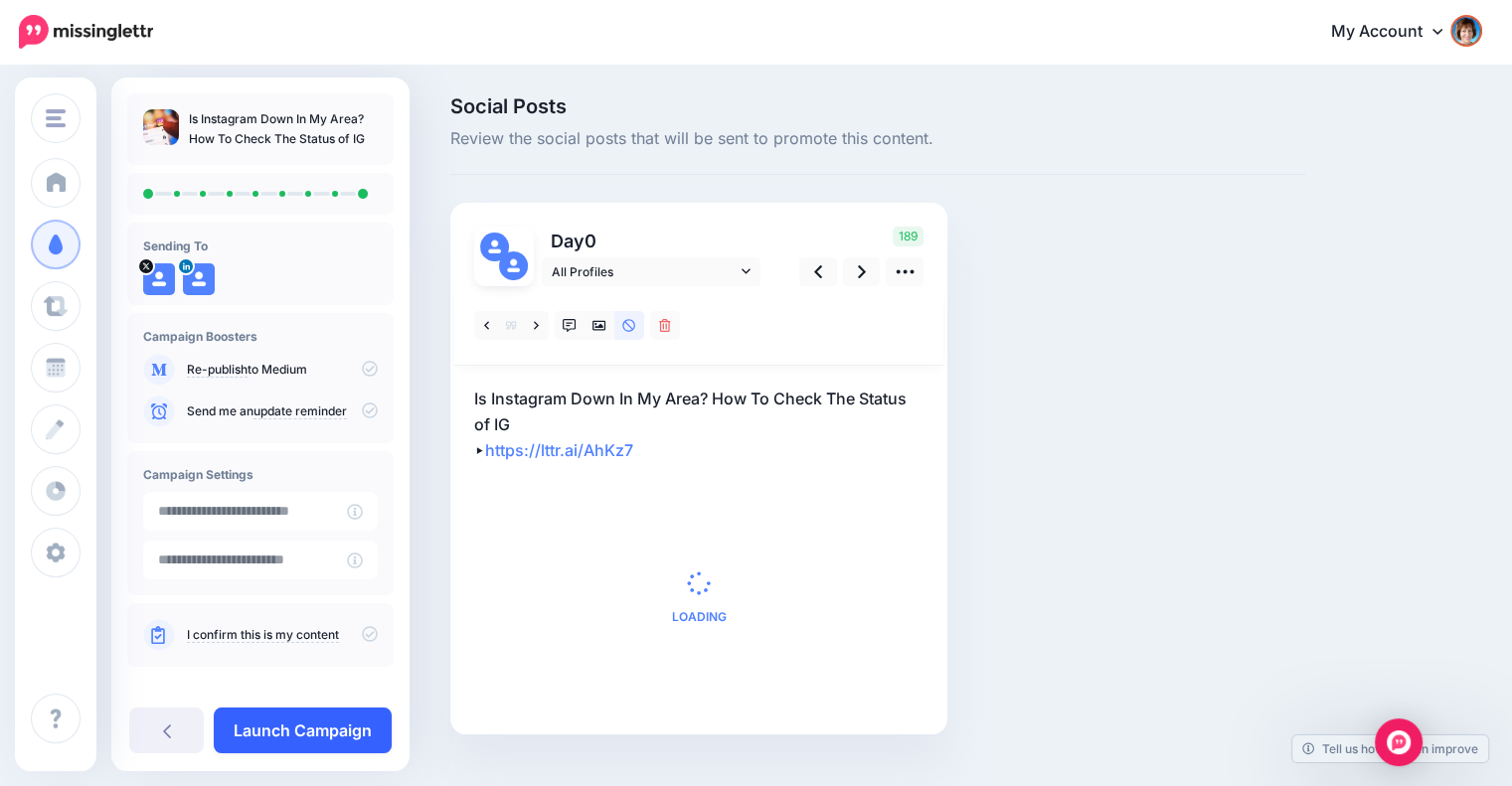 click on "Launch Campaign" at bounding box center [302, 730] 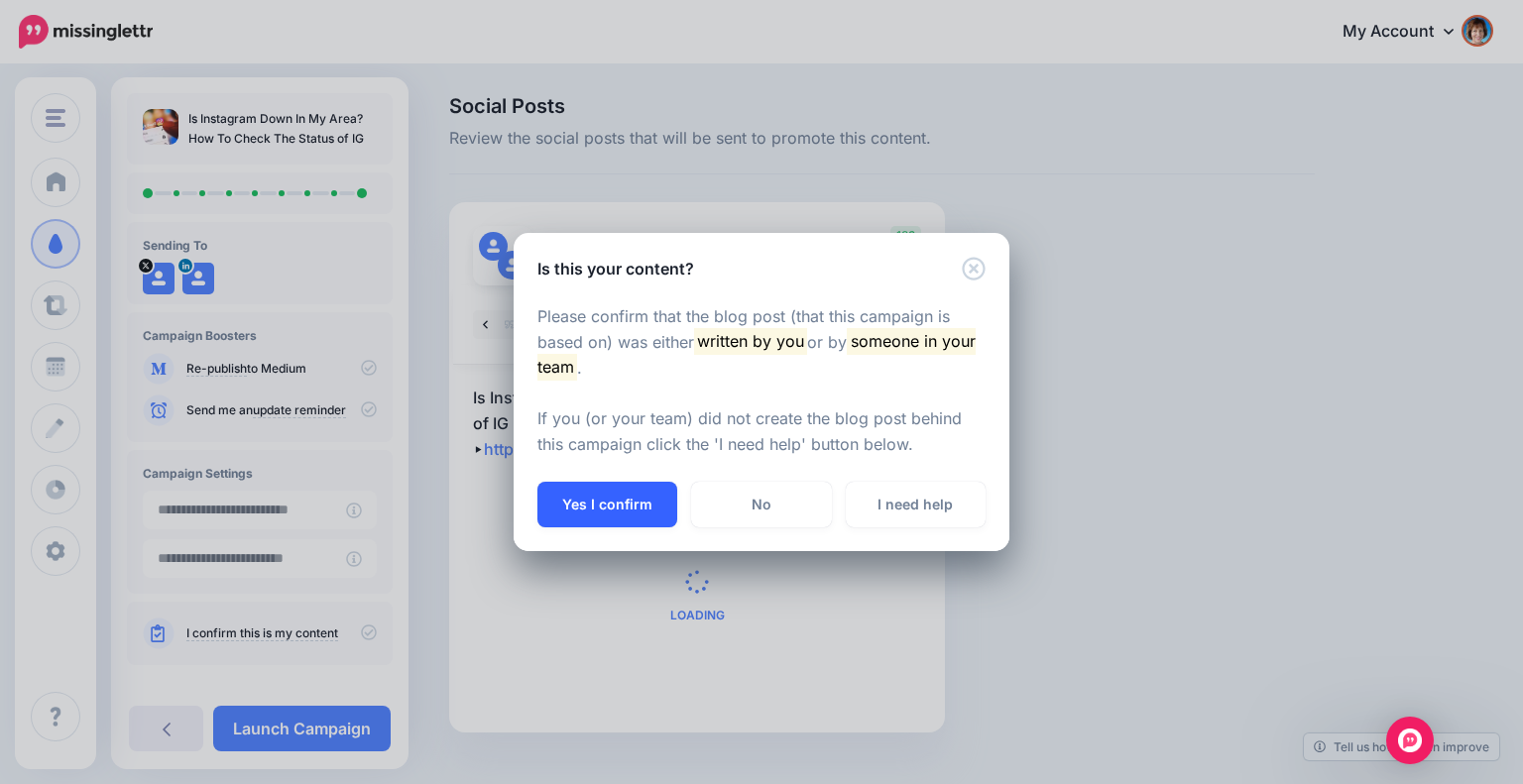 click on "Yes I confirm" at bounding box center [607, 504] 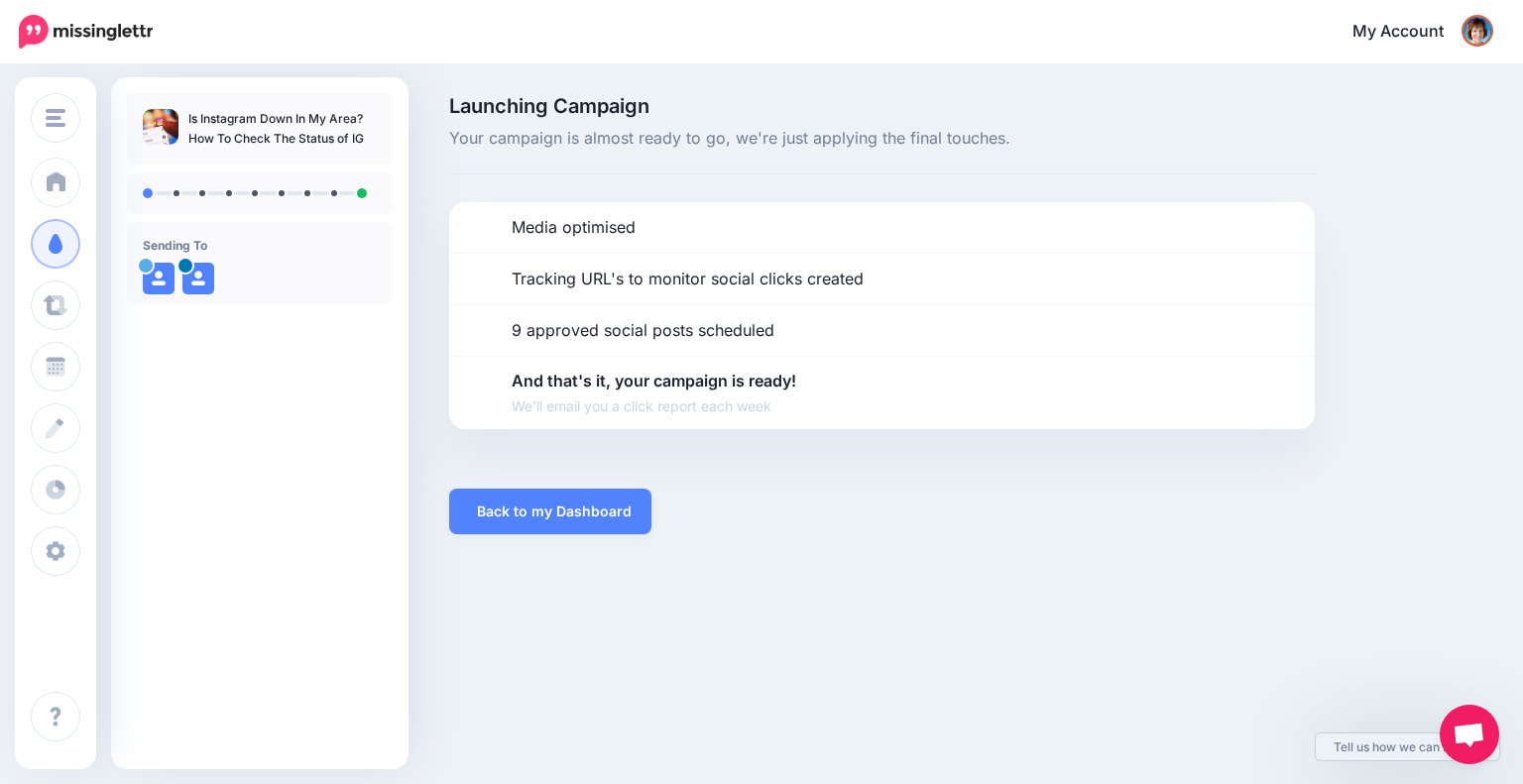 scroll, scrollTop: 0, scrollLeft: 0, axis: both 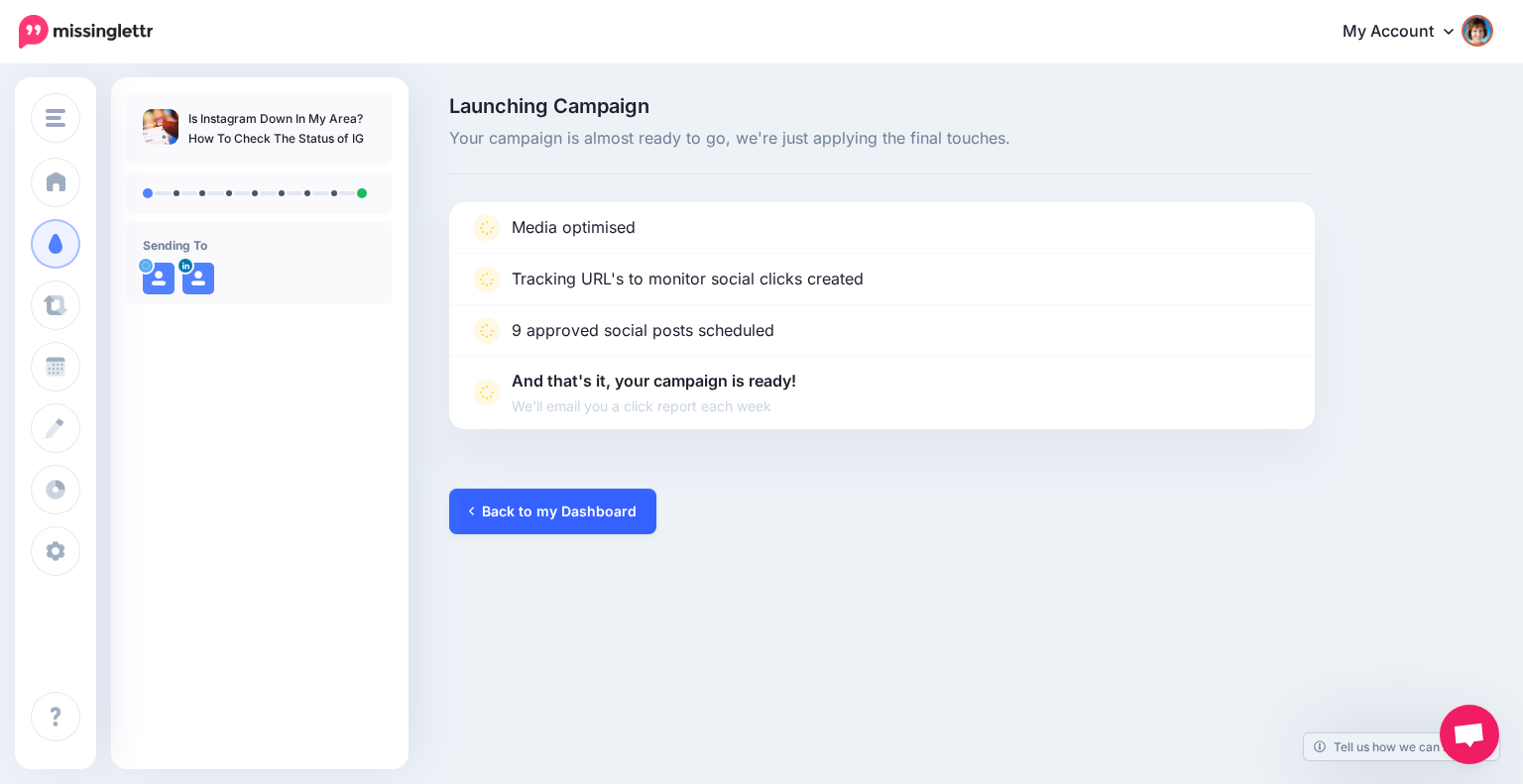 click on "Back to my Dashboard" at bounding box center [552, 511] 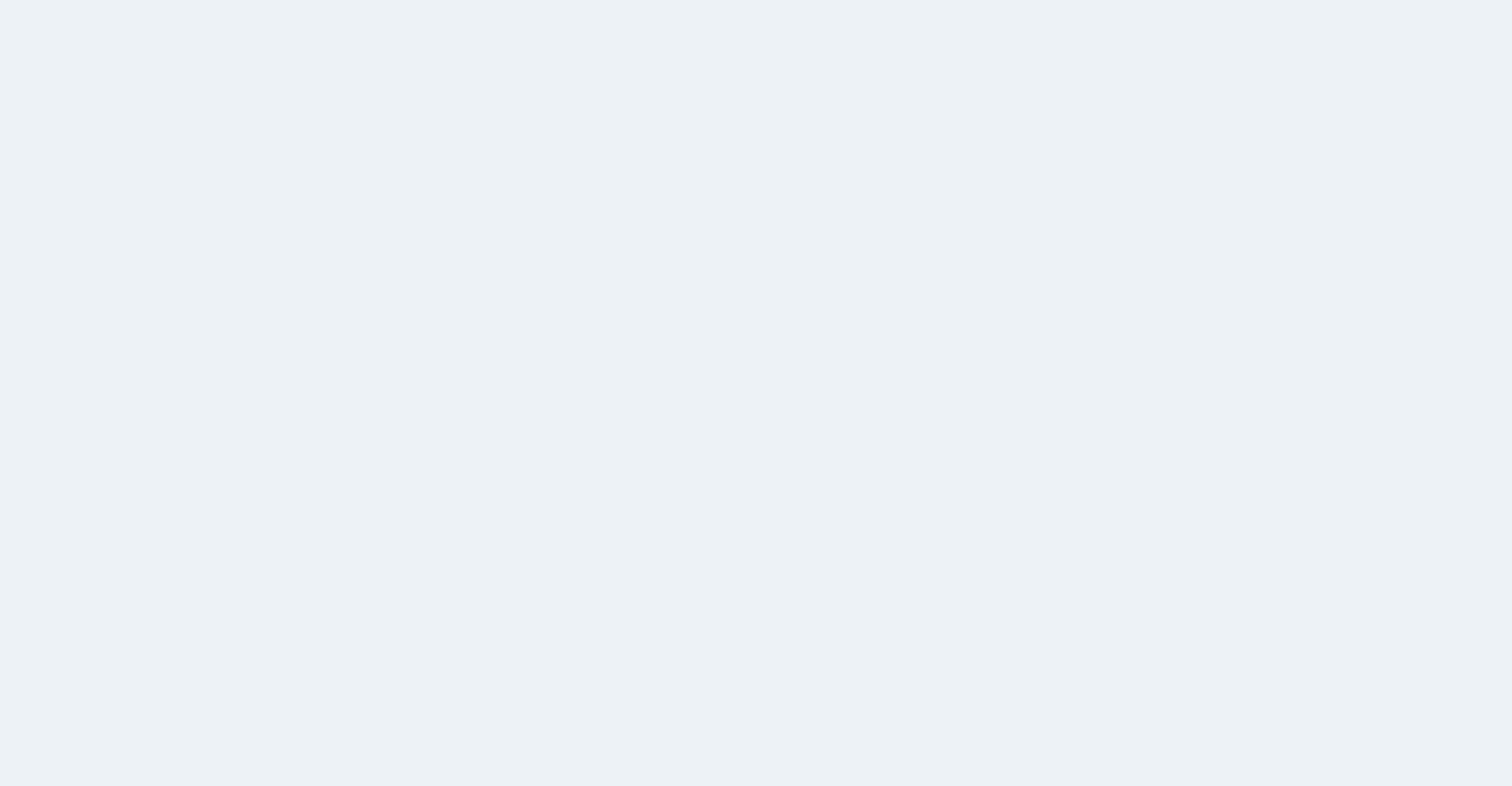 scroll, scrollTop: 0, scrollLeft: 0, axis: both 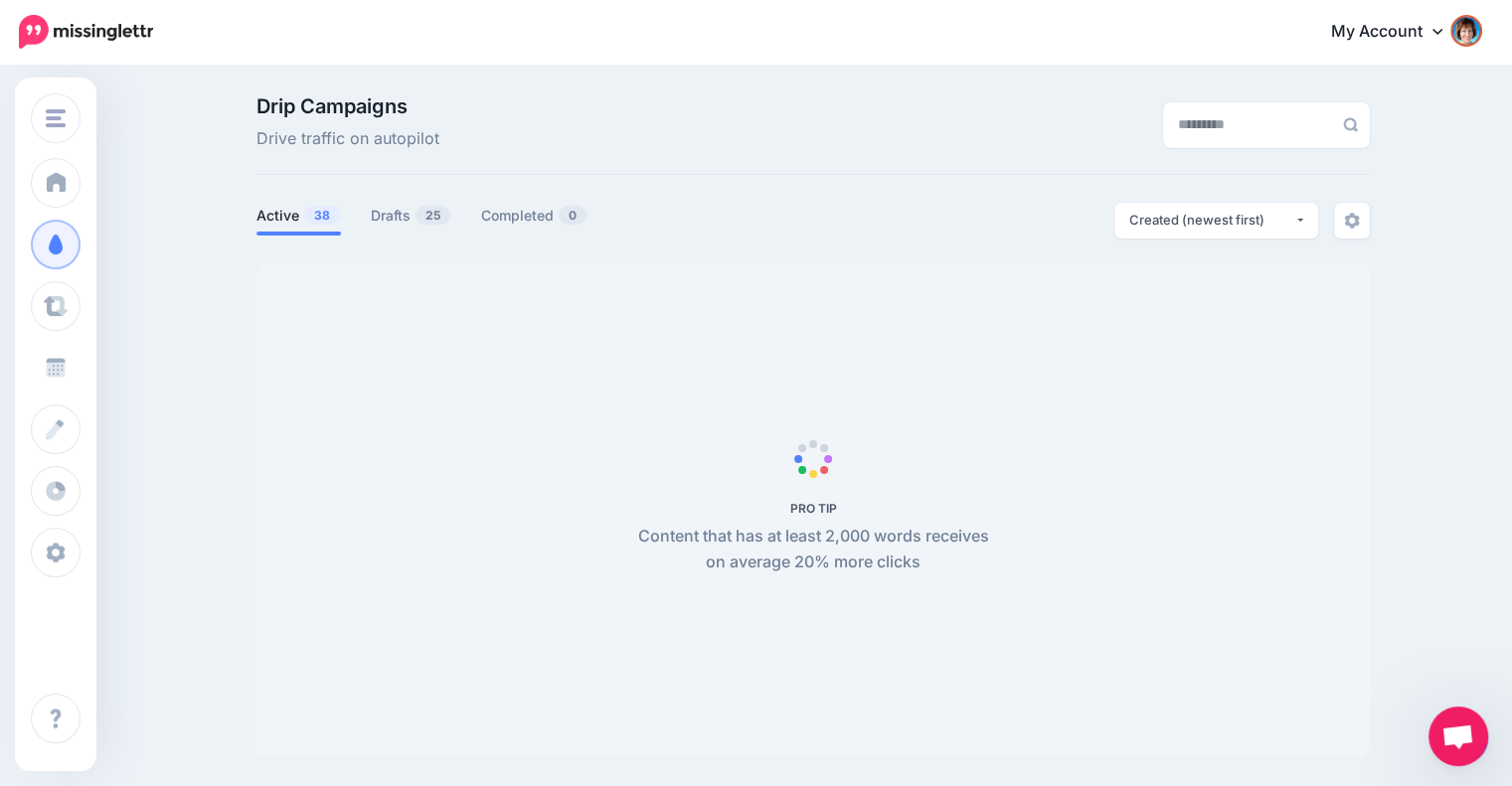 click on "Schedule" at bounding box center (110, 367) 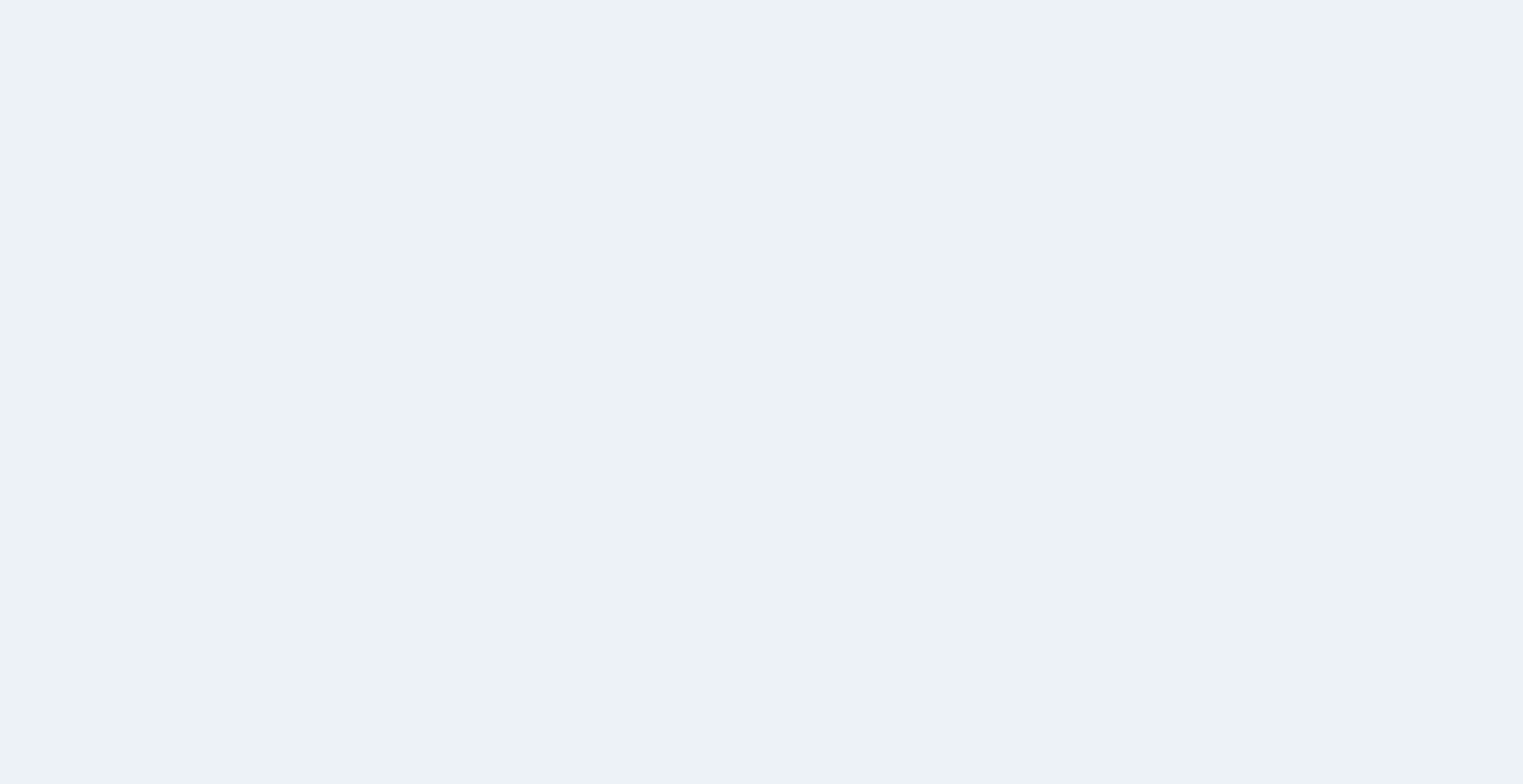 scroll, scrollTop: 0, scrollLeft: 0, axis: both 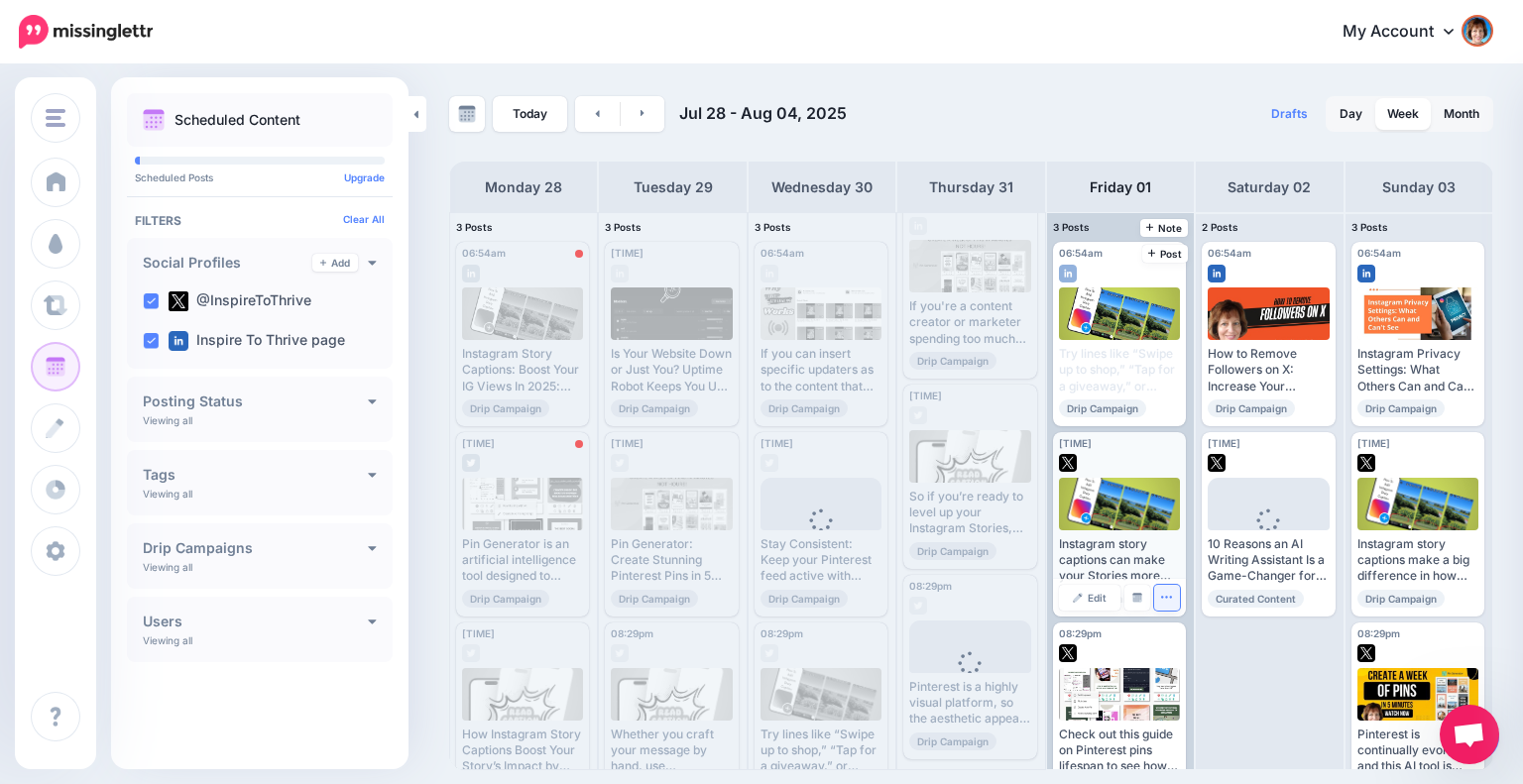 click at bounding box center [1167, 598] 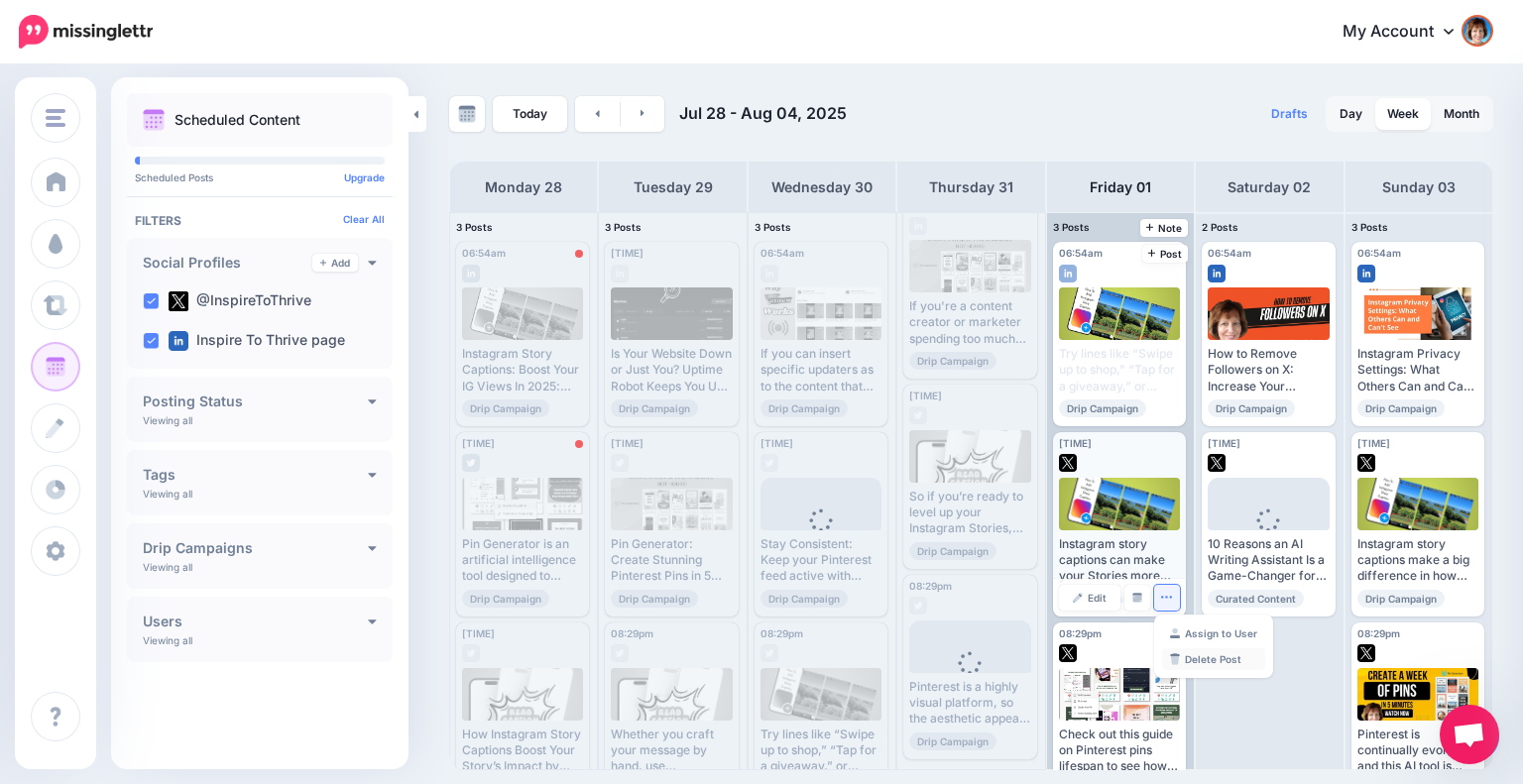 click on "Delete Post" at bounding box center (1214, 659) 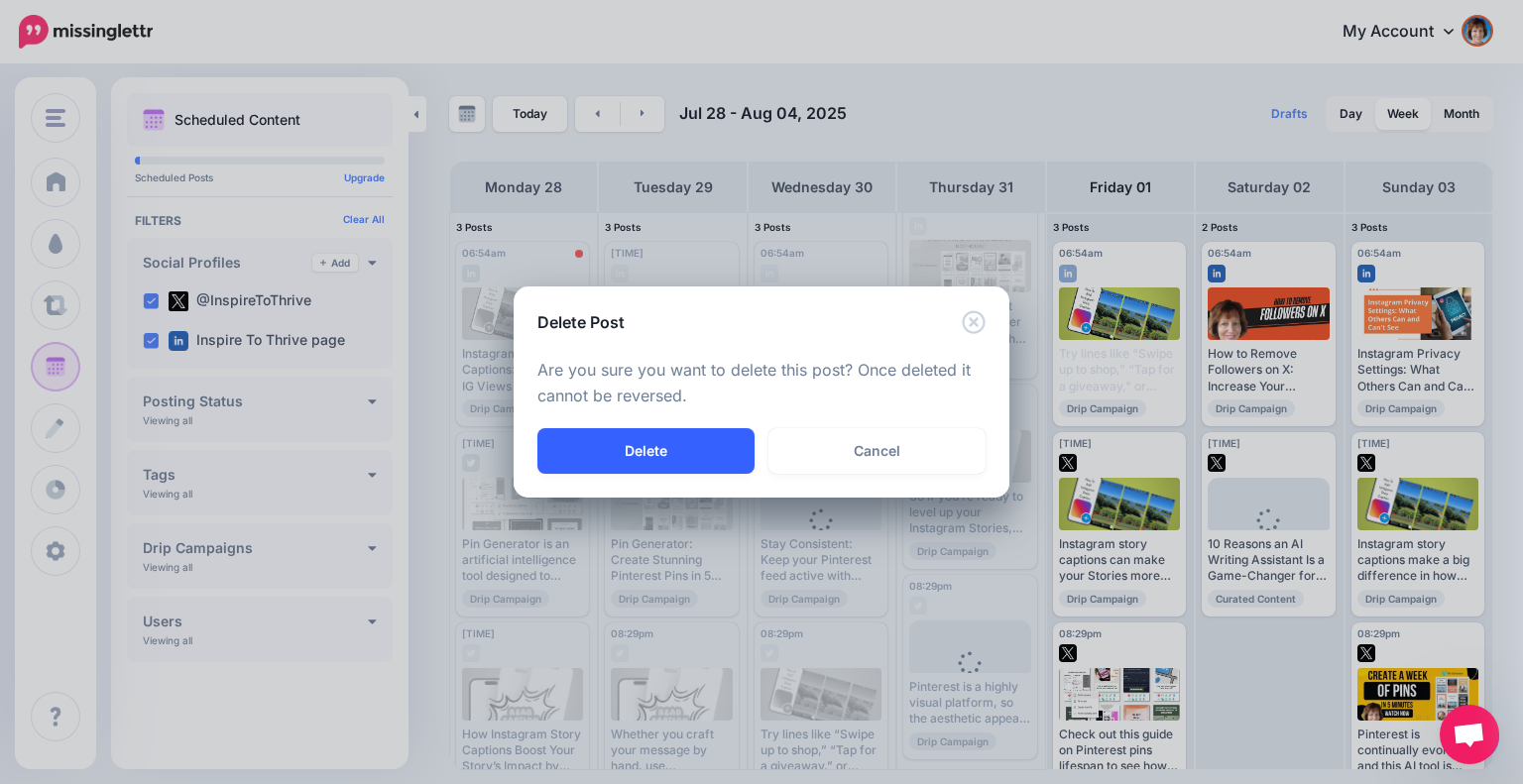 click on "Delete" at bounding box center [645, 451] 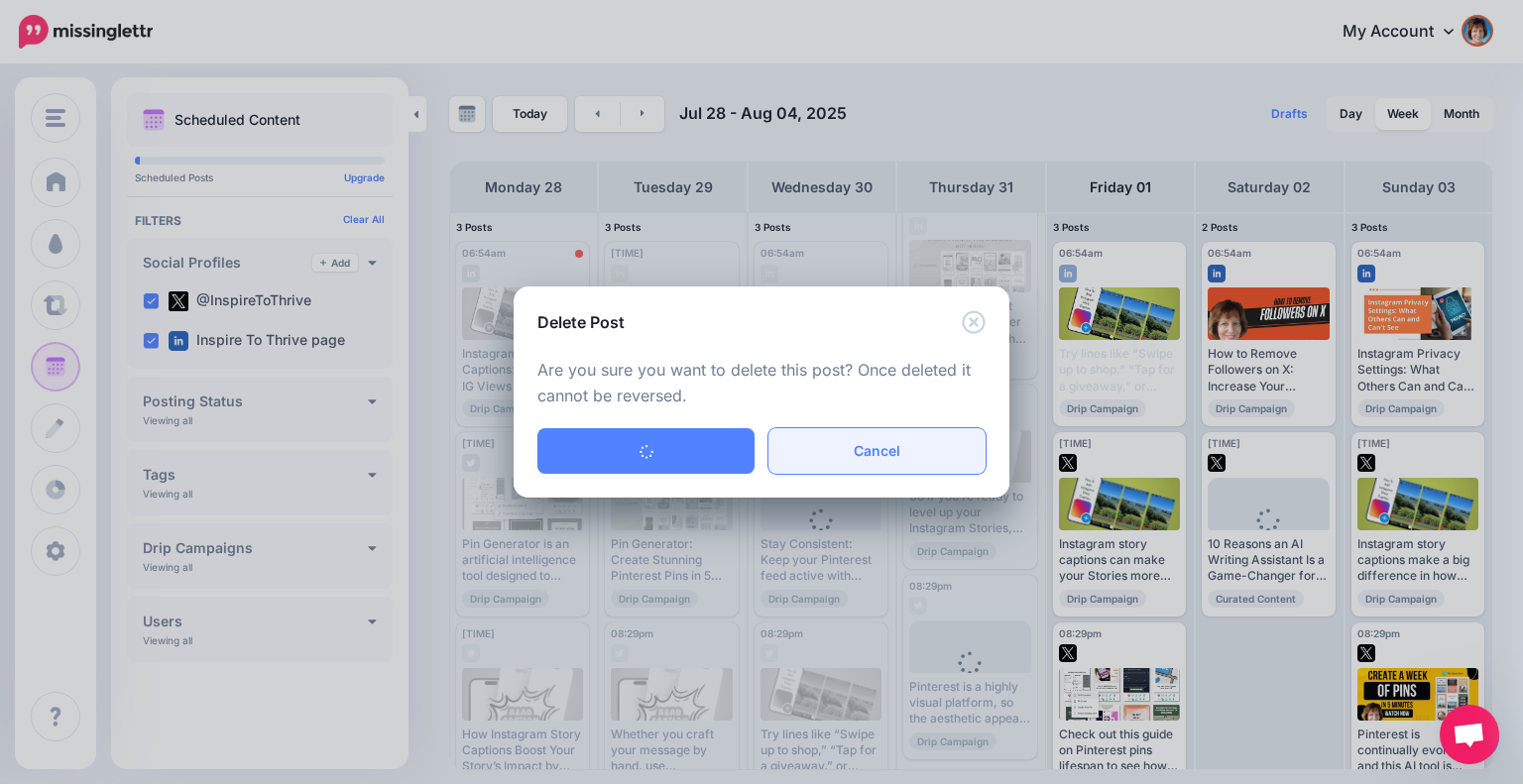 click on "Cancel" at bounding box center [877, 451] 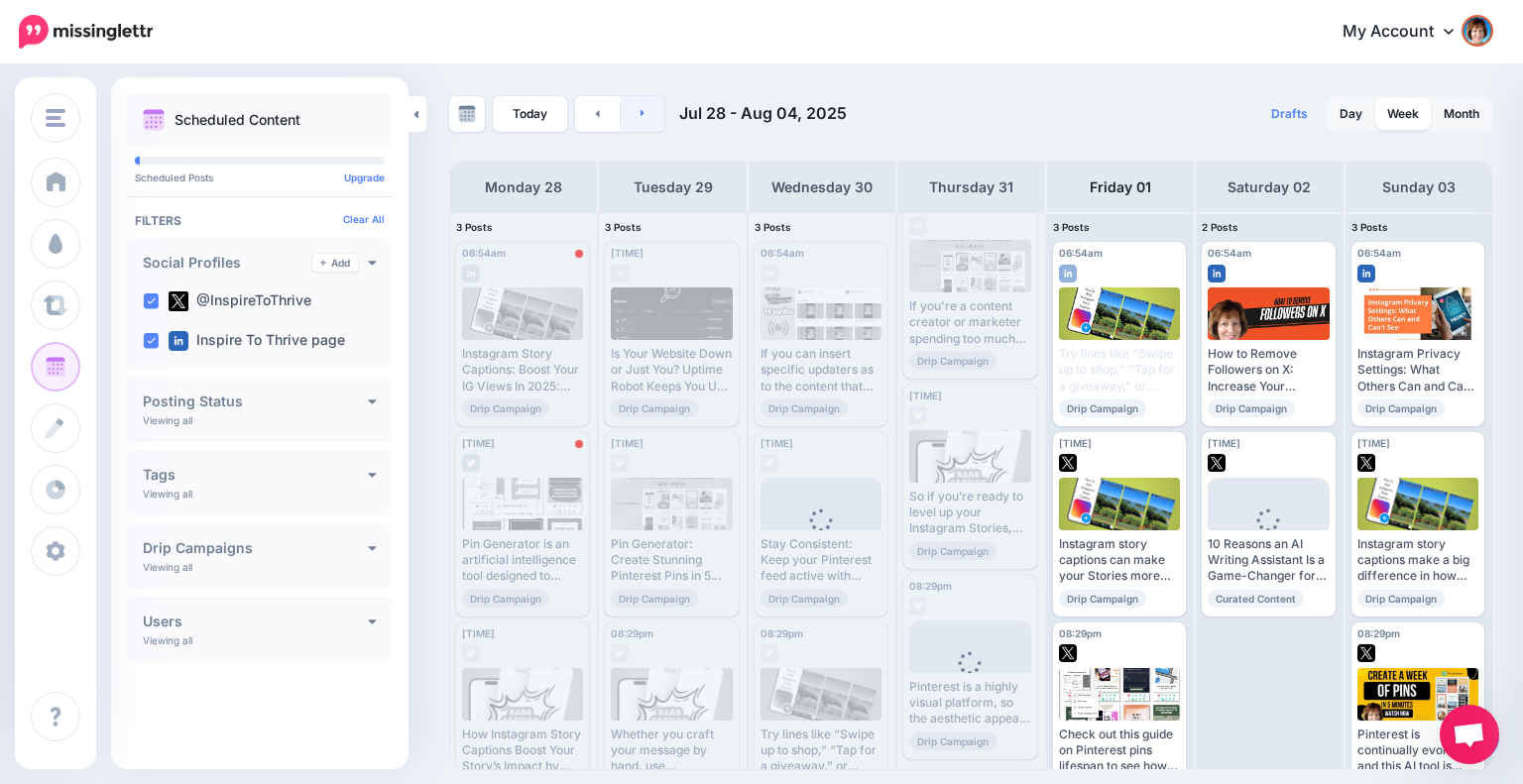 click at bounding box center [643, 114] 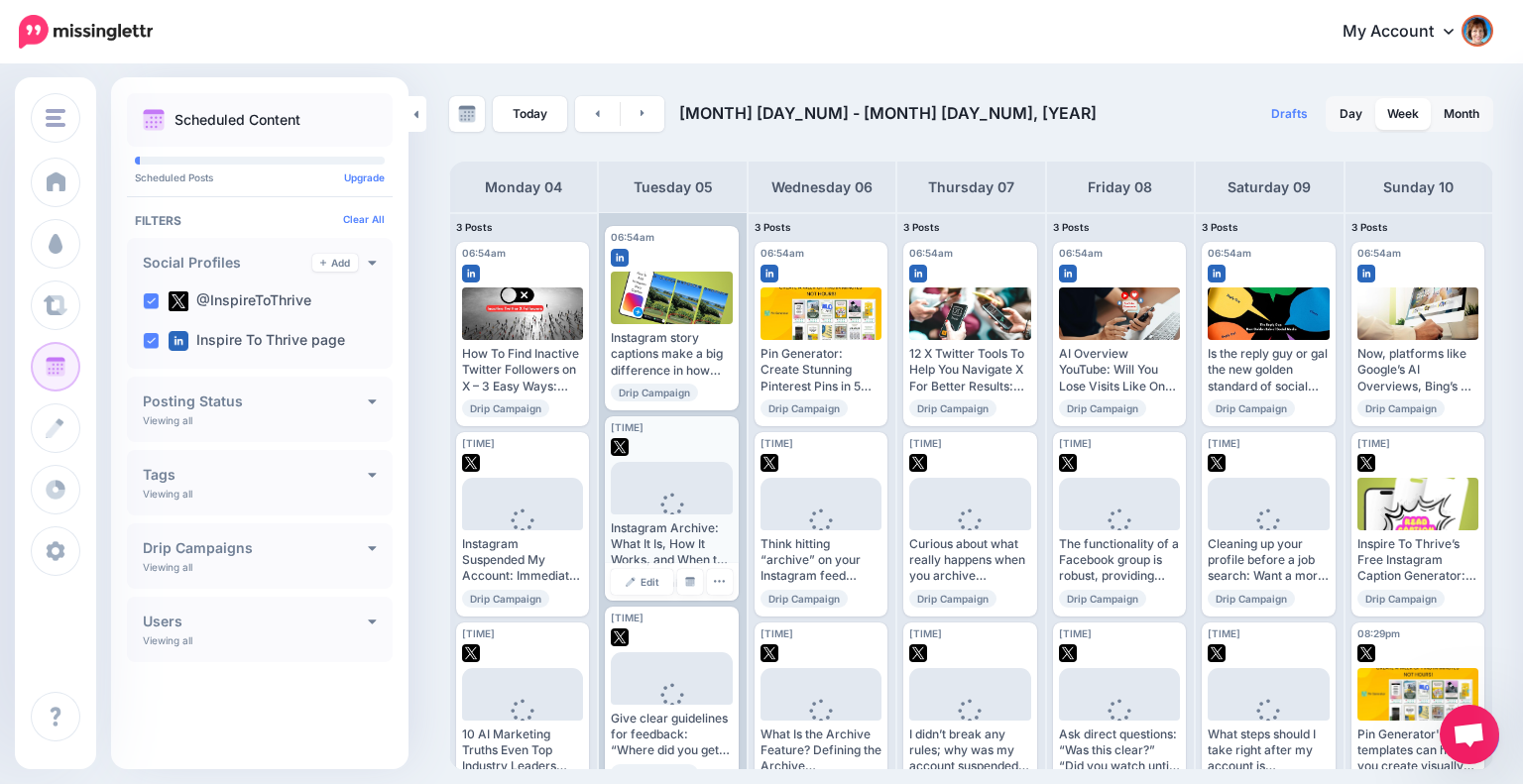 scroll, scrollTop: 0, scrollLeft: 0, axis: both 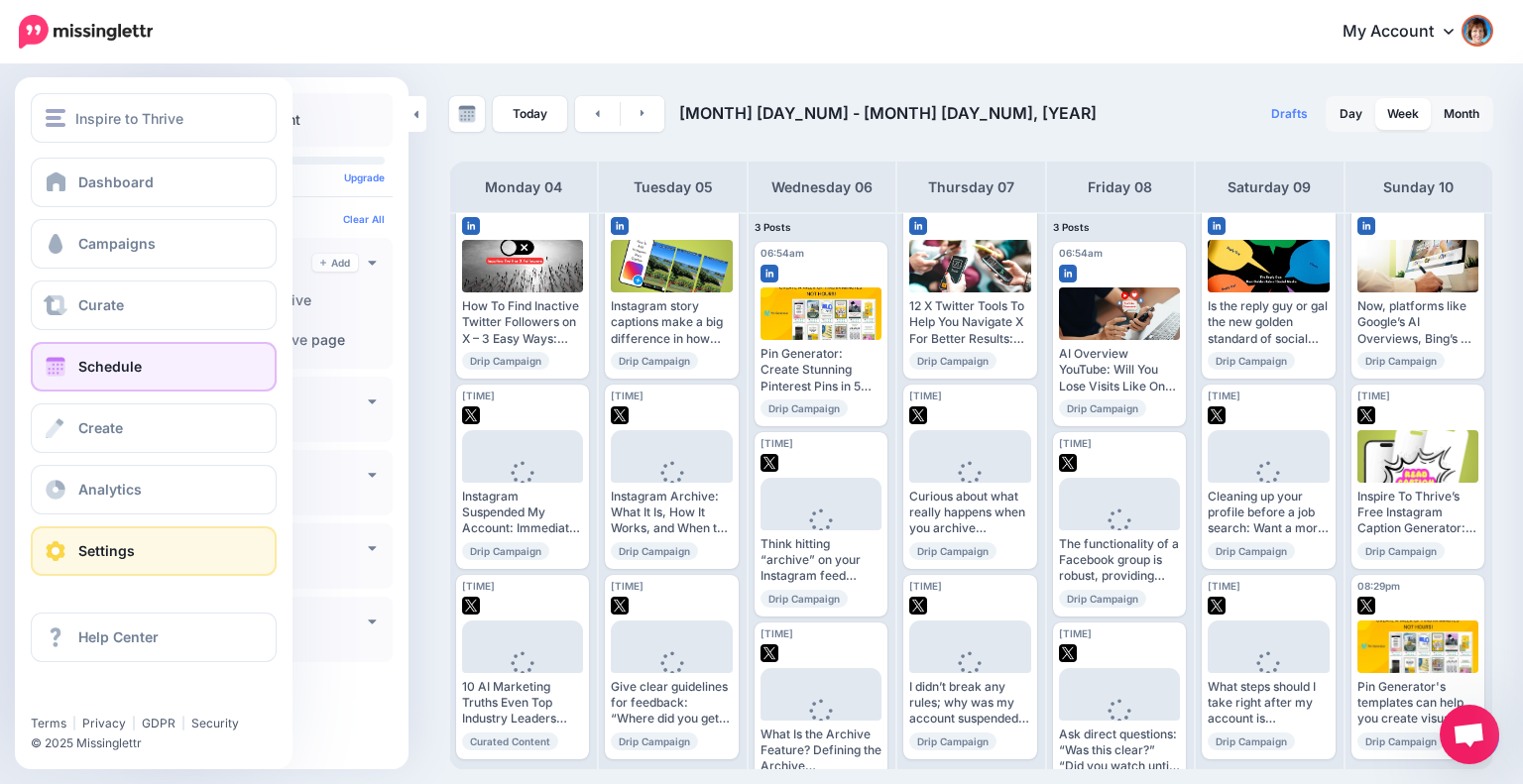 click on "Settings" at bounding box center [106, 550] 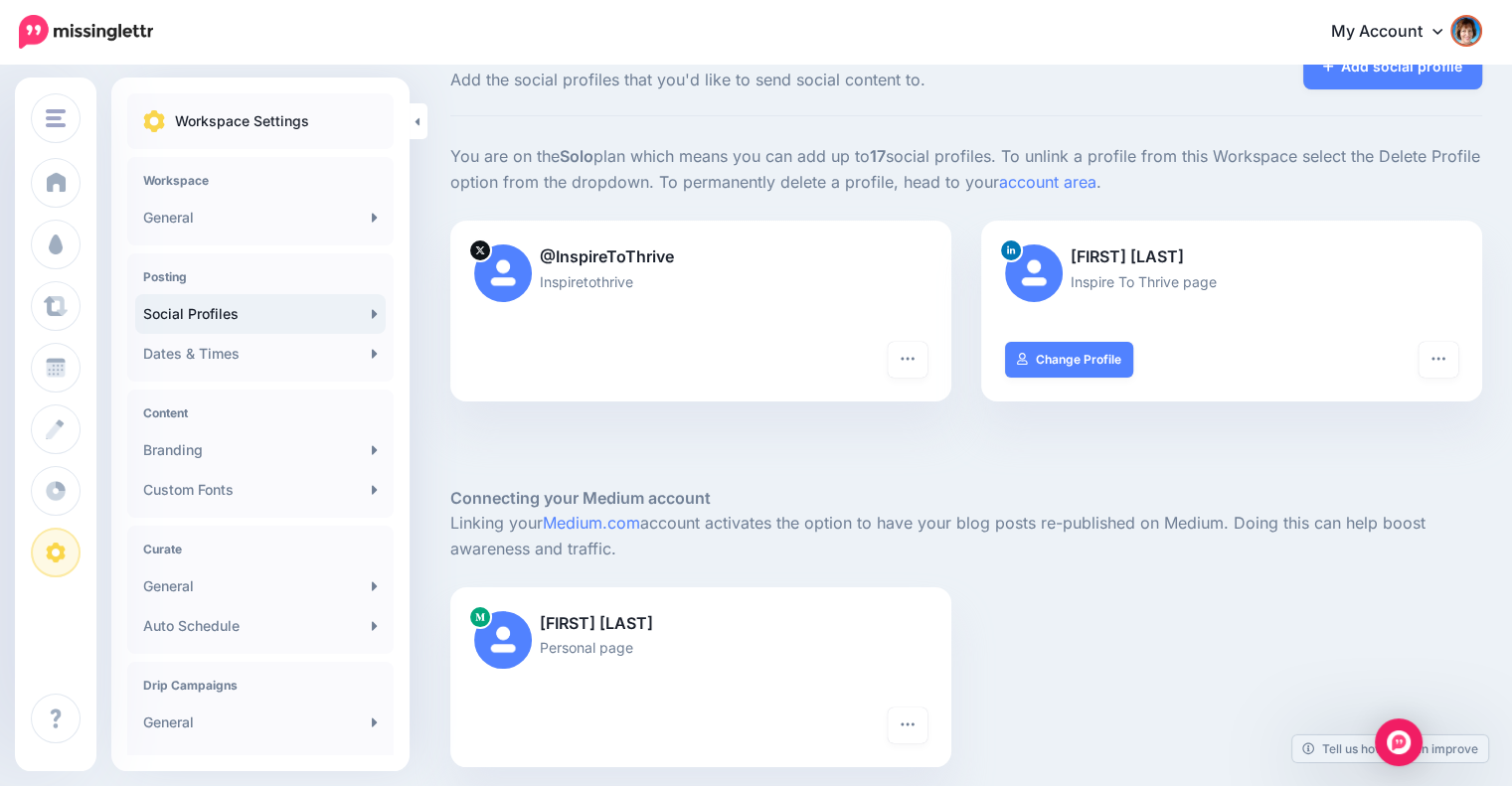 scroll, scrollTop: 0, scrollLeft: 0, axis: both 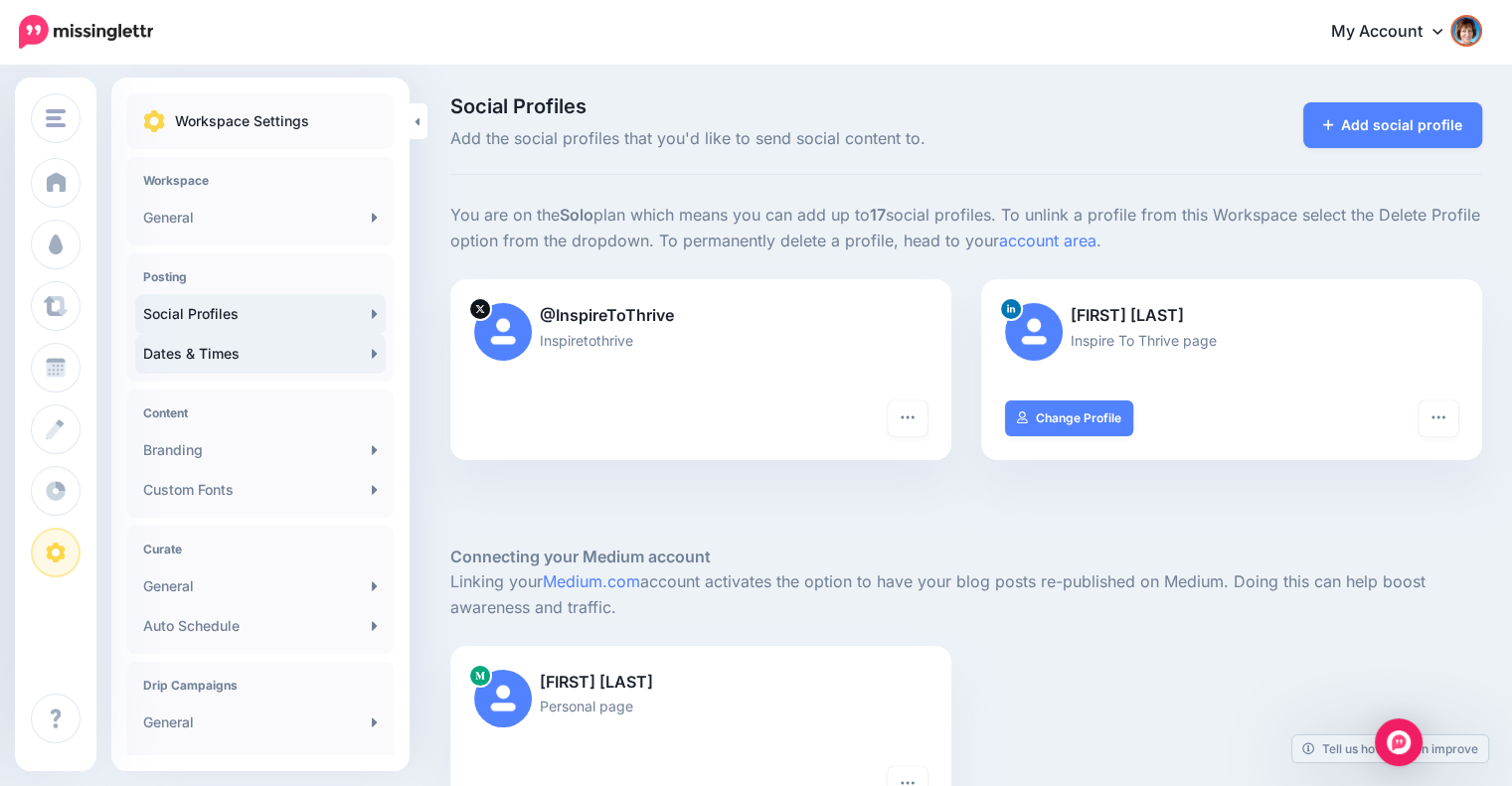 click on "Dates & Times" at bounding box center (260, 354) 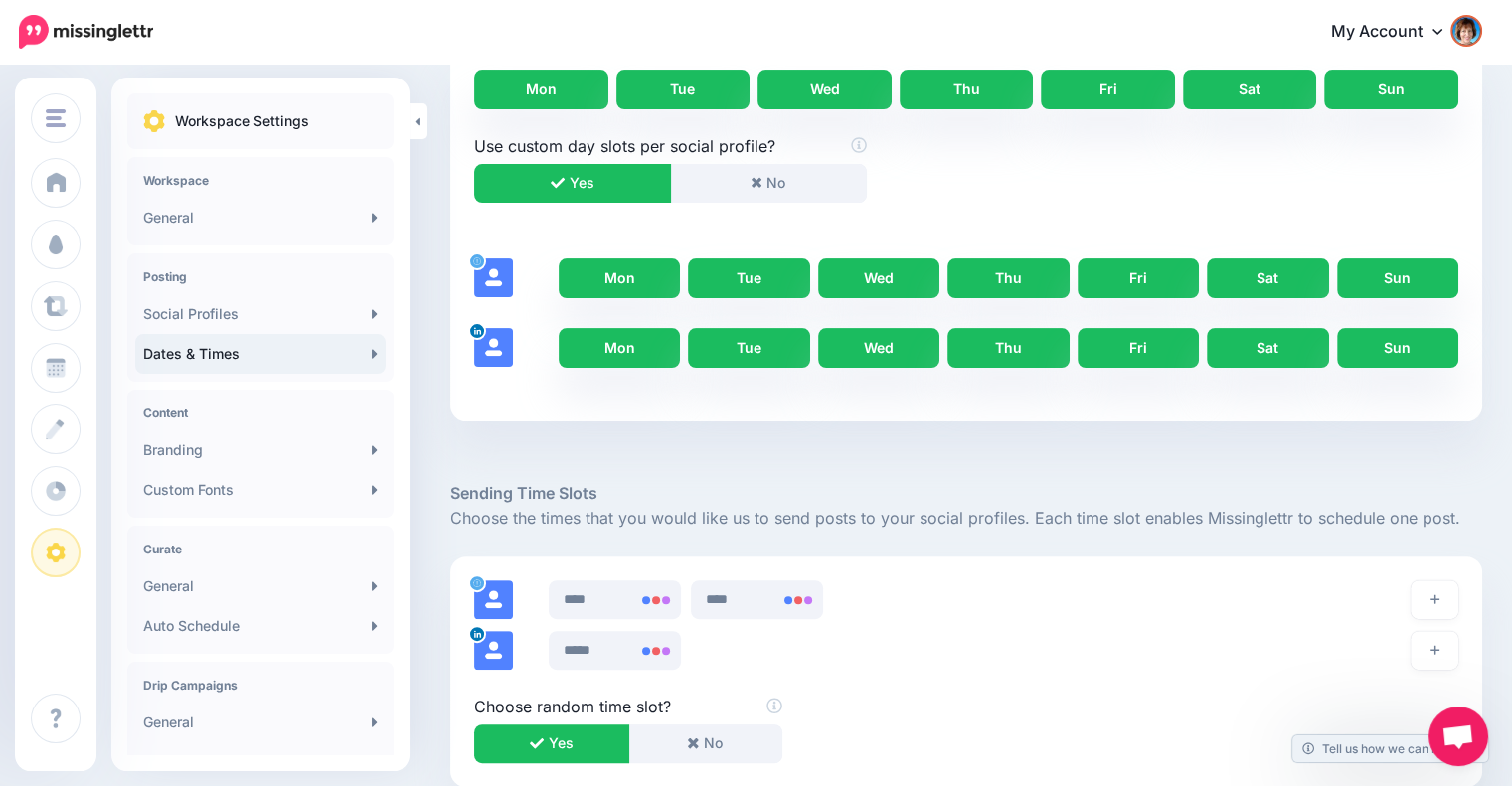 scroll, scrollTop: 662, scrollLeft: 0, axis: vertical 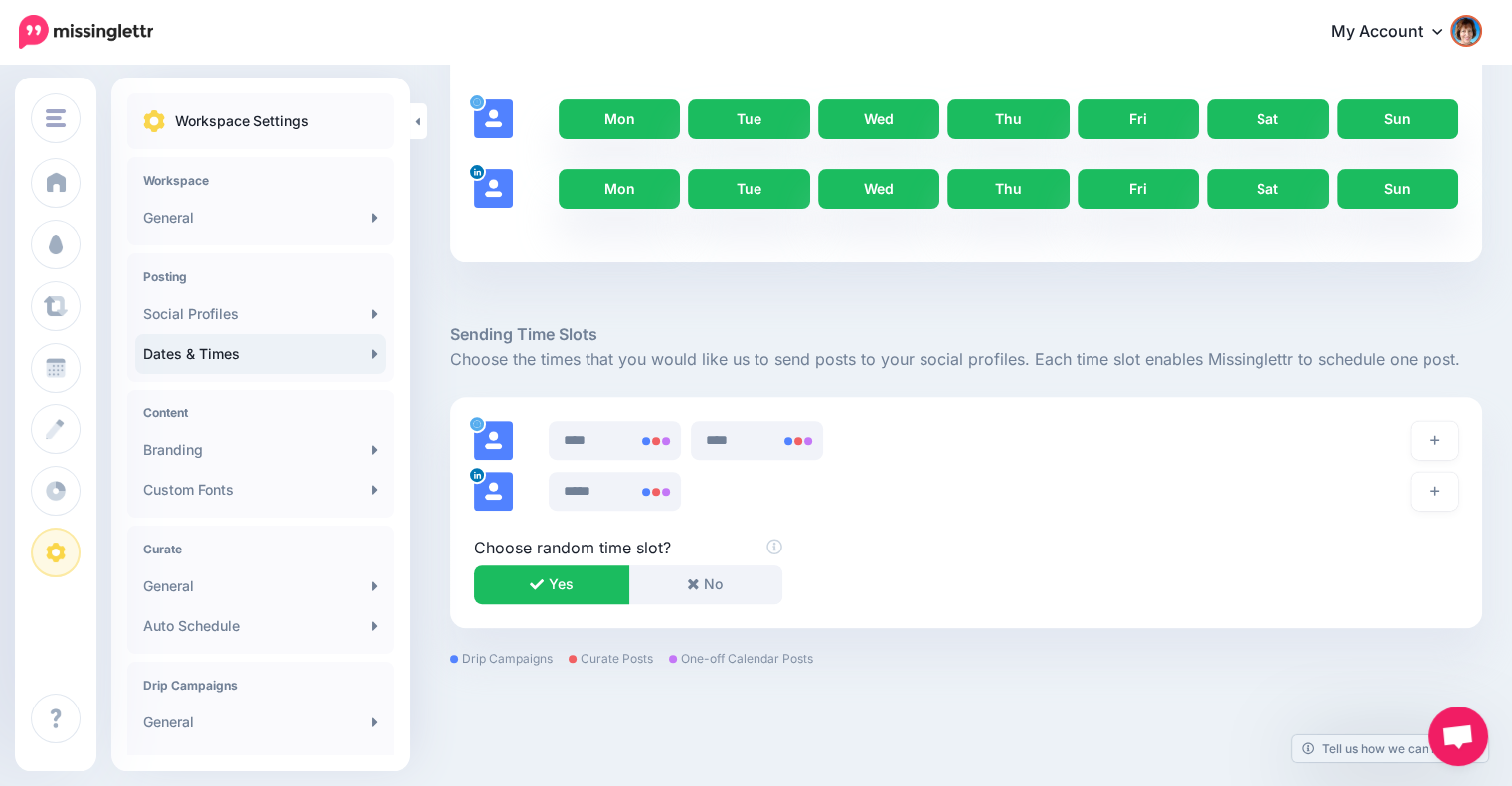 click on "Sun" at bounding box center (1398, 189) 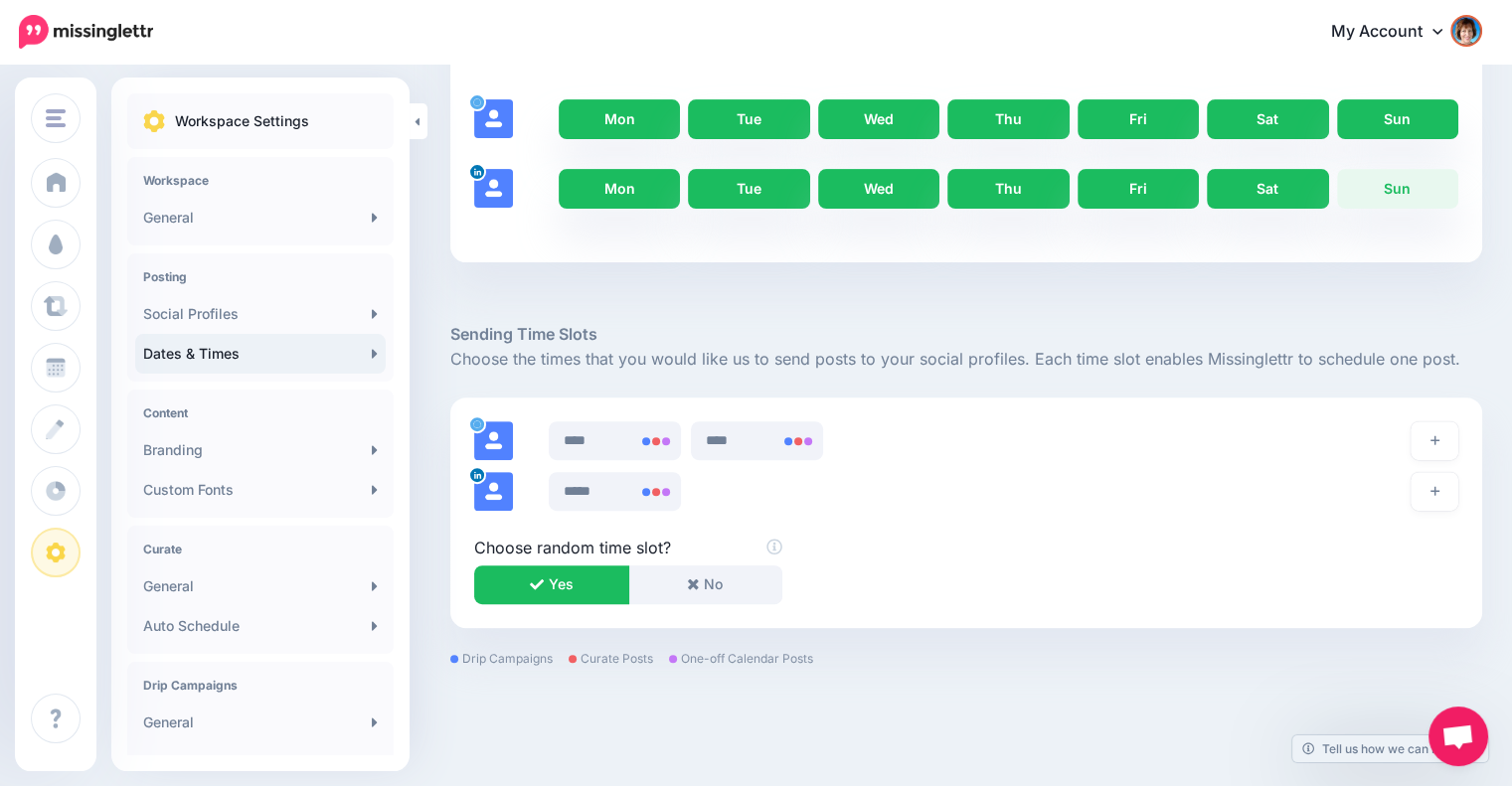 click on "*****" at bounding box center [969, 491] 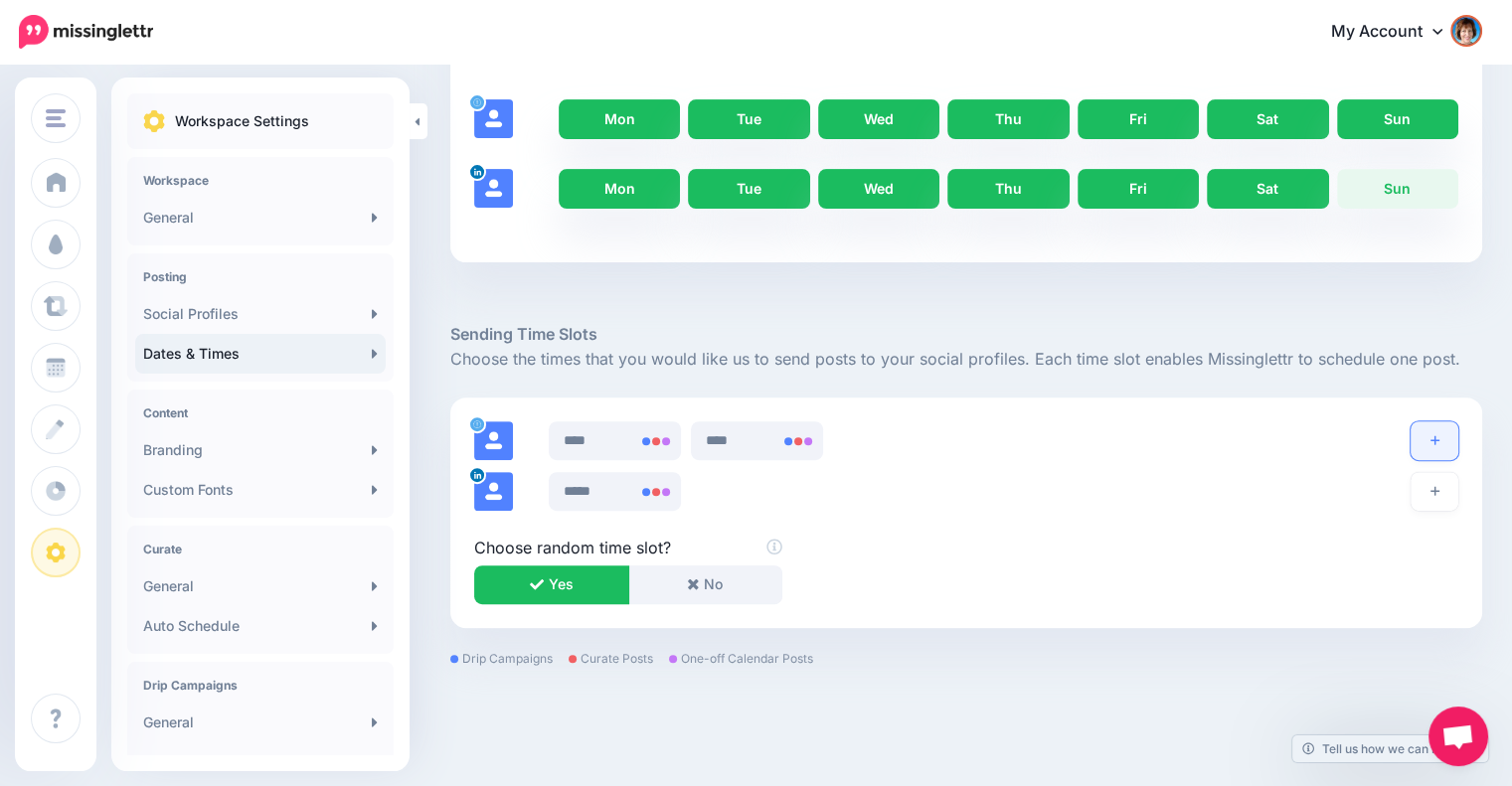 click at bounding box center (1434, 440) 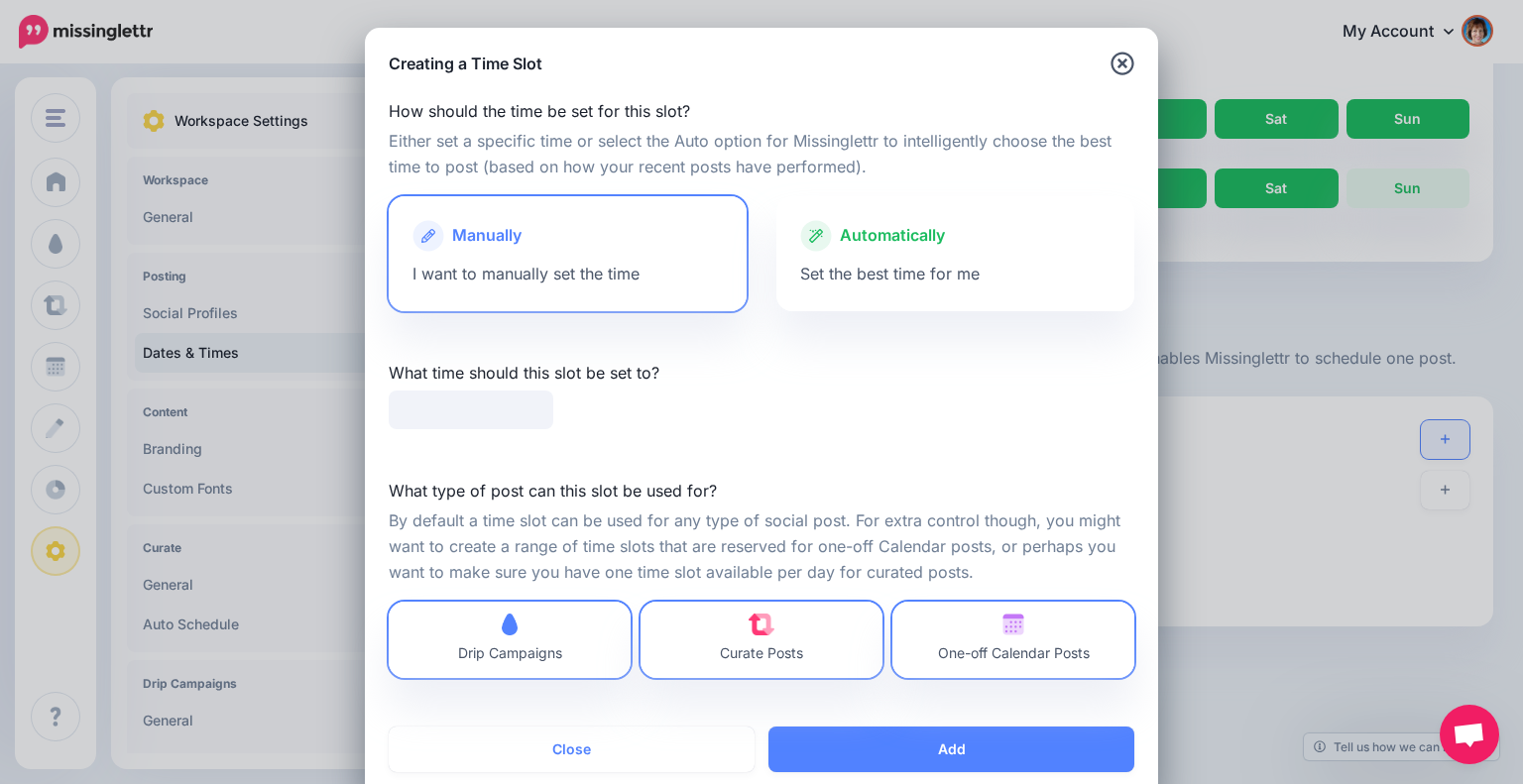 type on "*****" 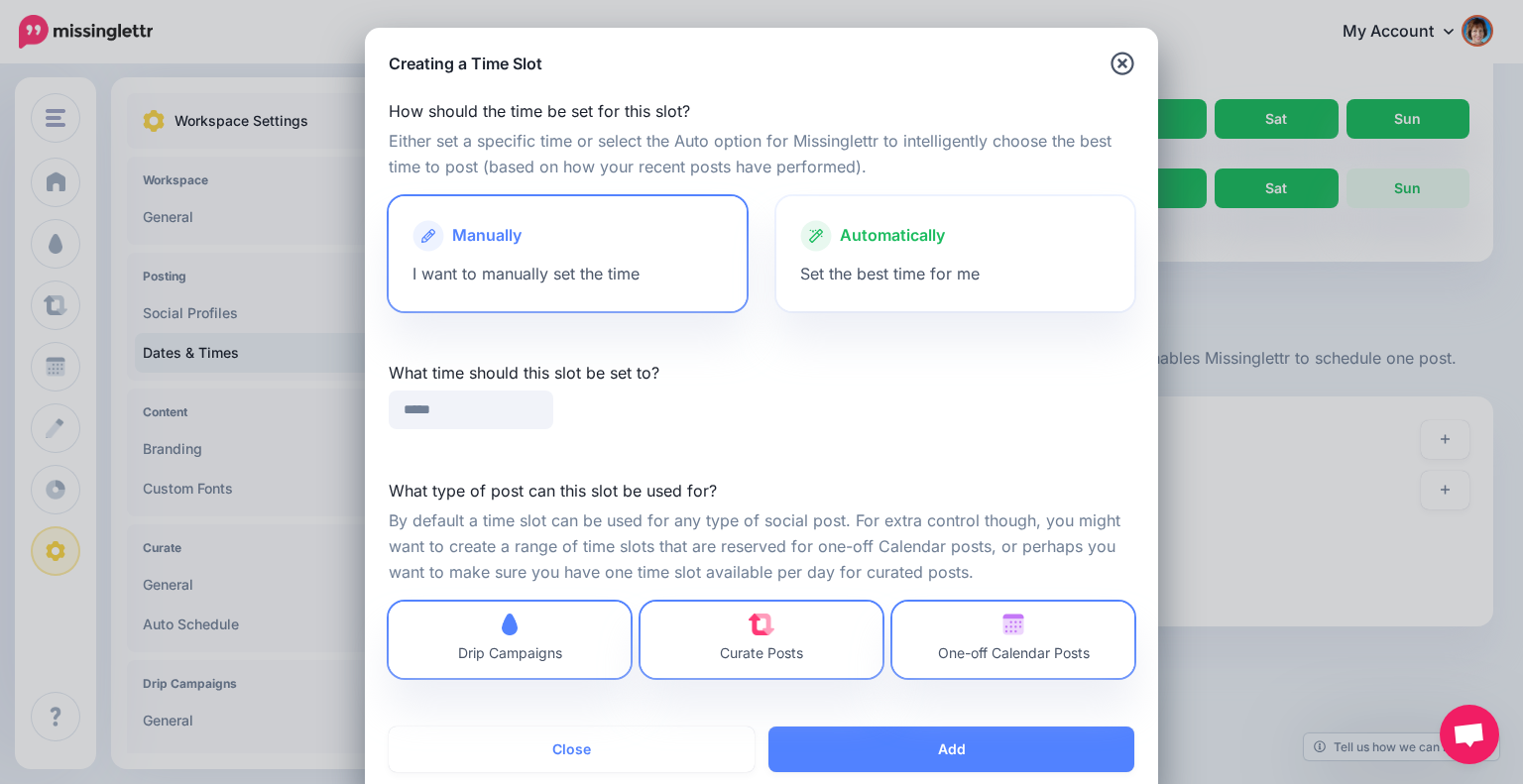 click on "Automatically" at bounding box center [892, 236] 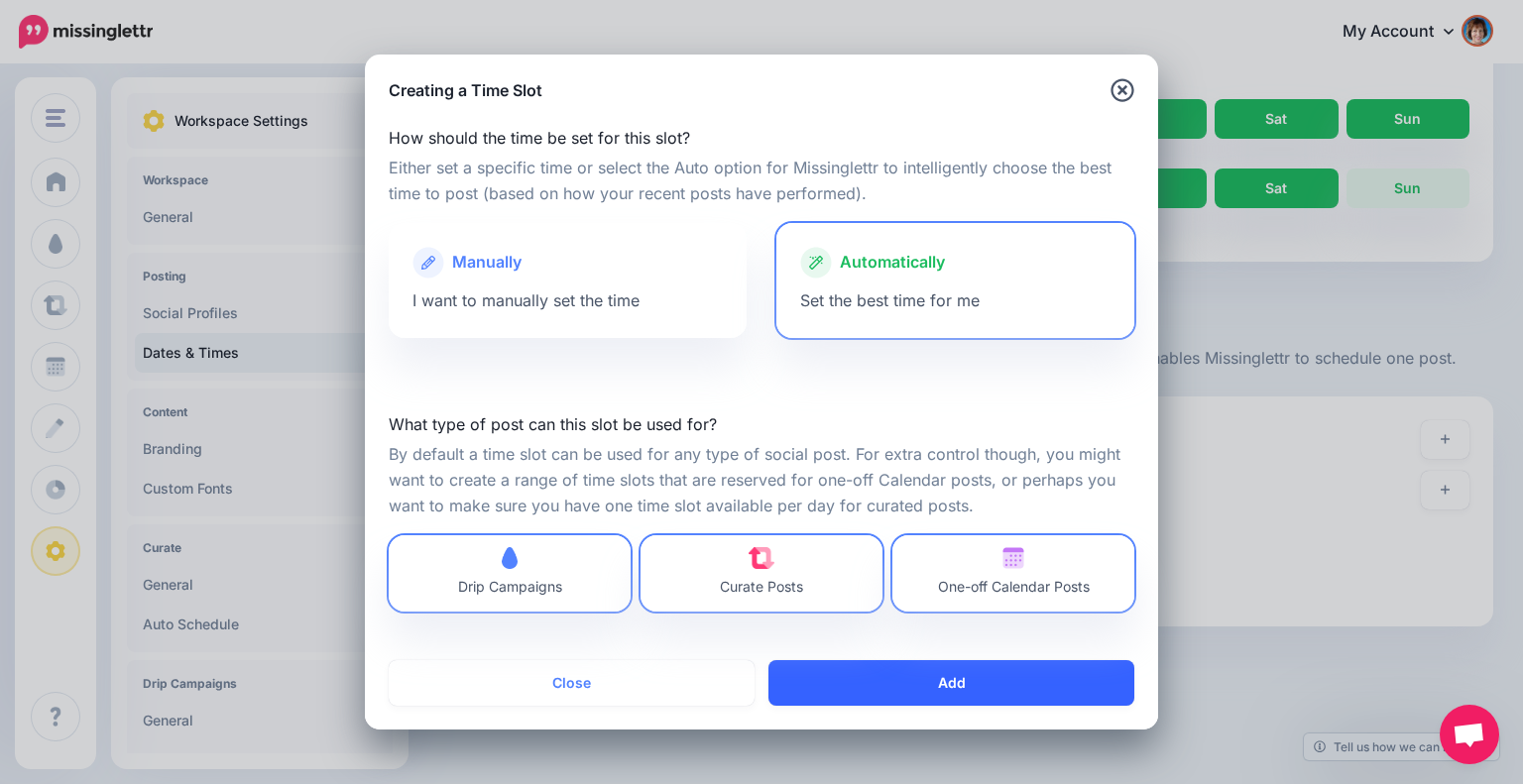 click on "Add" at bounding box center (951, 683) 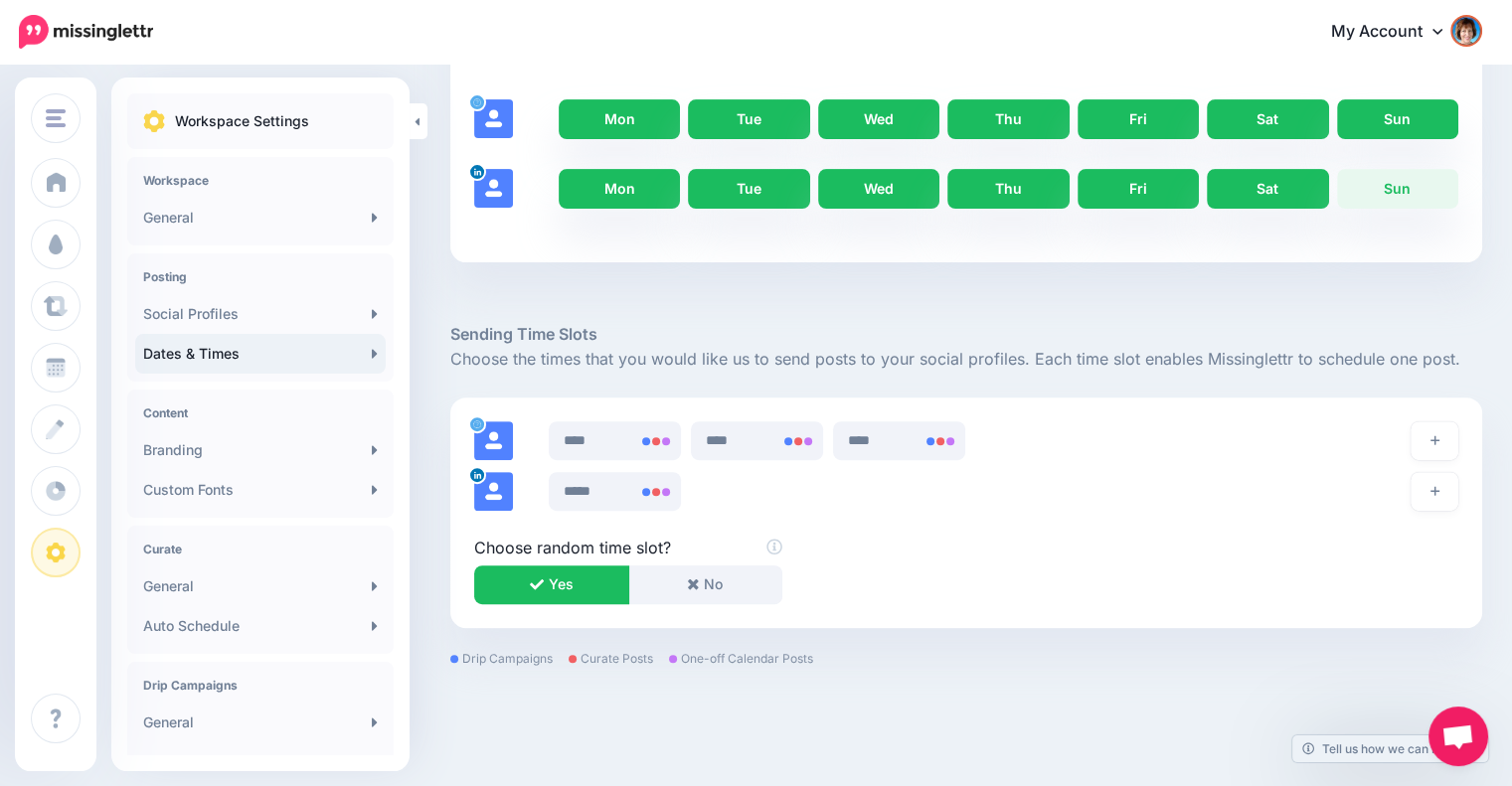 scroll, scrollTop: 718, scrollLeft: 0, axis: vertical 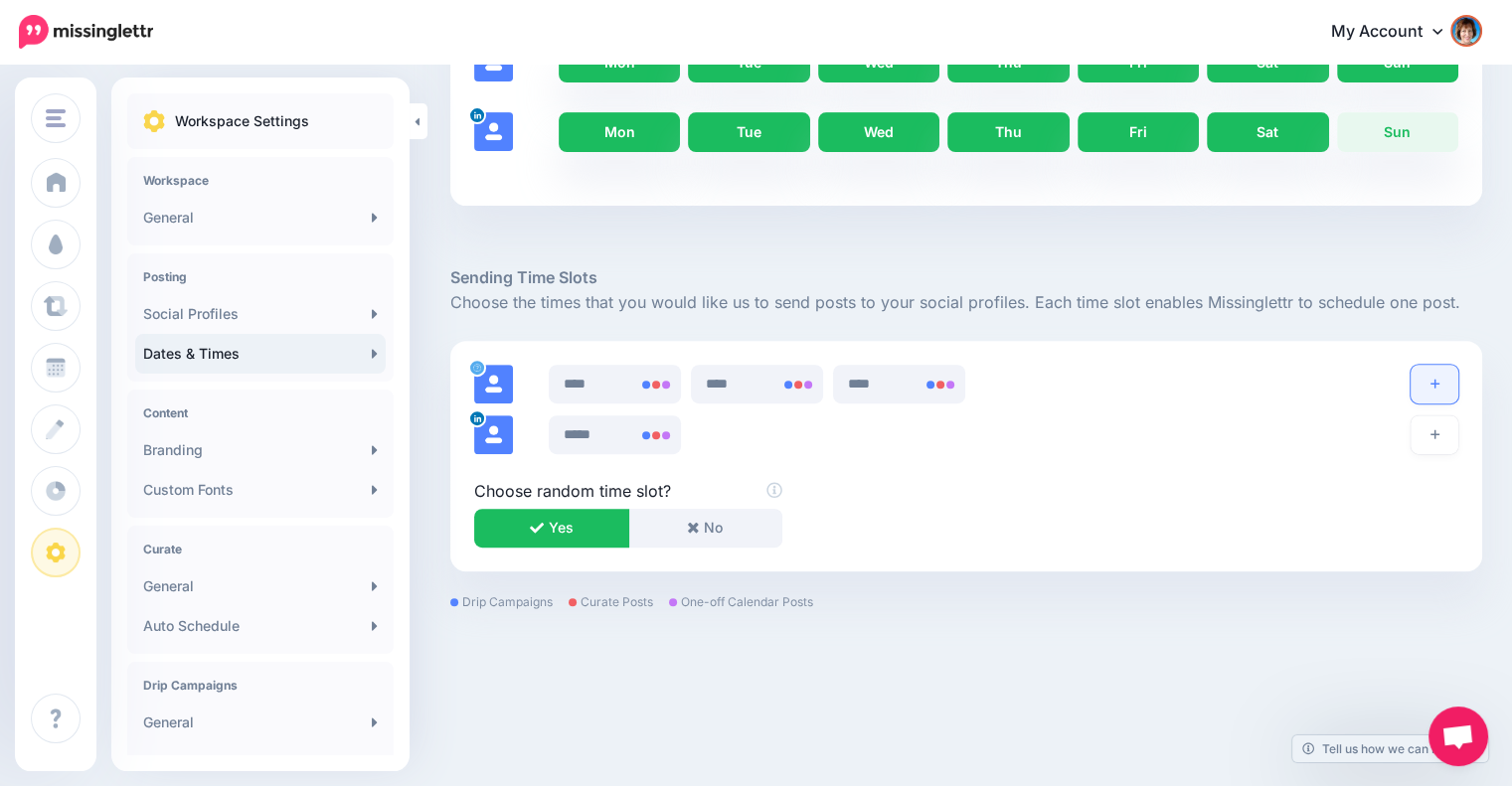 click 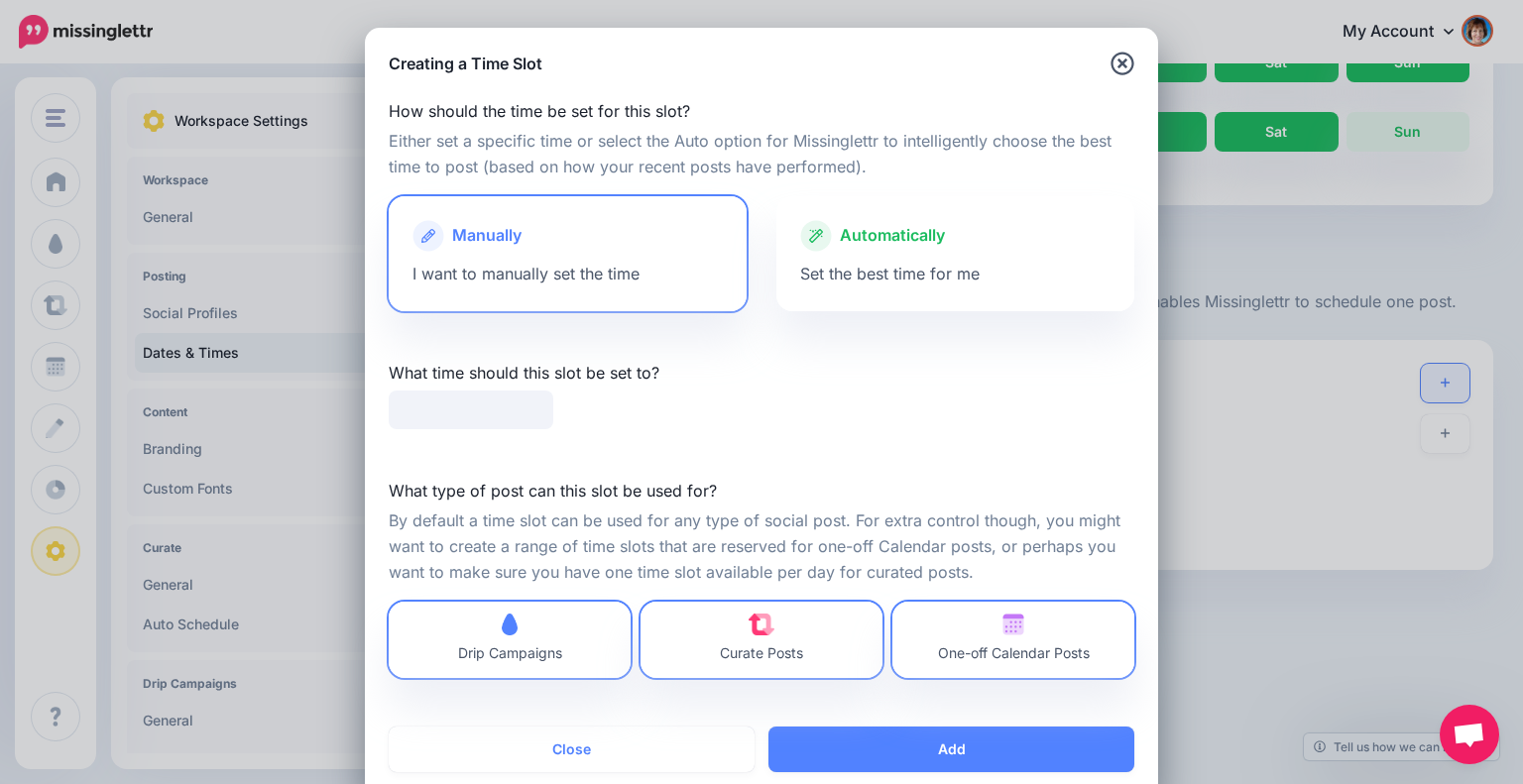 type on "*****" 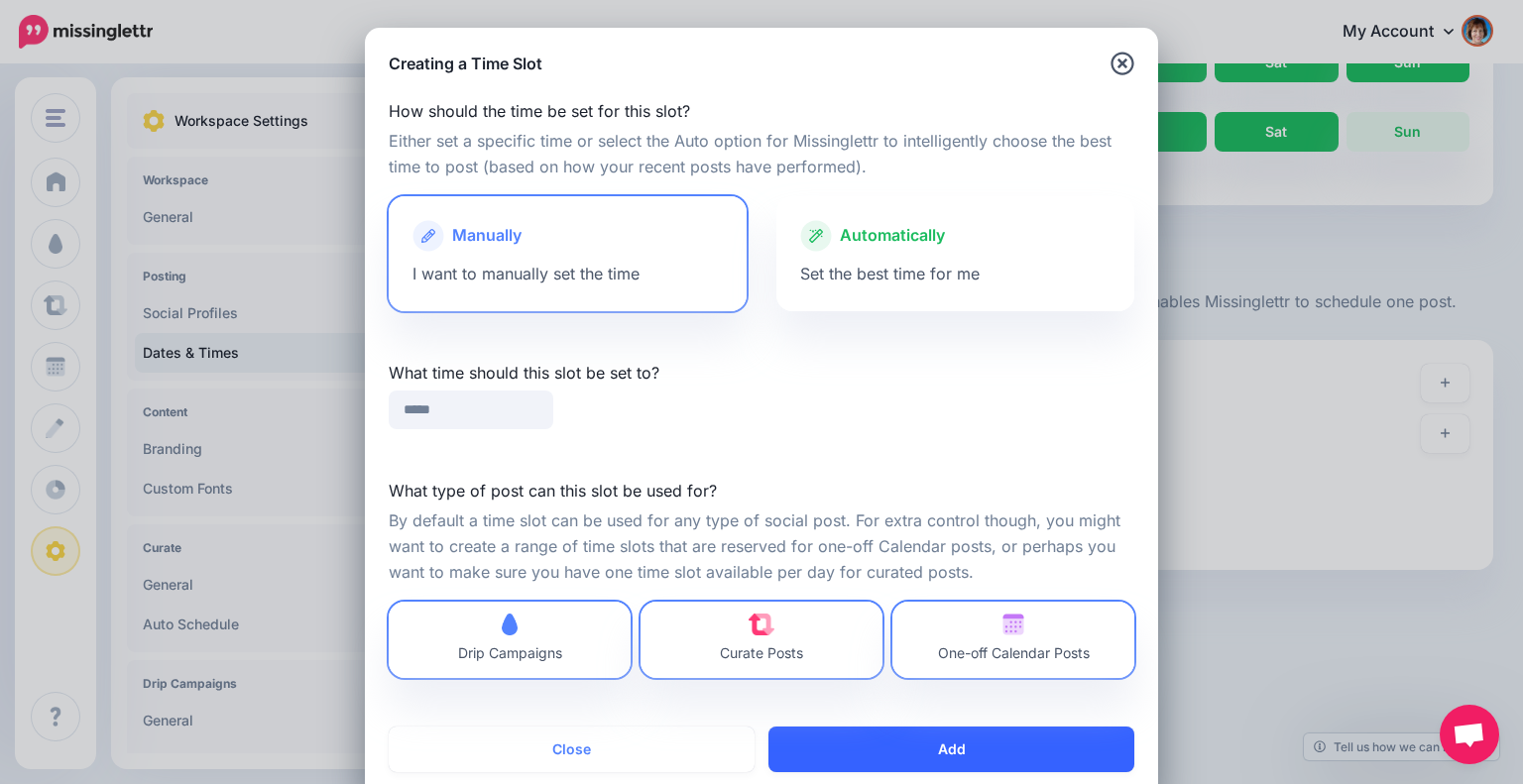 click on "Add" at bounding box center (951, 749) 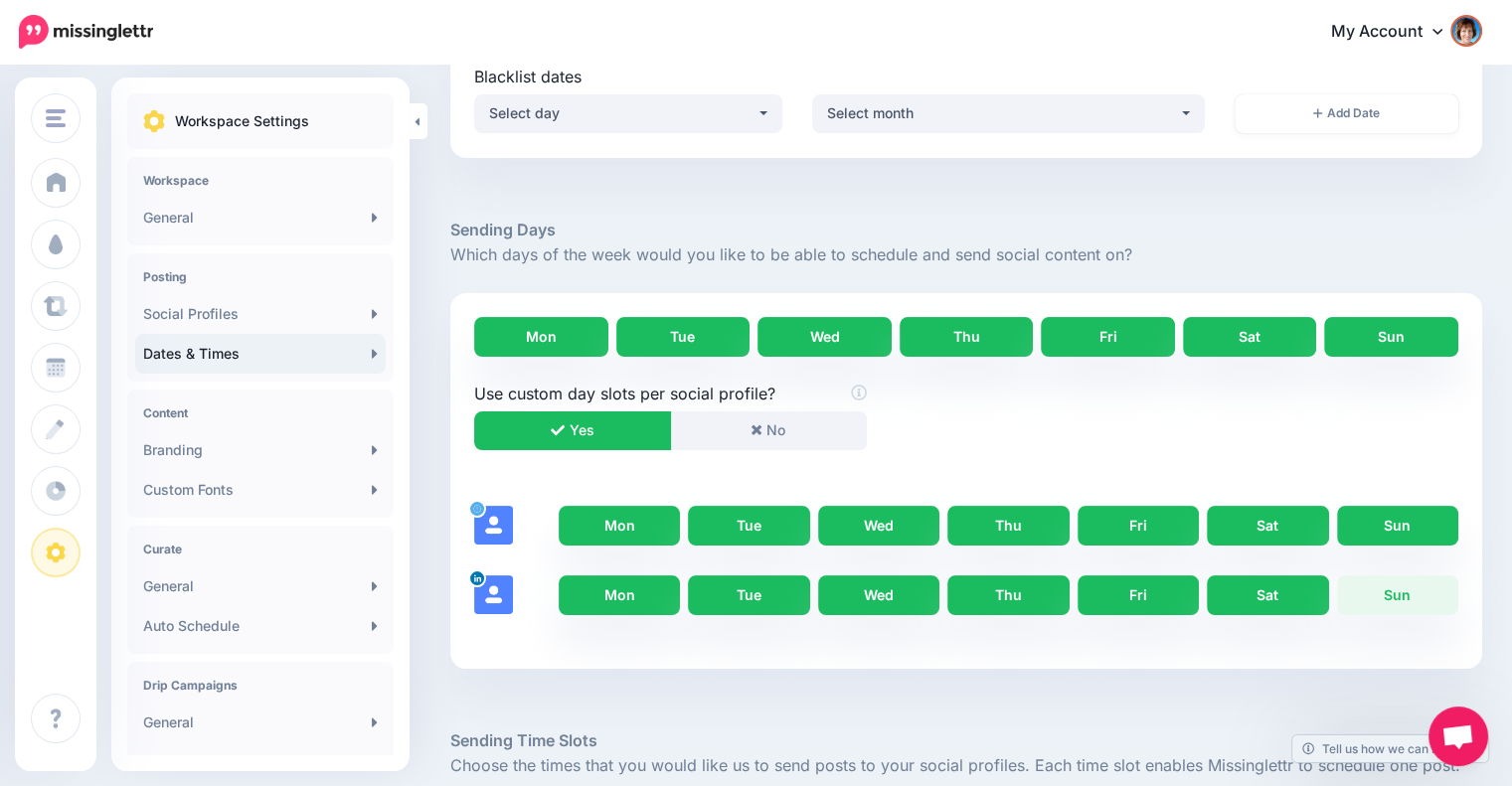 scroll, scrollTop: 0, scrollLeft: 0, axis: both 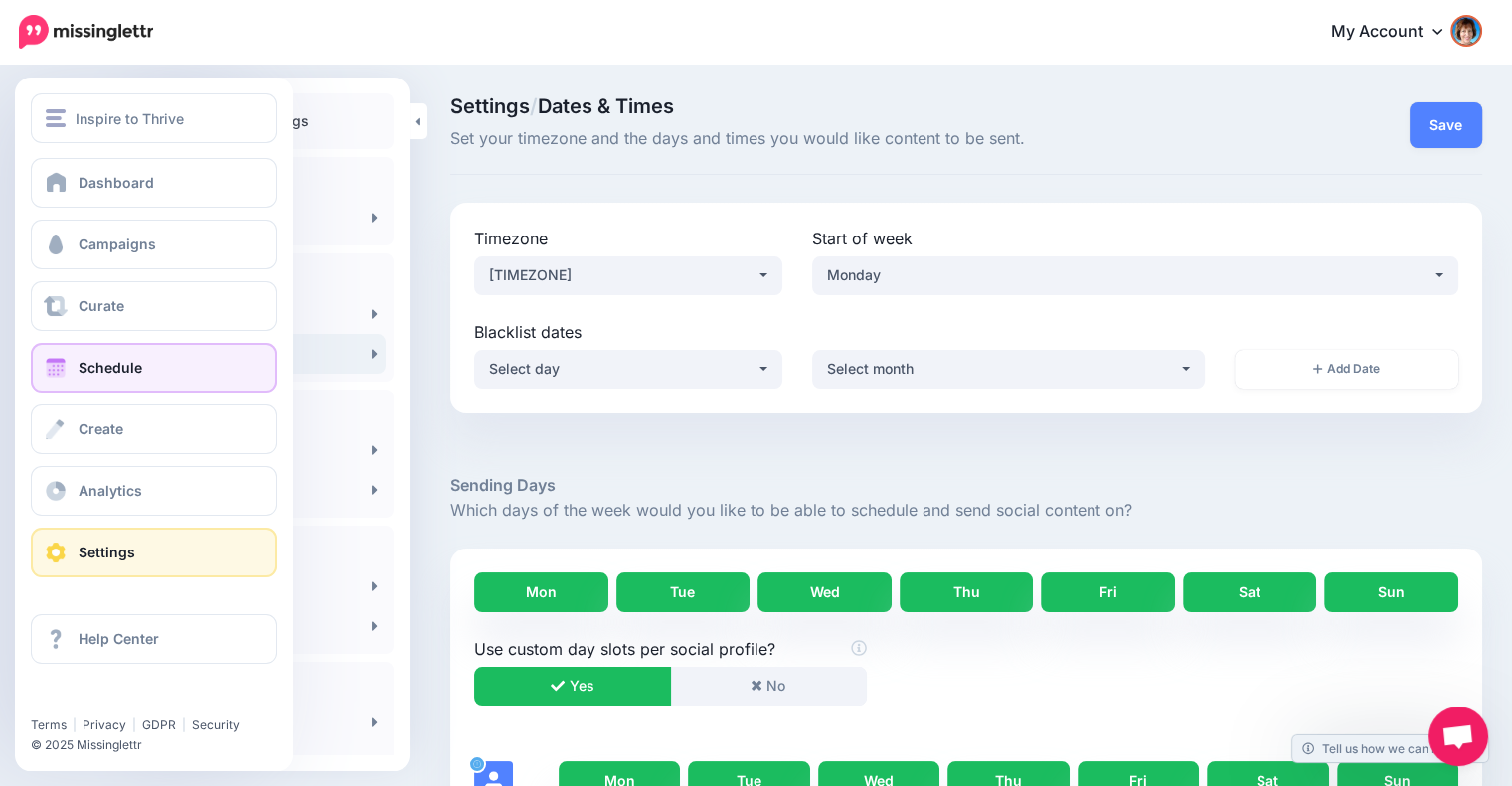 click on "Schedule" at bounding box center [110, 367] 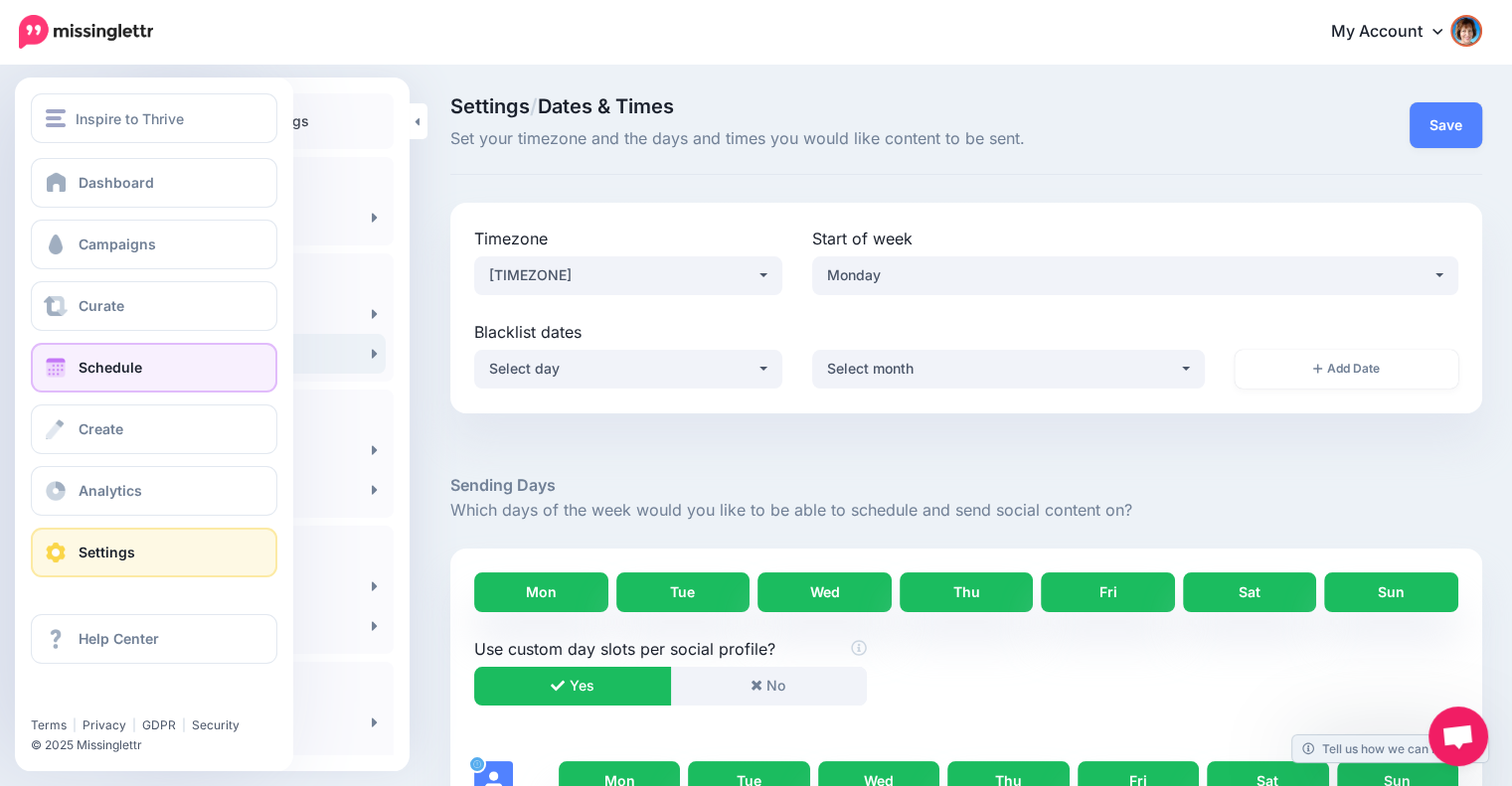 click on "Schedule" at bounding box center [110, 367] 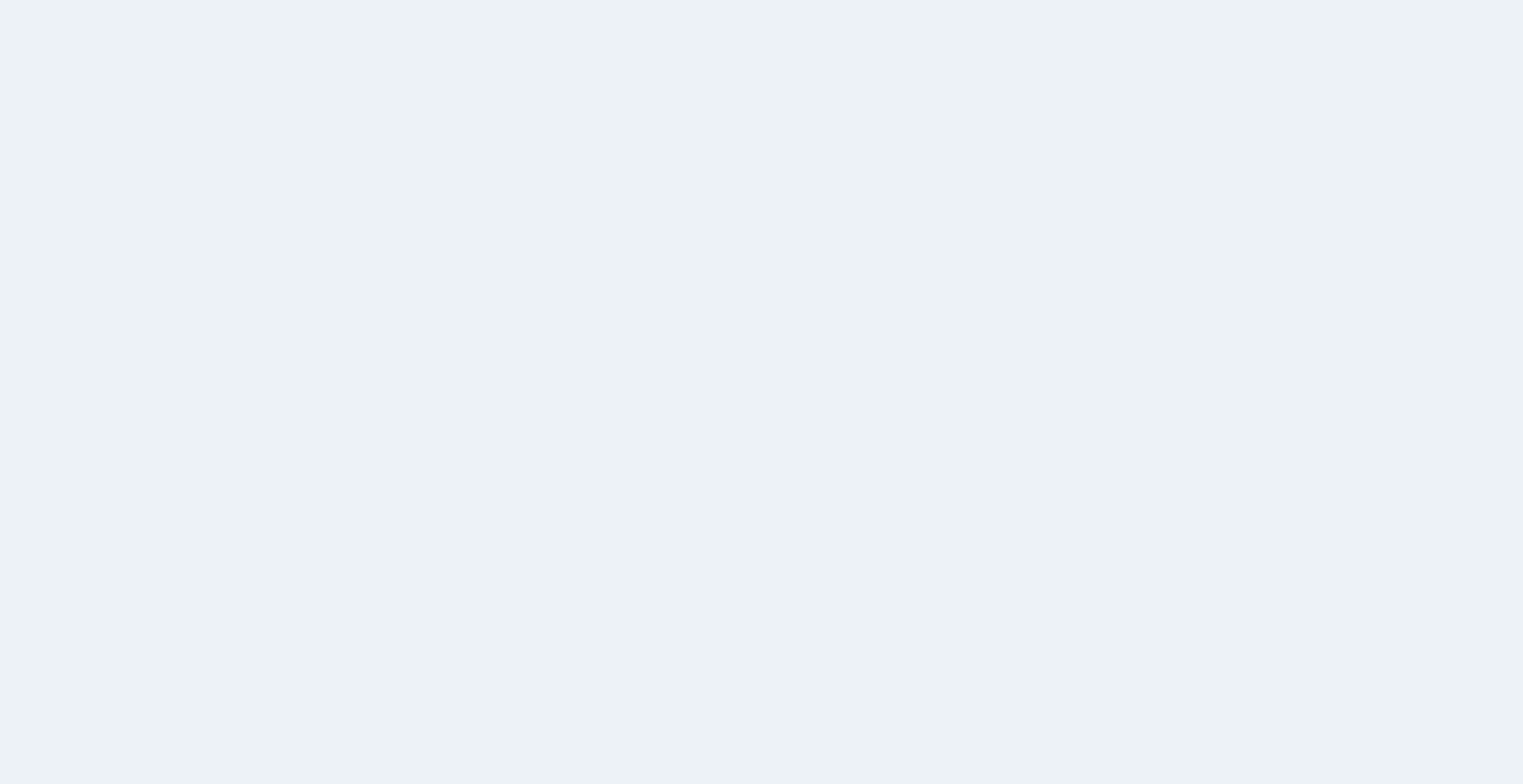 scroll, scrollTop: 0, scrollLeft: 0, axis: both 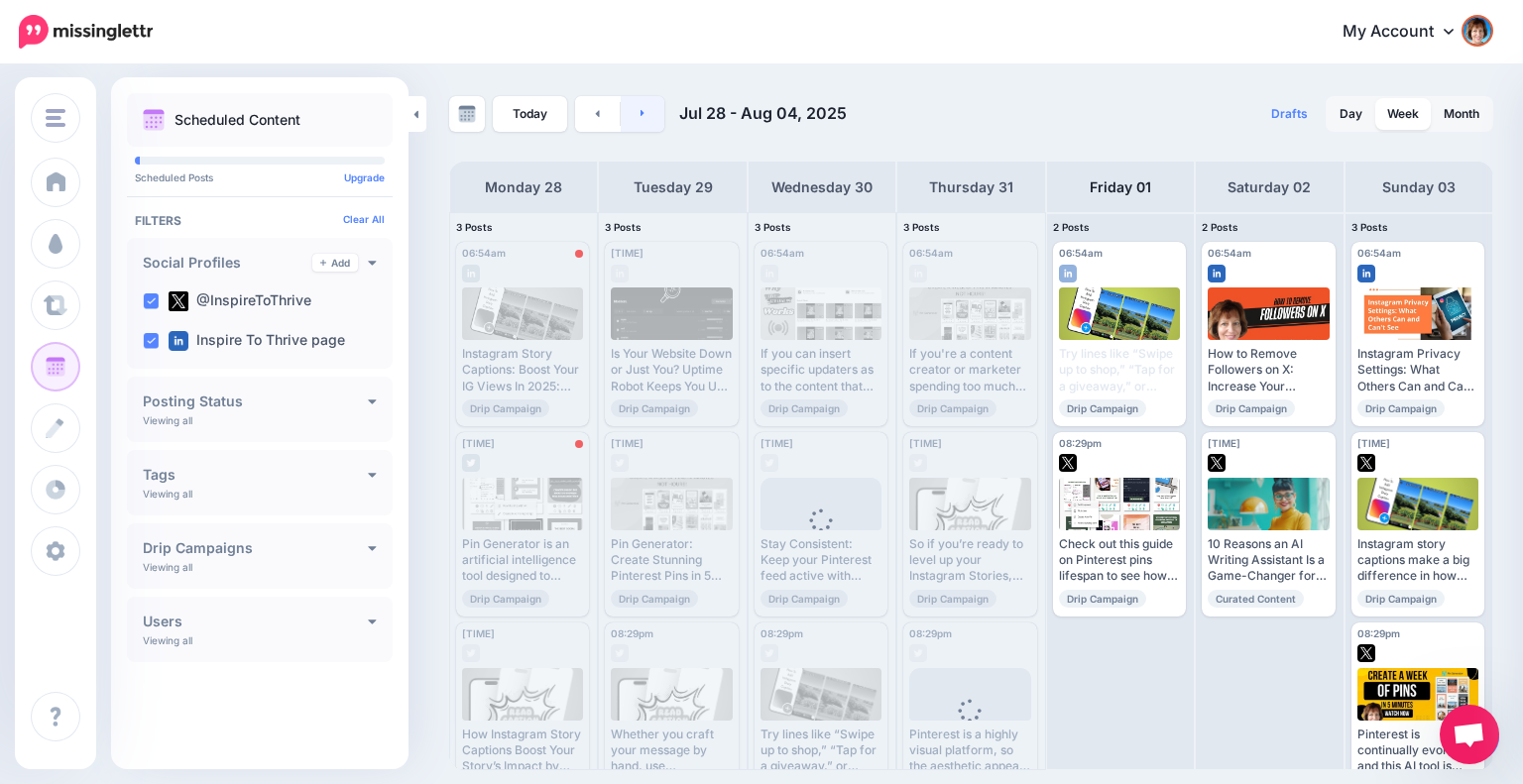 click at bounding box center [643, 114] 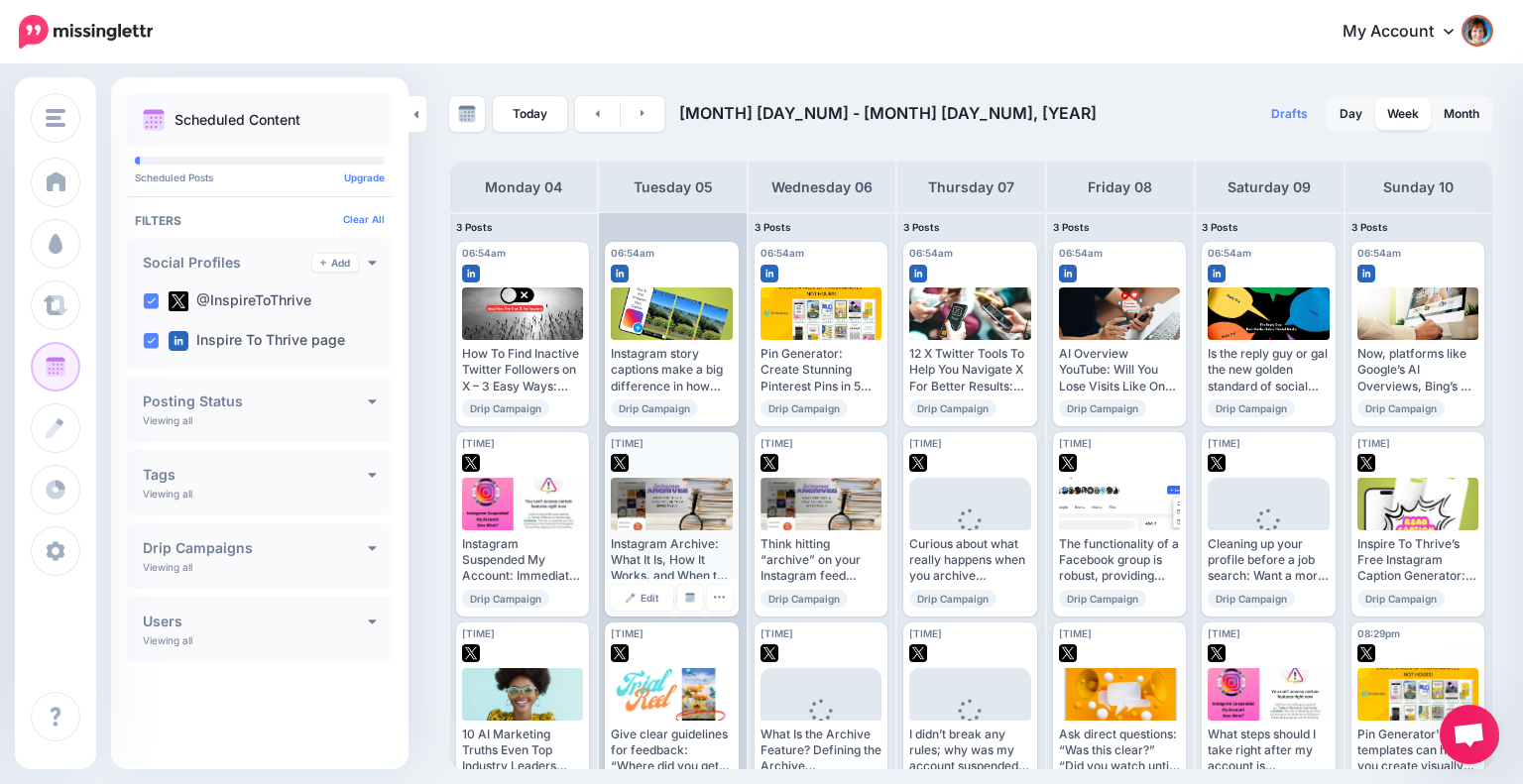 scroll, scrollTop: 48, scrollLeft: 0, axis: vertical 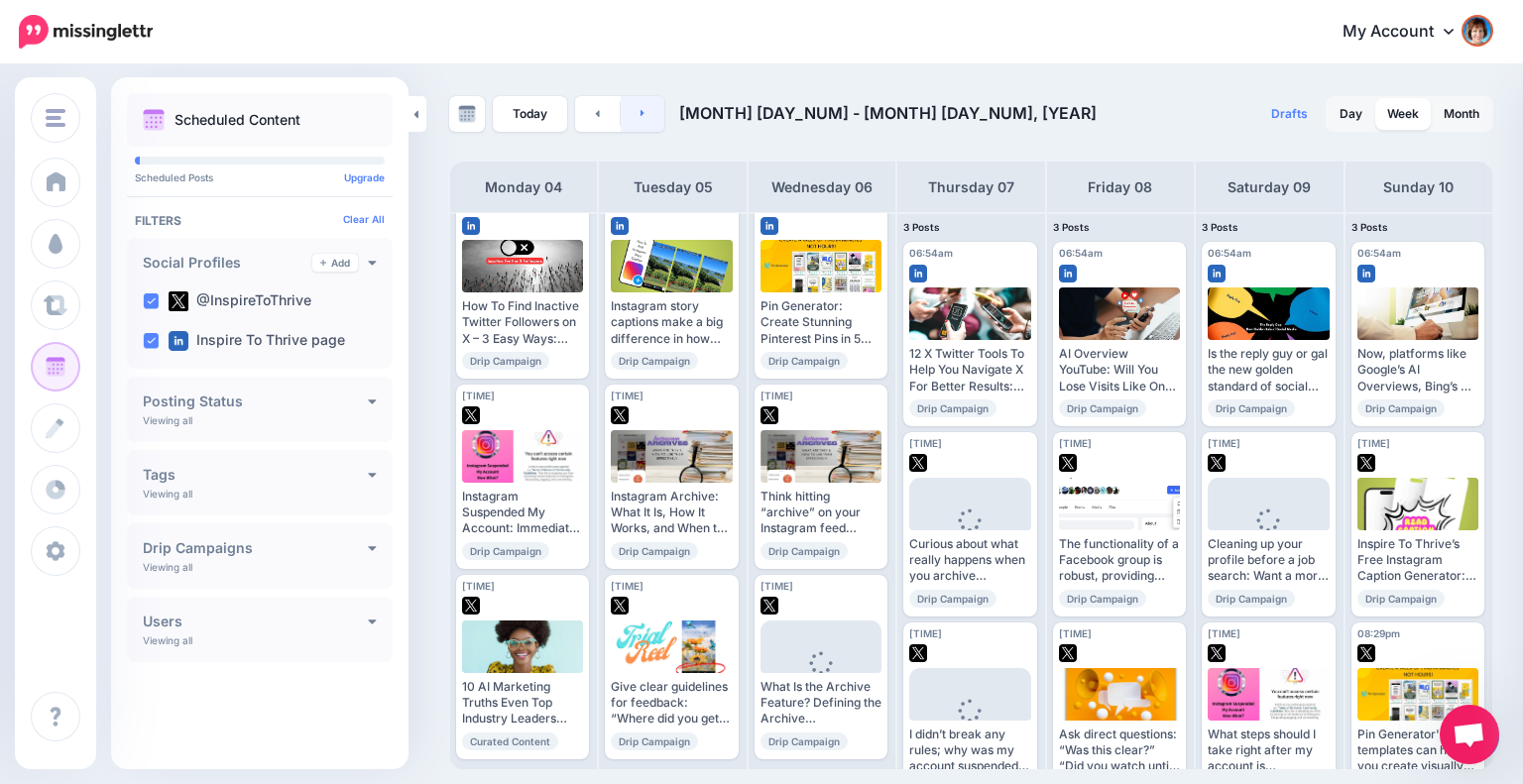 click at bounding box center (643, 114) 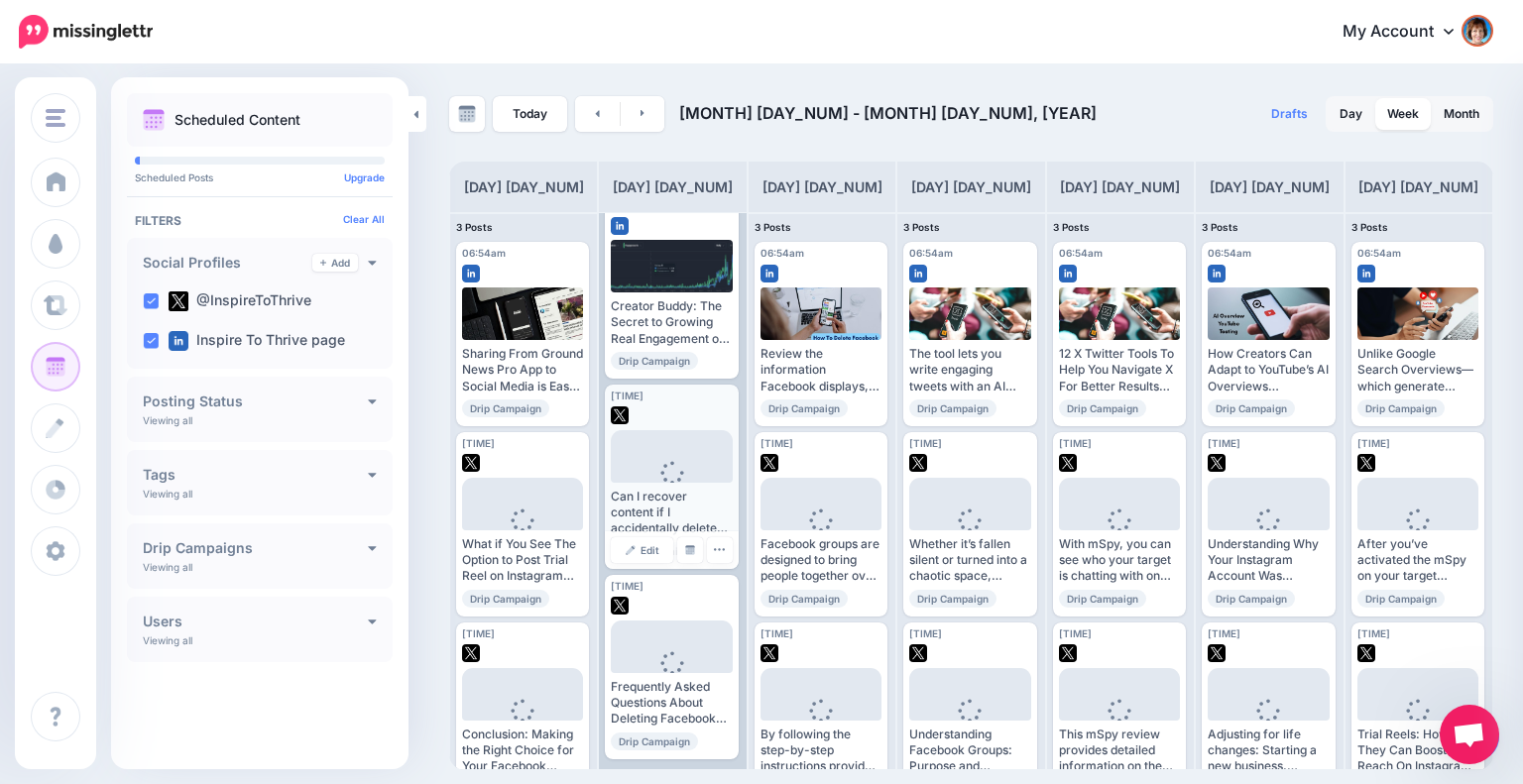 scroll, scrollTop: 0, scrollLeft: 0, axis: both 